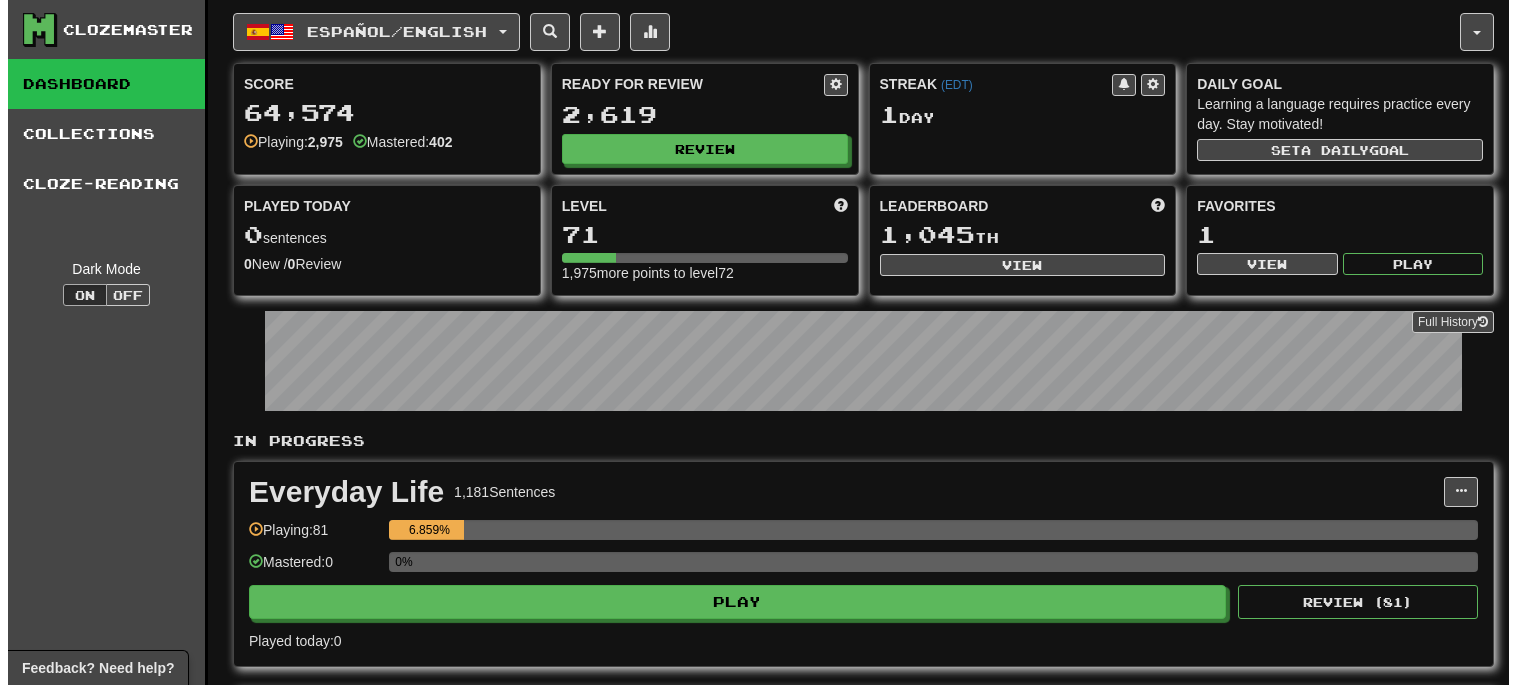 scroll, scrollTop: 0, scrollLeft: 0, axis: both 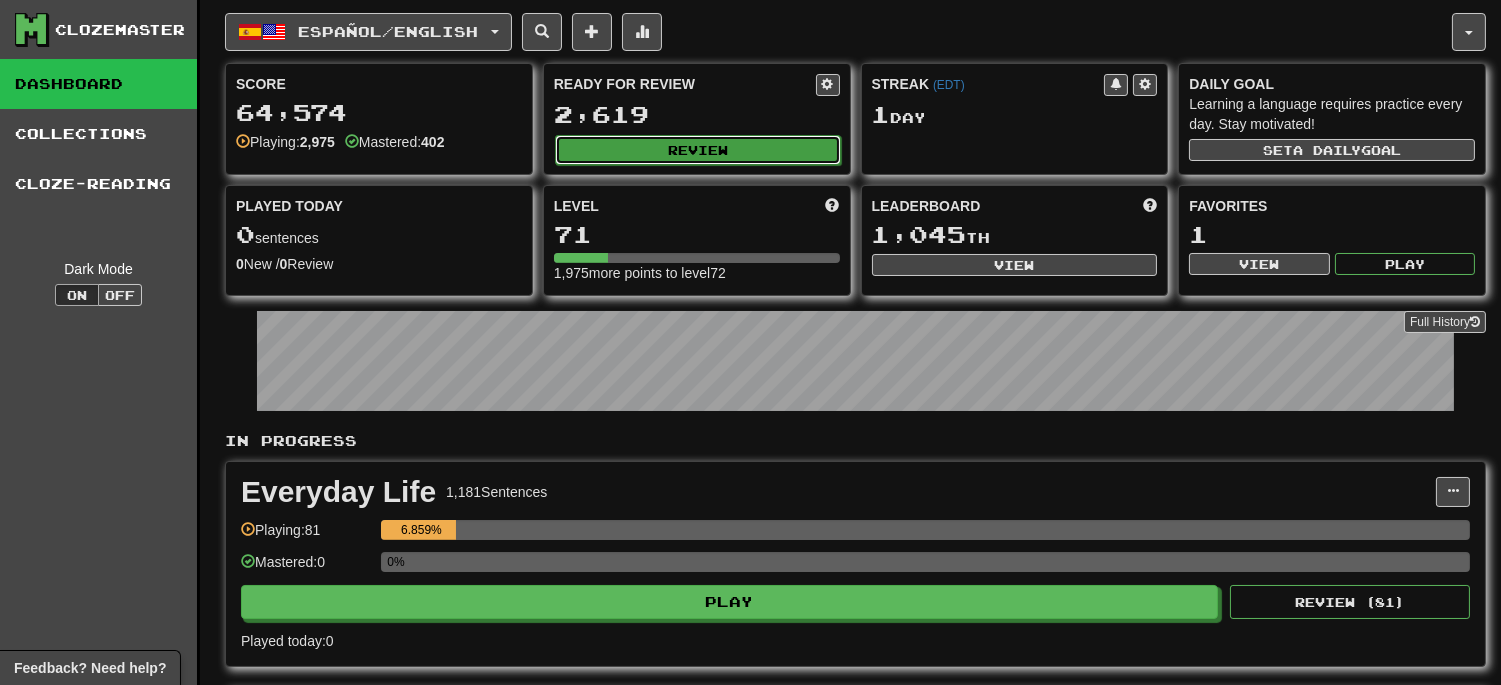 click on "Review" at bounding box center [698, 150] 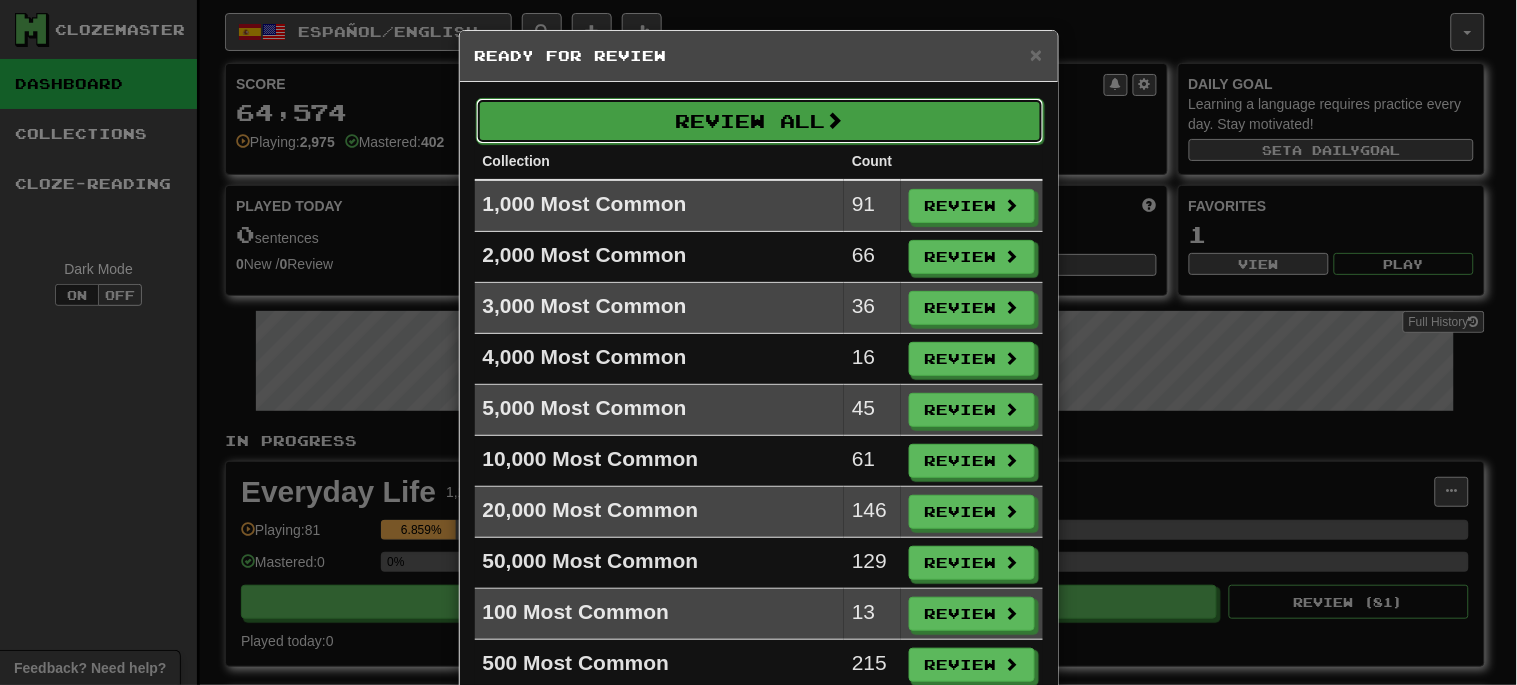 click on "Review All" at bounding box center [760, 121] 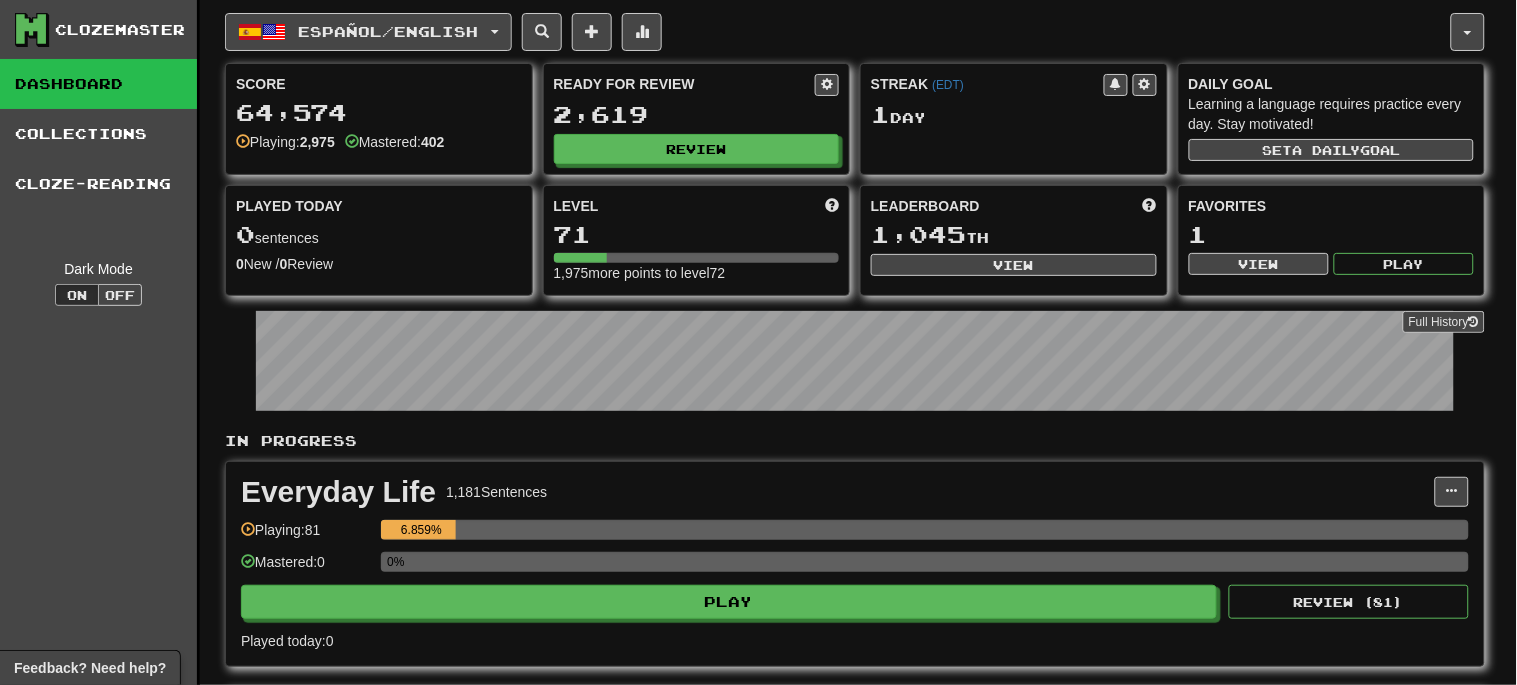 select on "**" 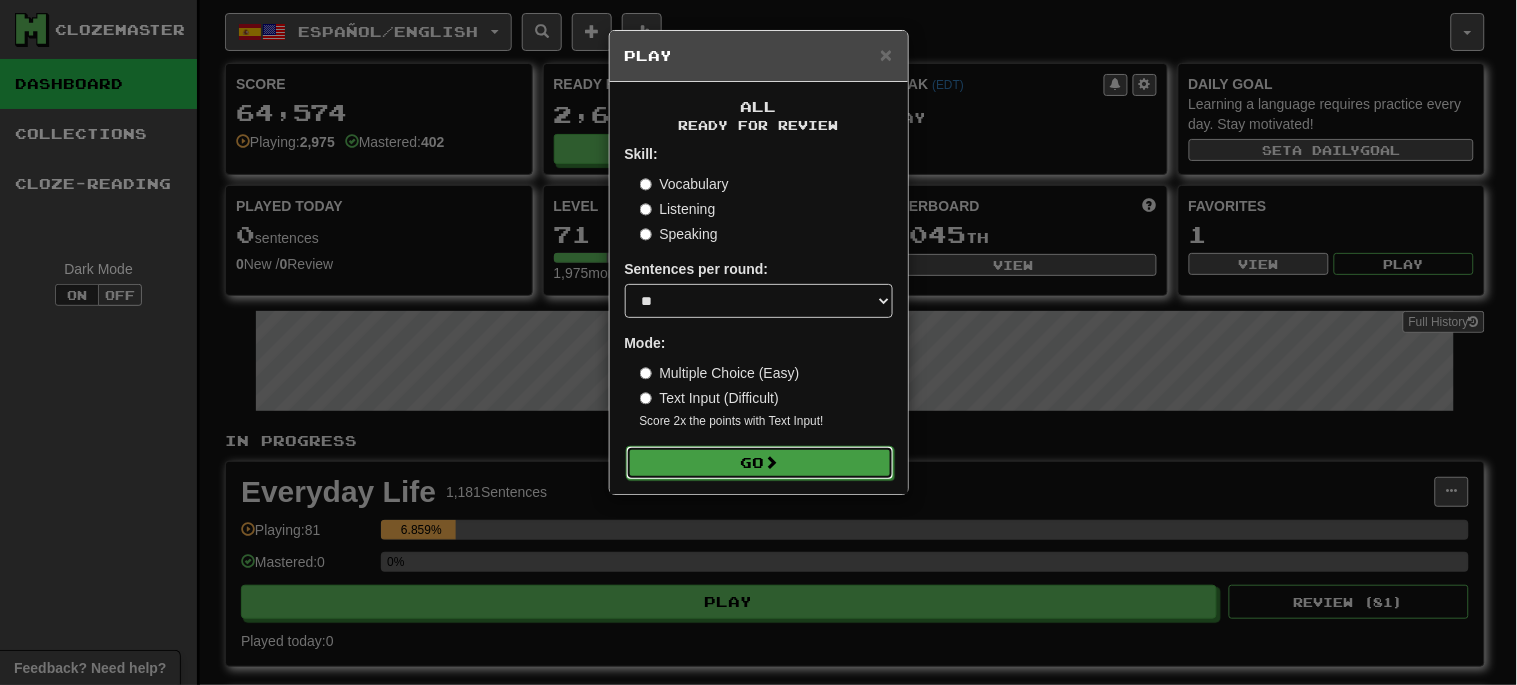 click on "Go" at bounding box center (760, 463) 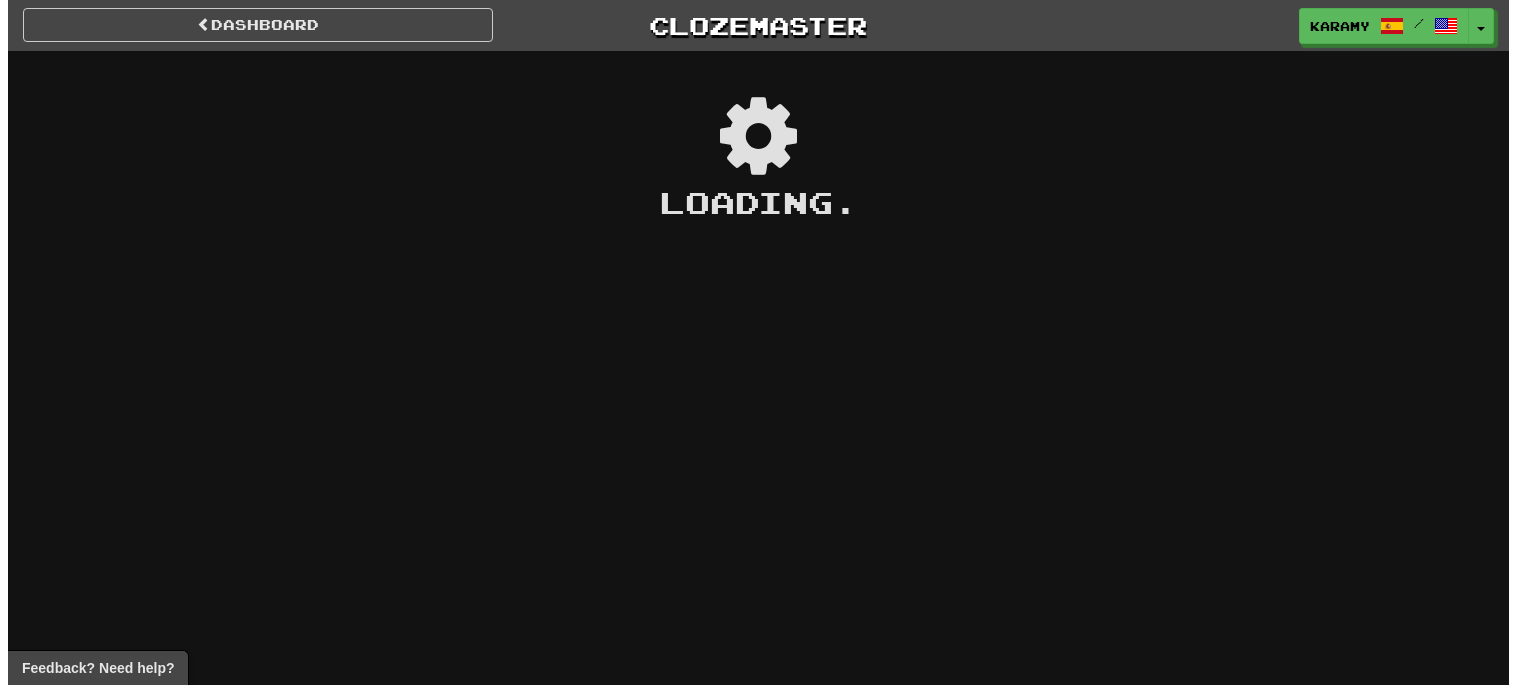 scroll, scrollTop: 0, scrollLeft: 0, axis: both 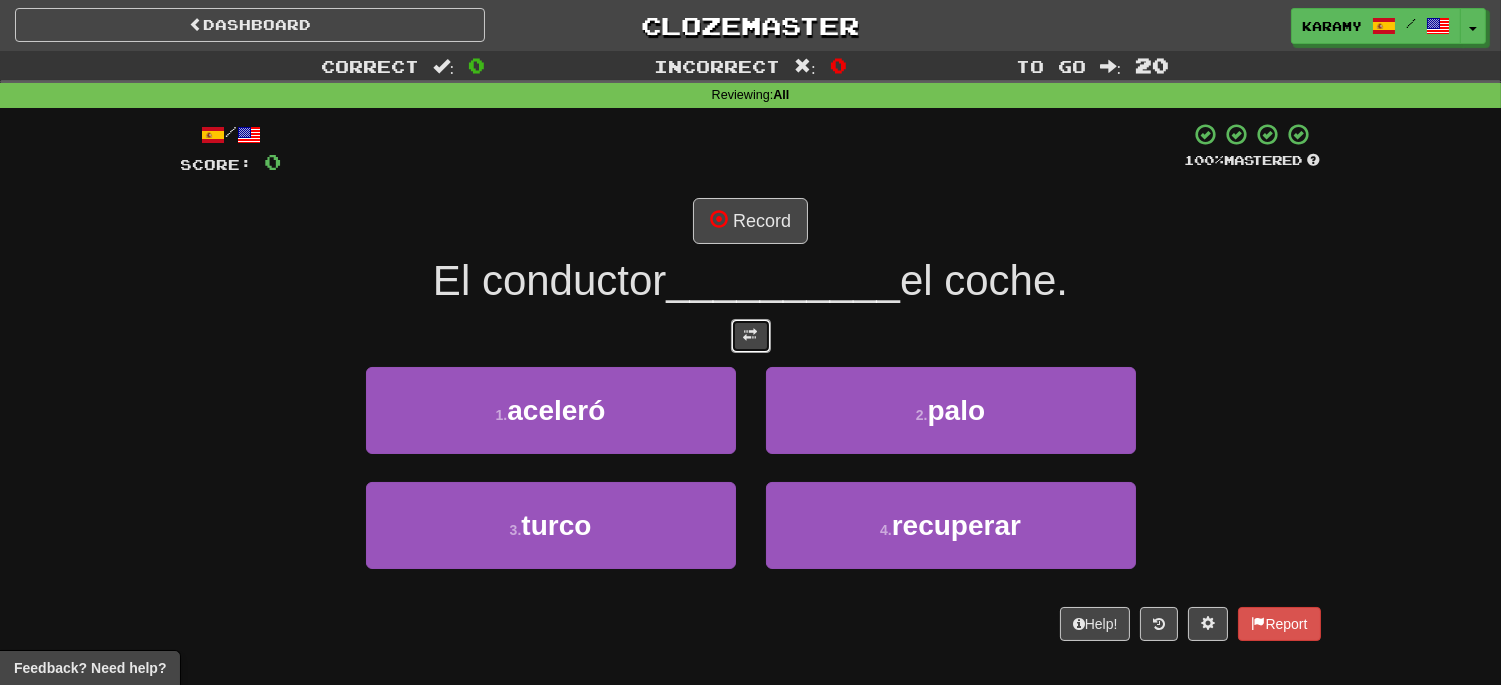 click at bounding box center (751, 335) 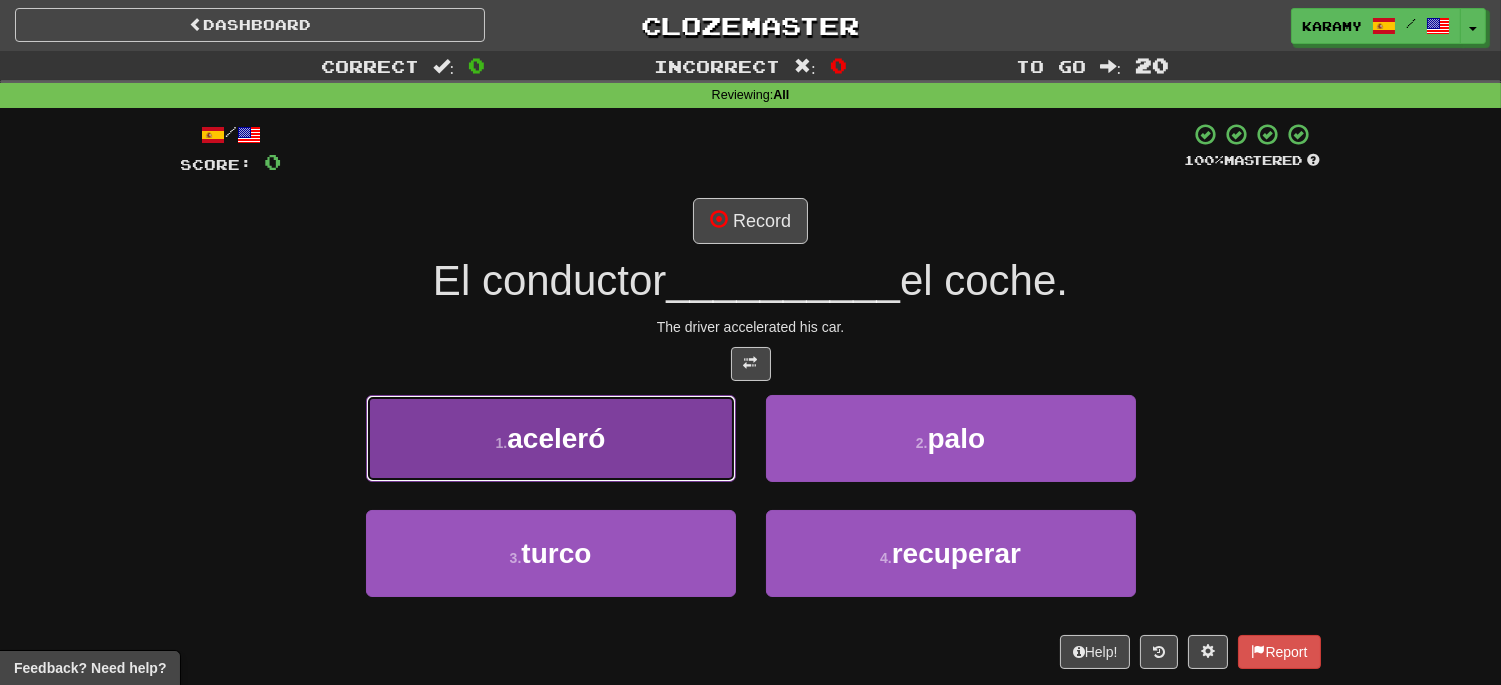 click on "1 .  aceleró" at bounding box center [551, 438] 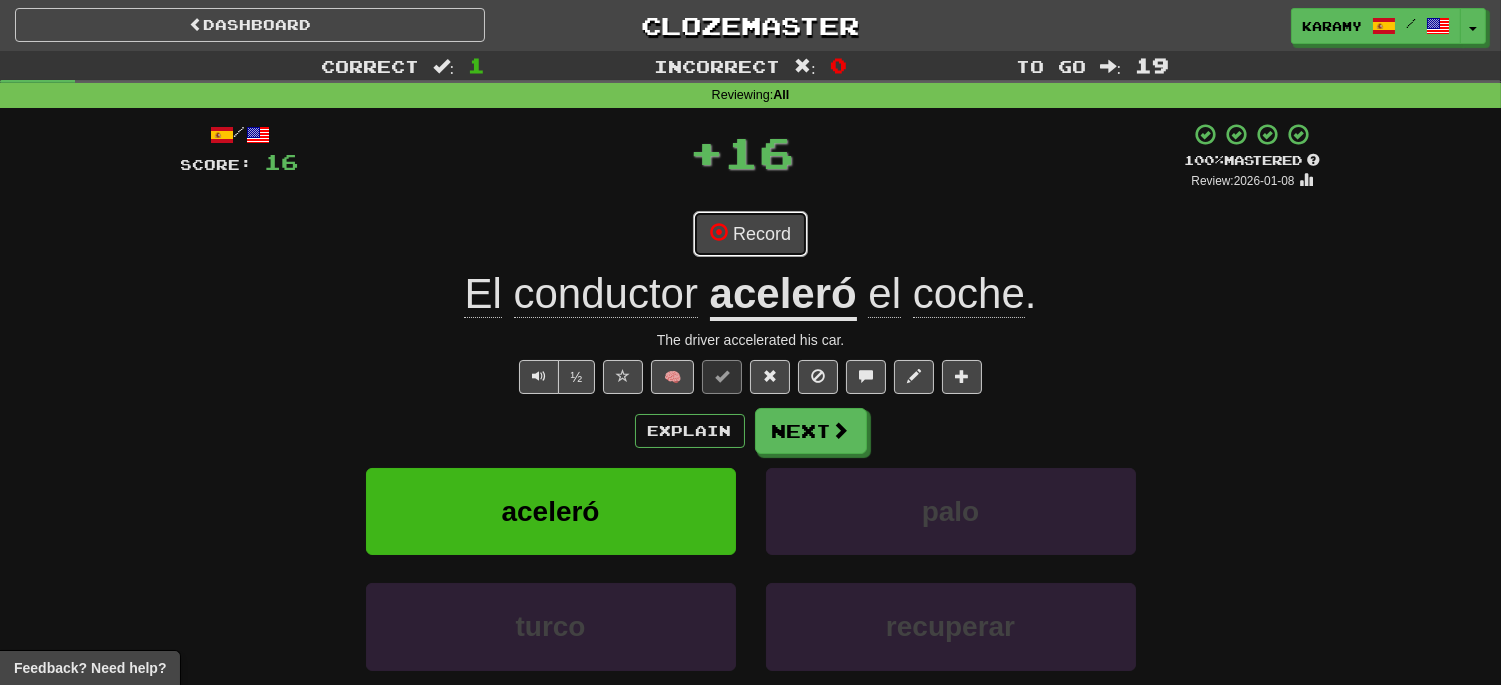 click on "Record" at bounding box center [750, 234] 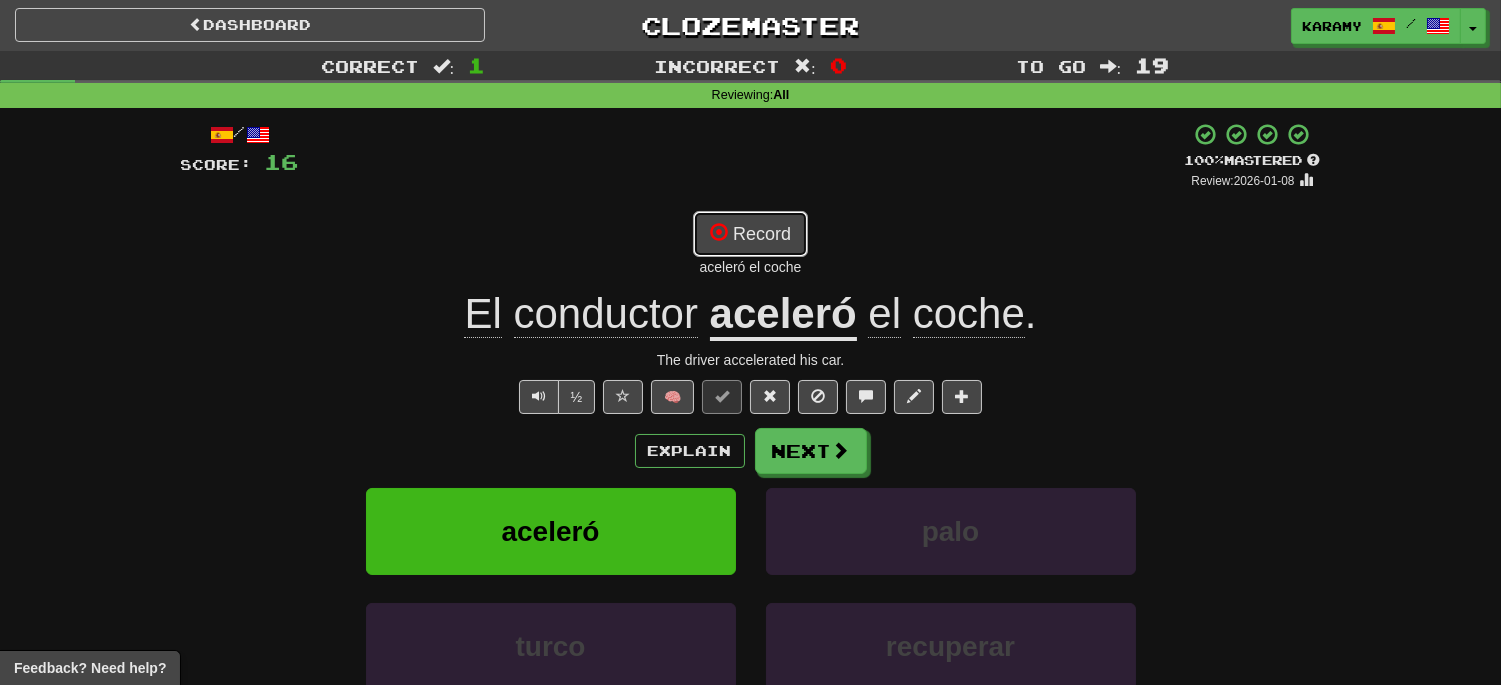 click on "Record" at bounding box center (750, 234) 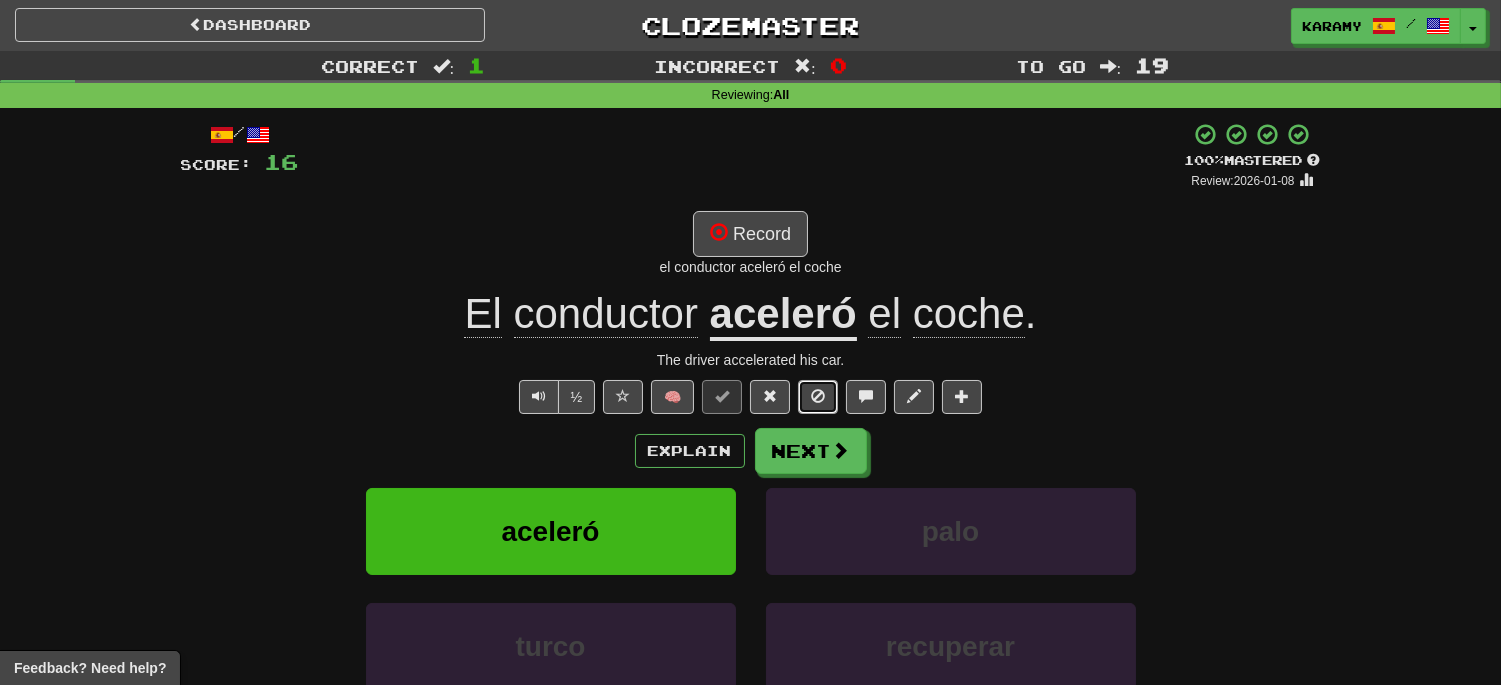 click at bounding box center [818, 396] 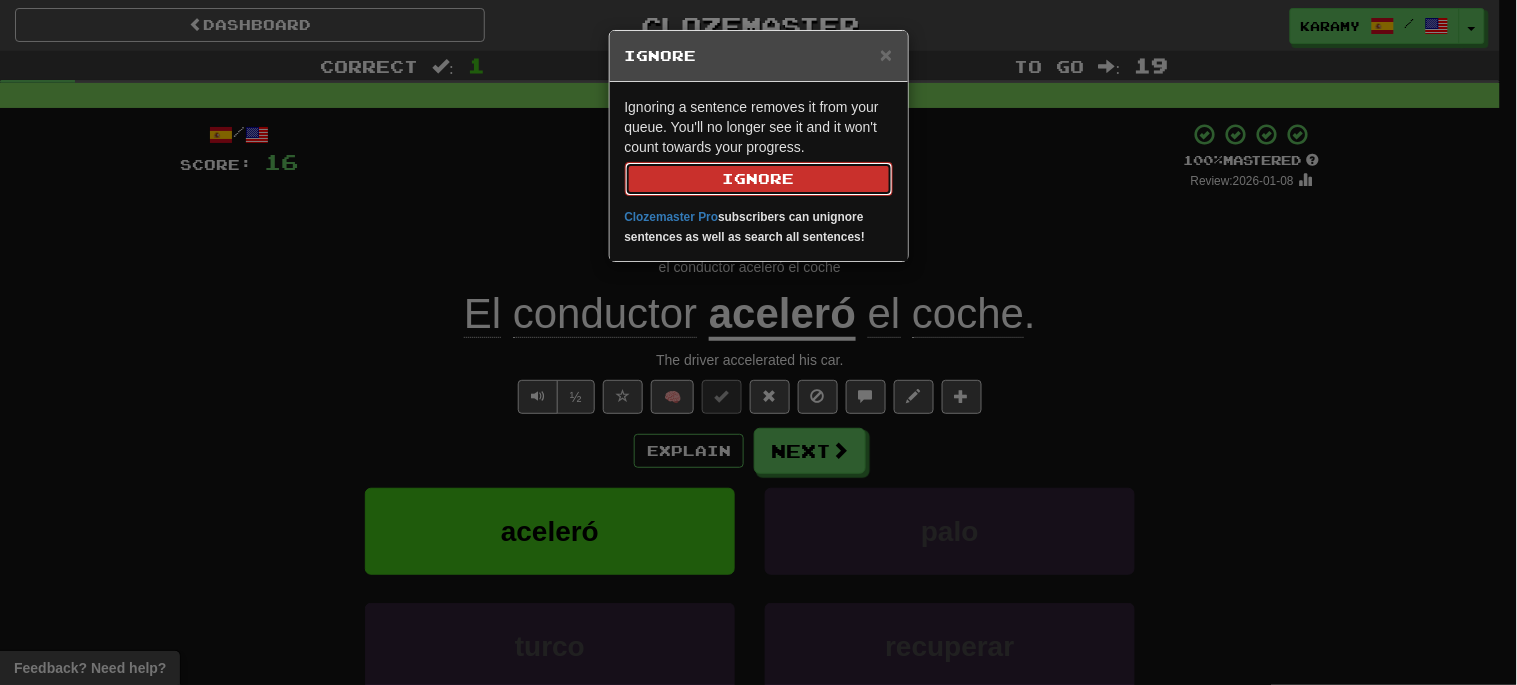 click on "Ignore" at bounding box center (759, 179) 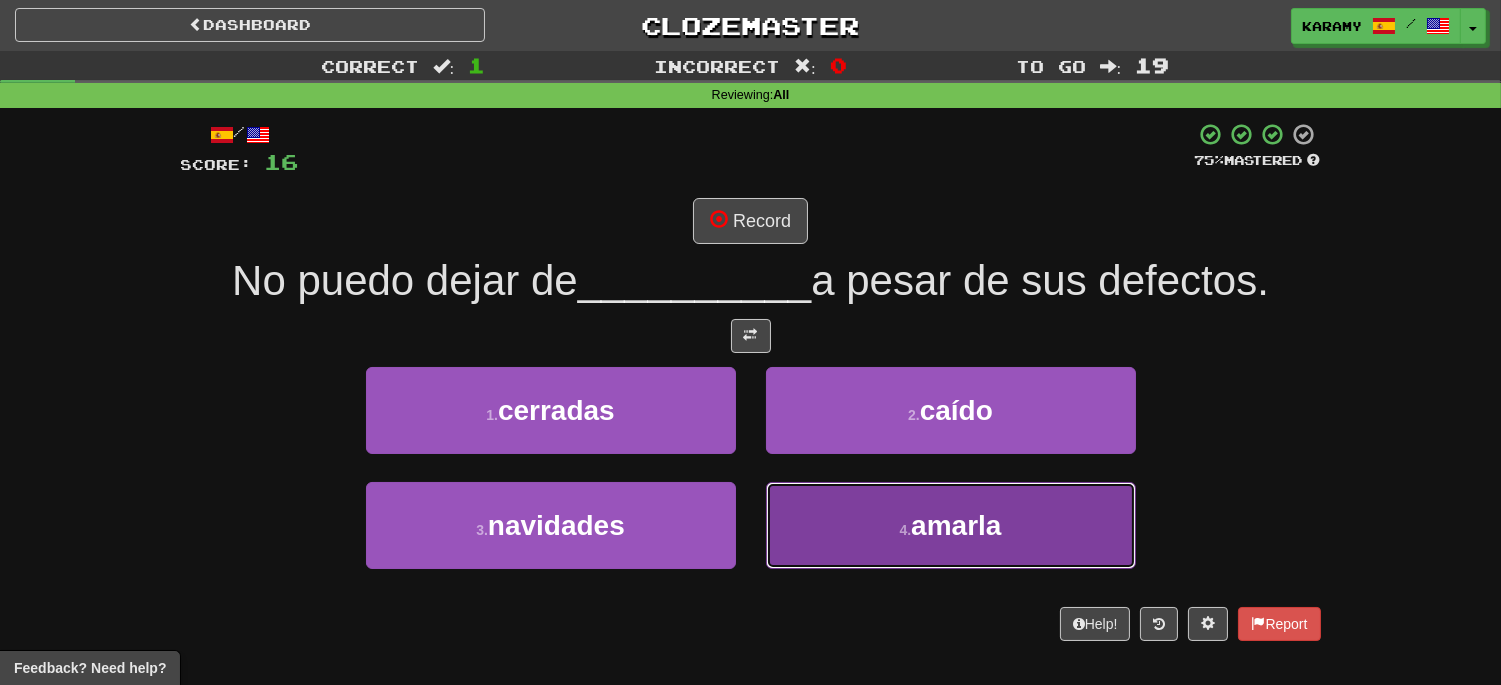 click on "4 .  amarla" at bounding box center [951, 525] 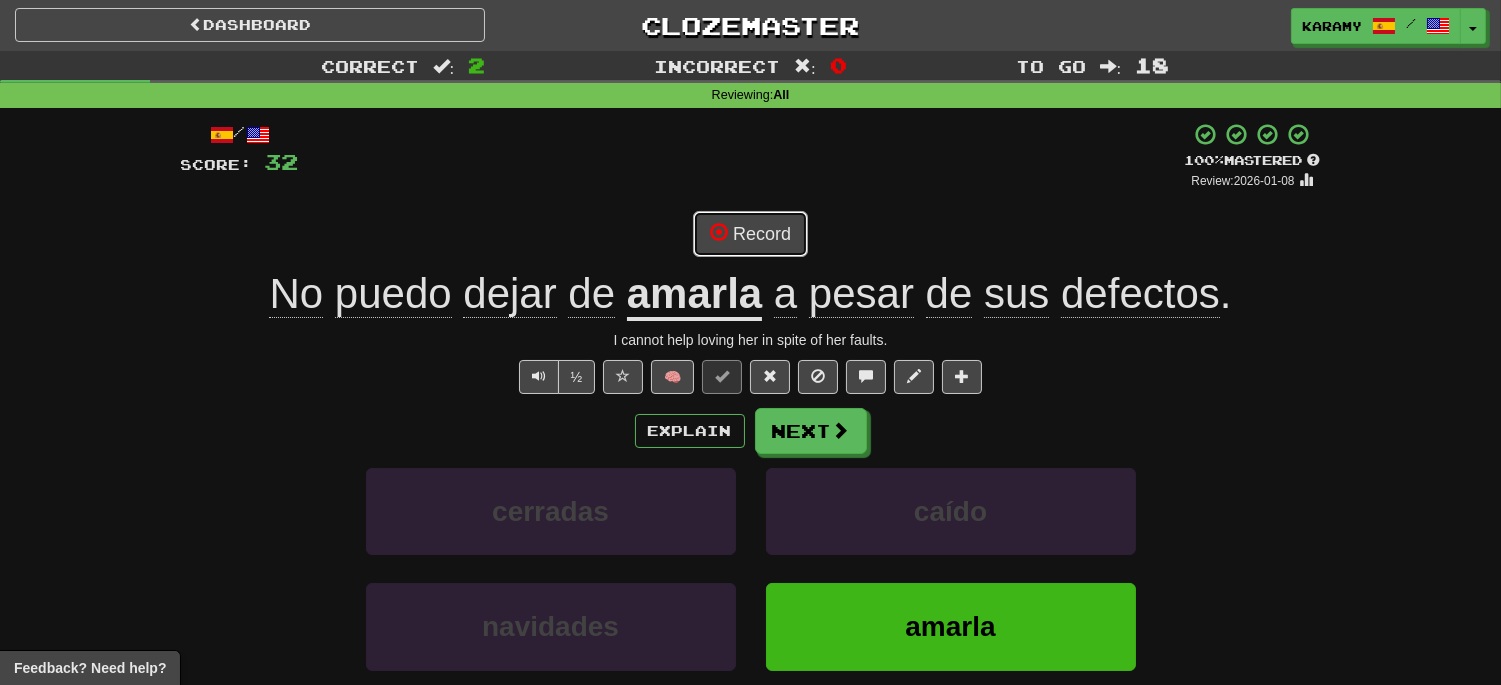 click on "Record" at bounding box center [750, 234] 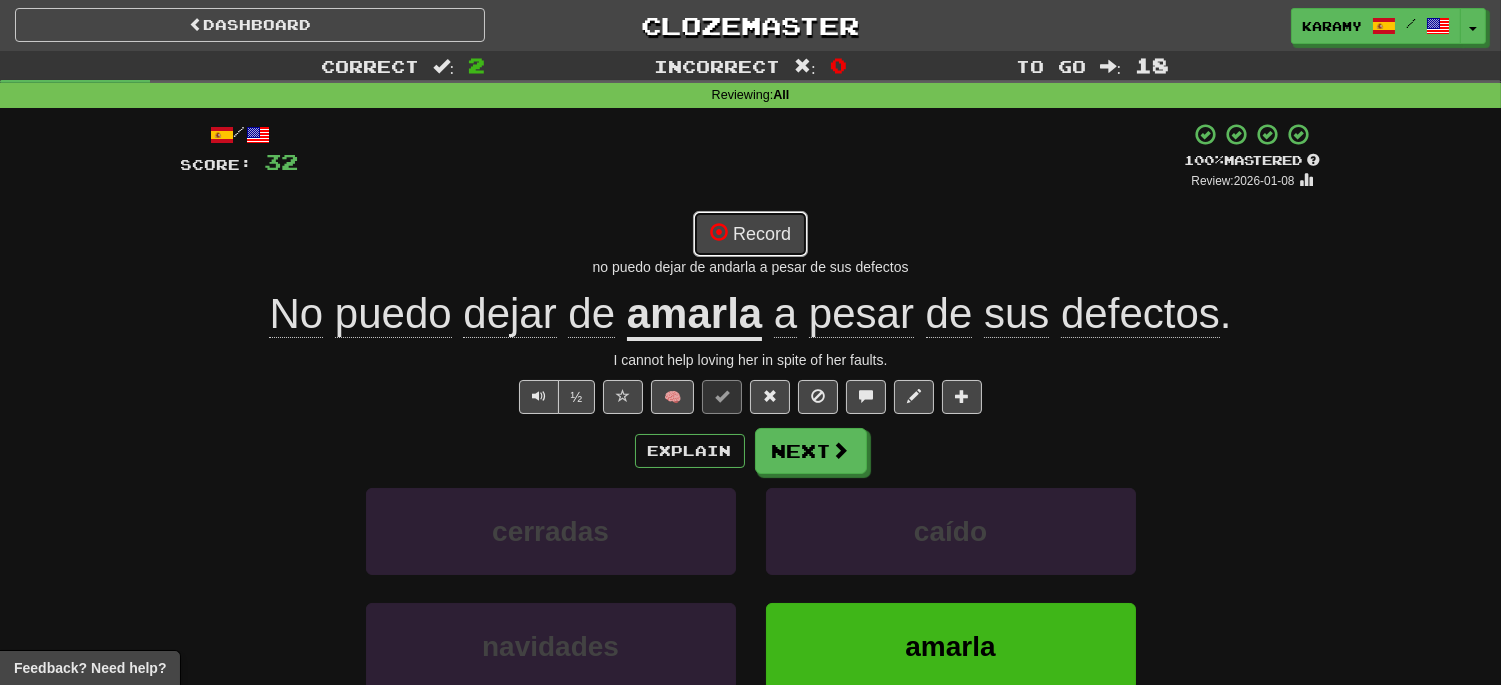 click at bounding box center [719, 232] 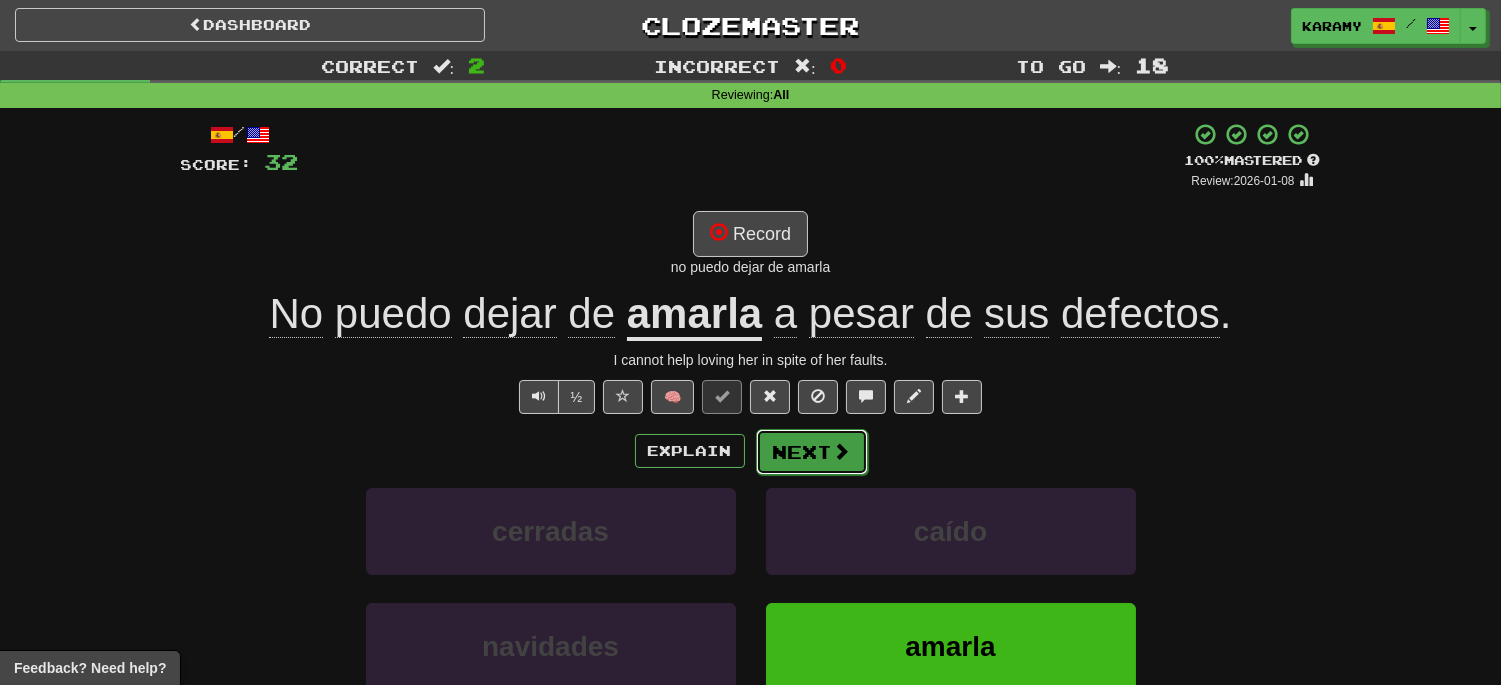 click at bounding box center [842, 451] 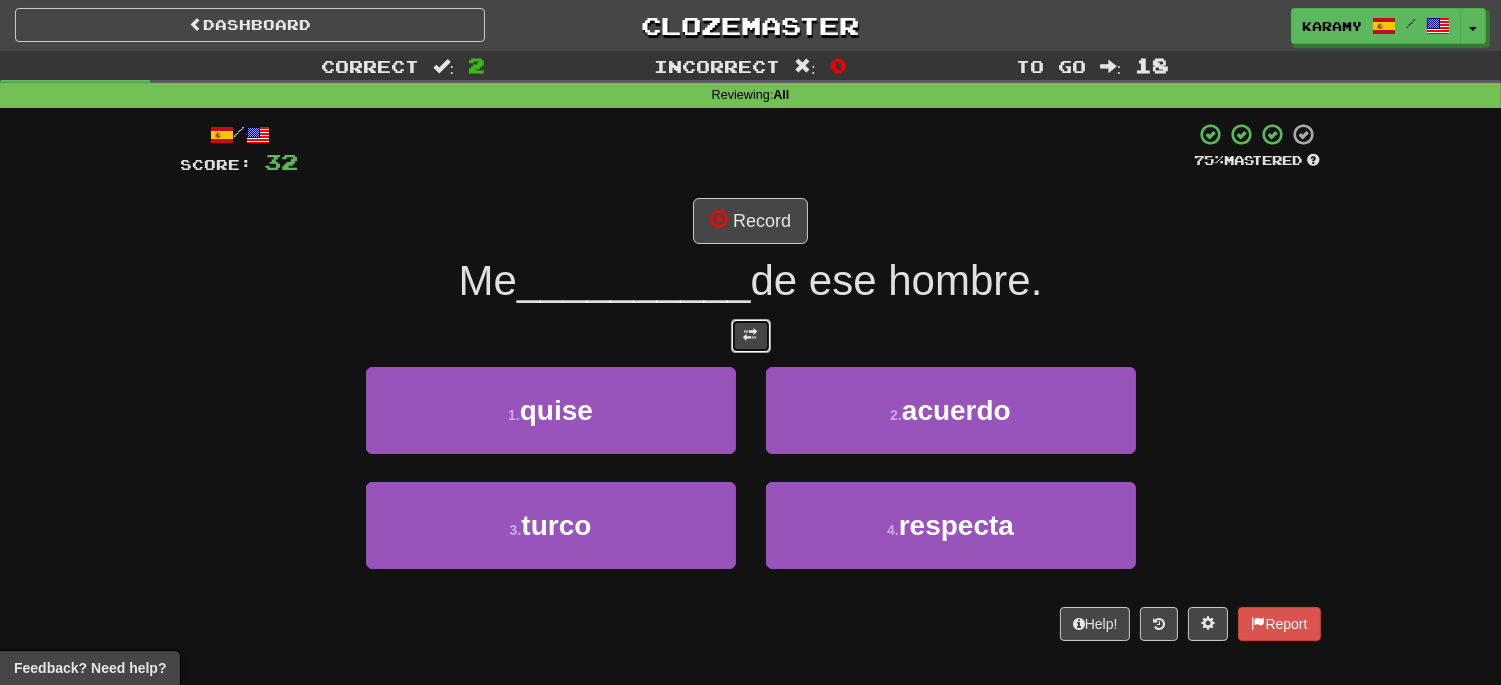 click at bounding box center (751, 336) 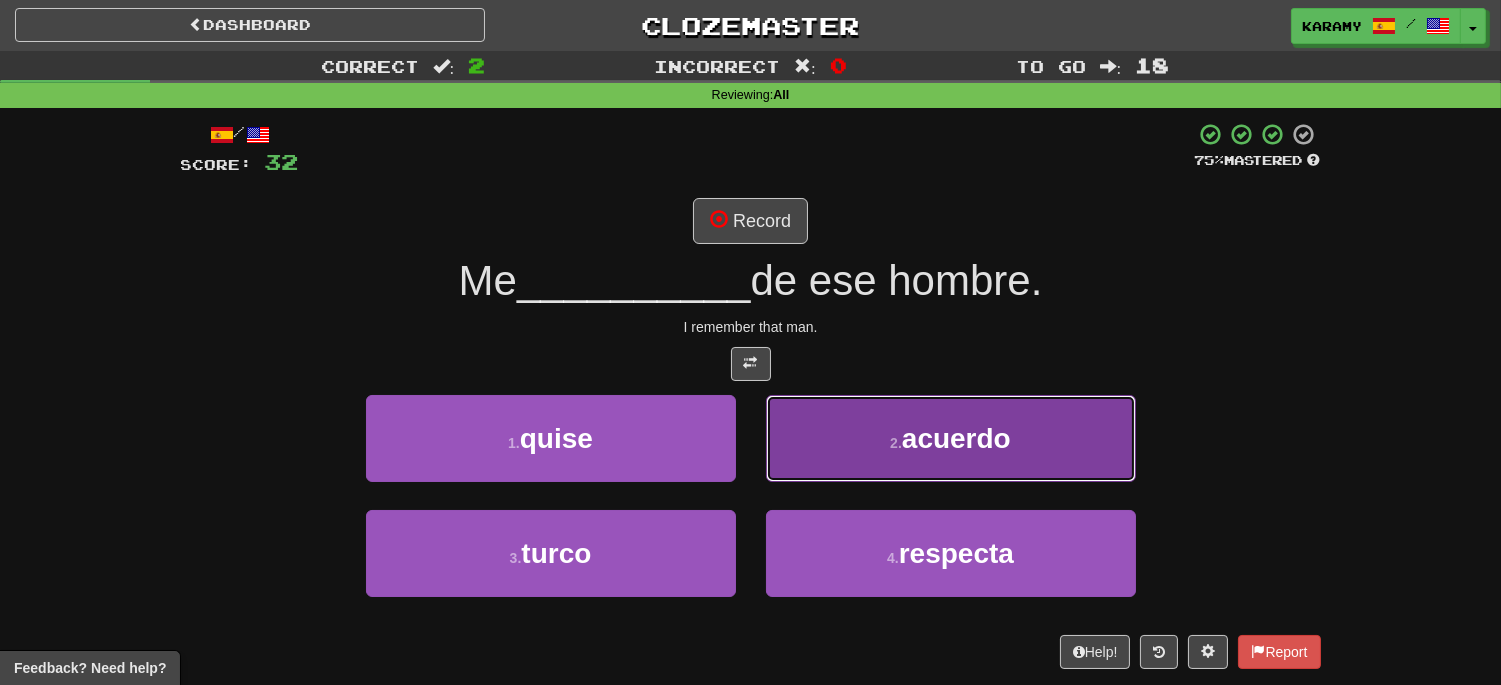 click on "2 .  acuerdo" at bounding box center [951, 438] 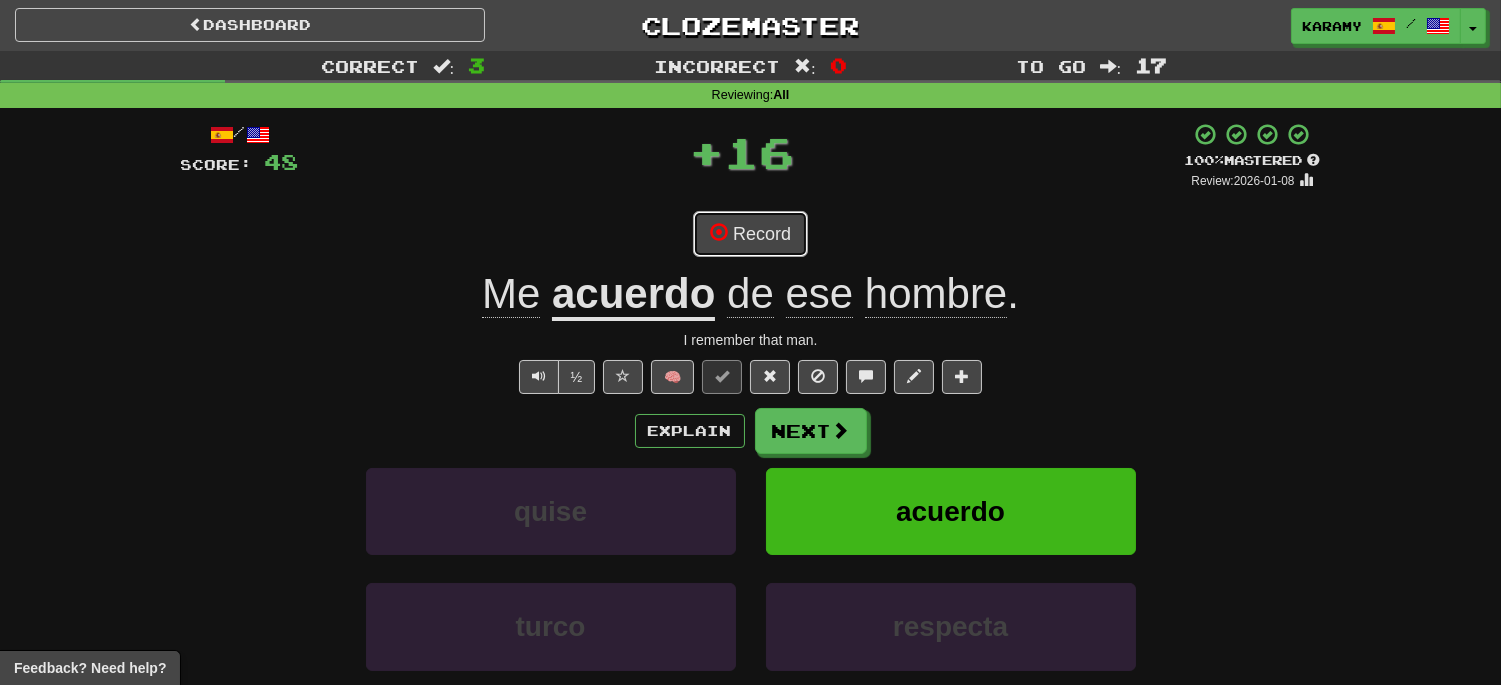 click on "Record" at bounding box center (750, 234) 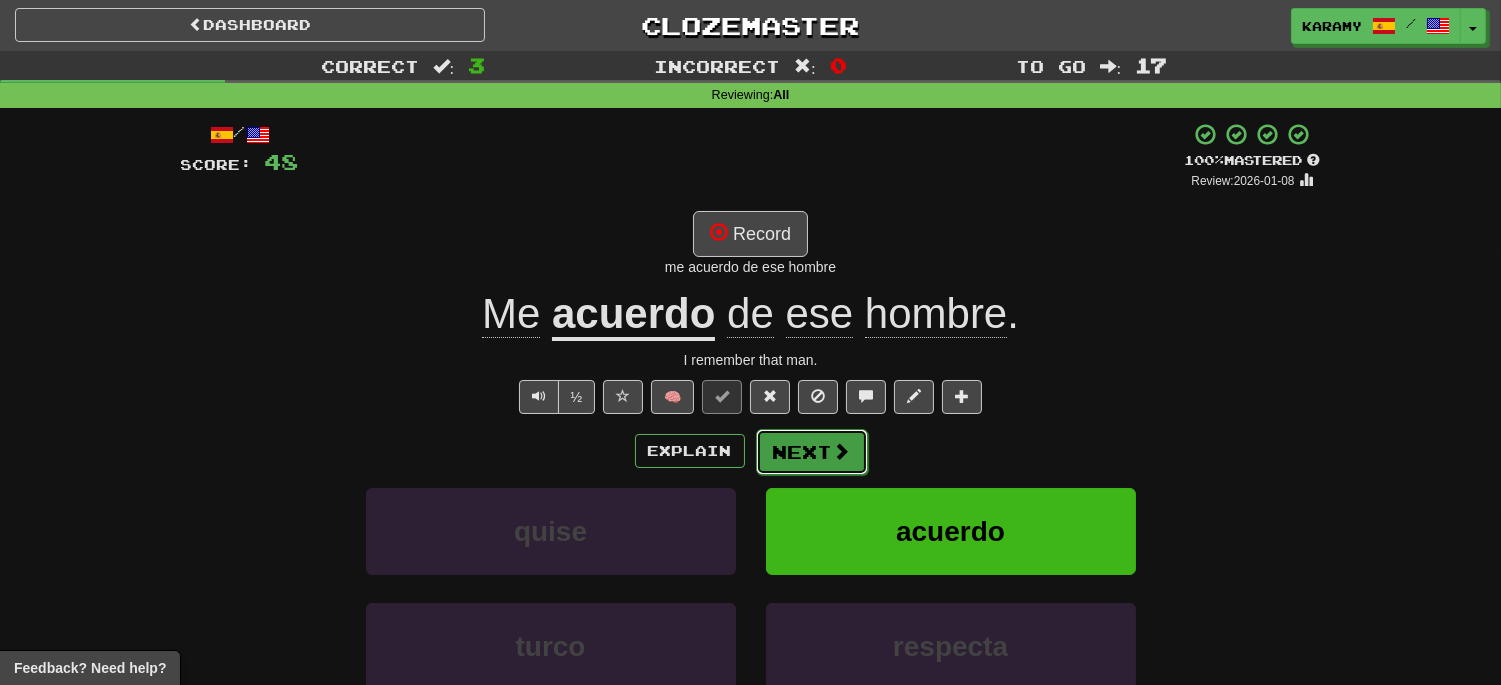 click on "Next" at bounding box center (812, 452) 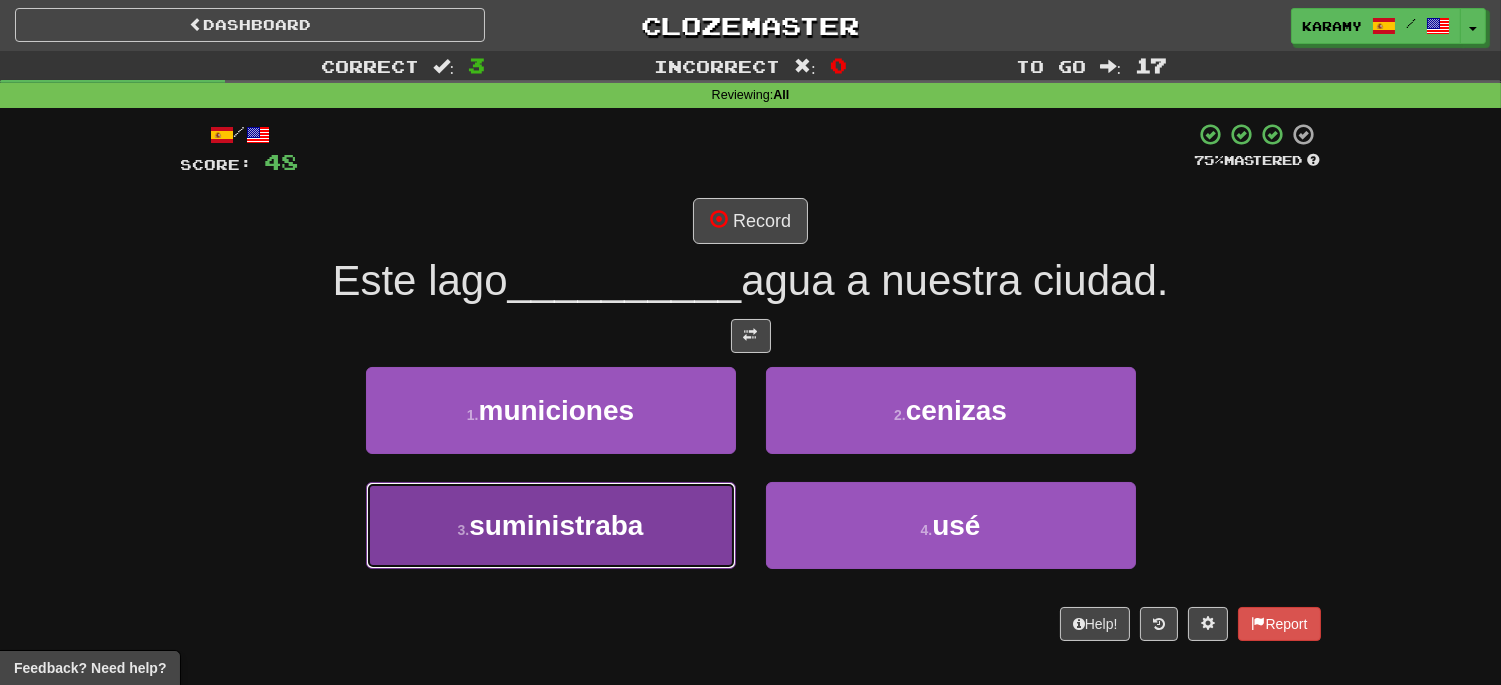 click on "suministraba" at bounding box center (556, 525) 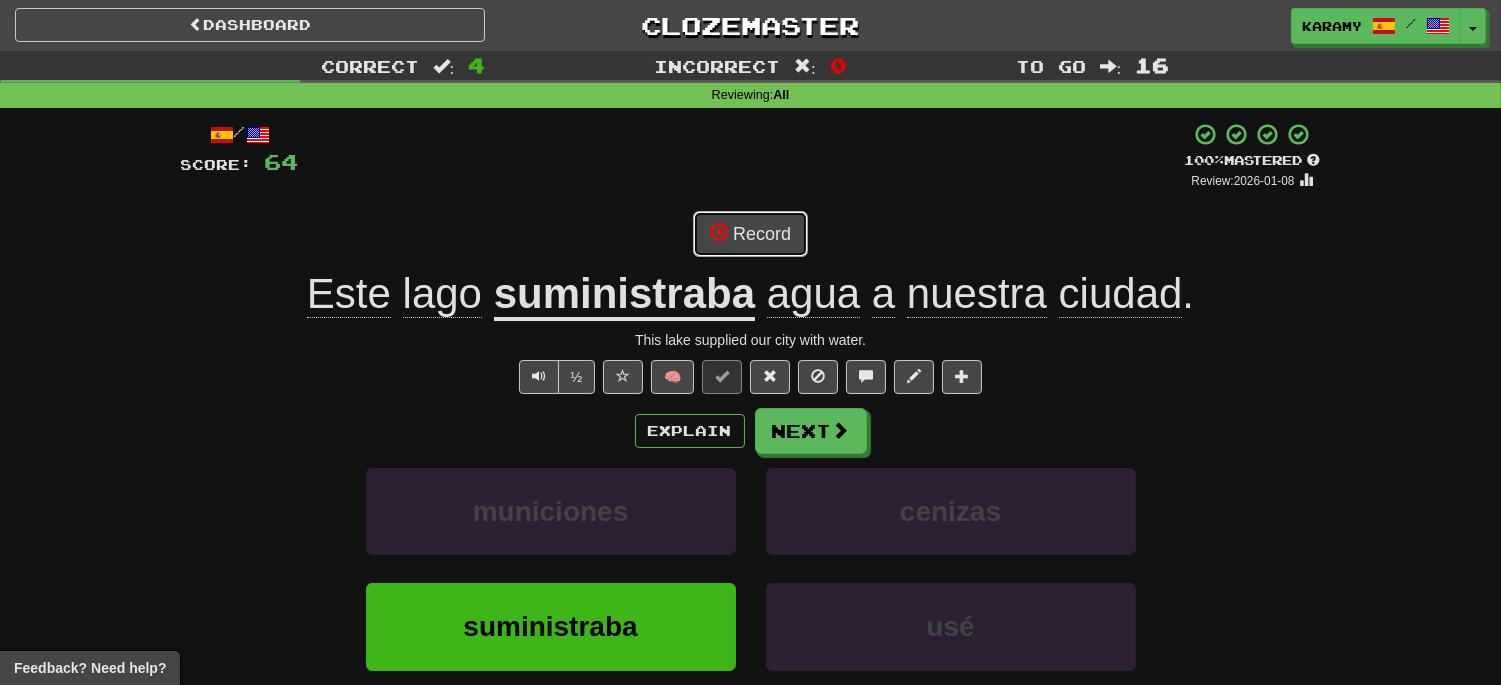 click on "Record" at bounding box center (750, 234) 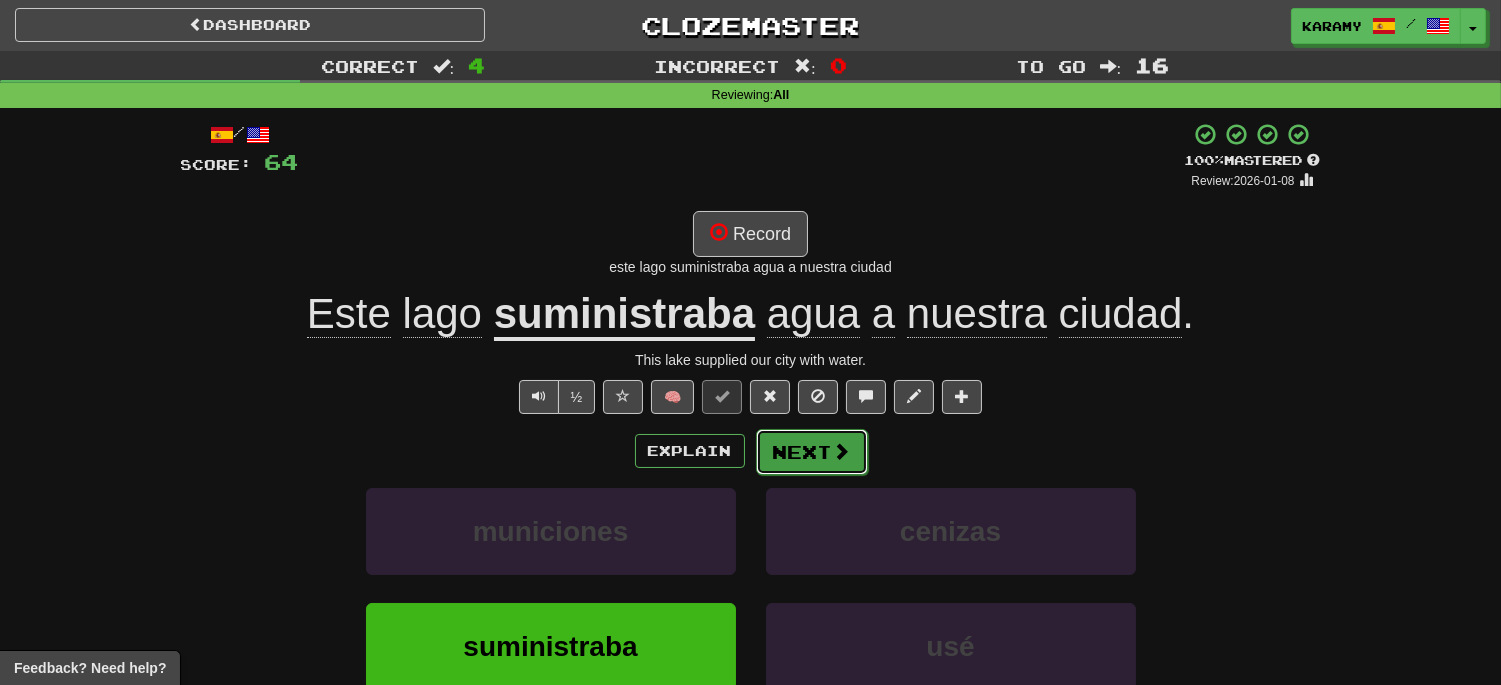 click on "Next" at bounding box center (812, 452) 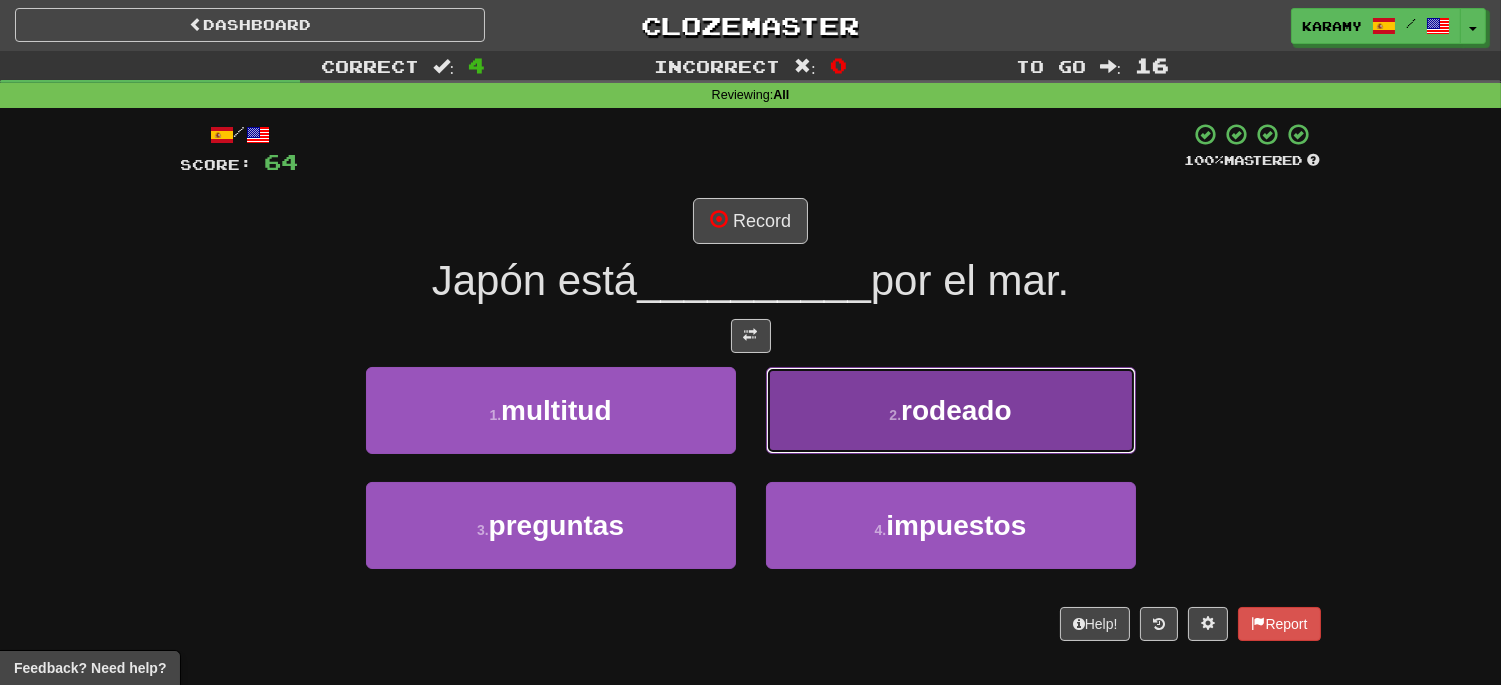 click on "2 .  rodeado" at bounding box center [951, 410] 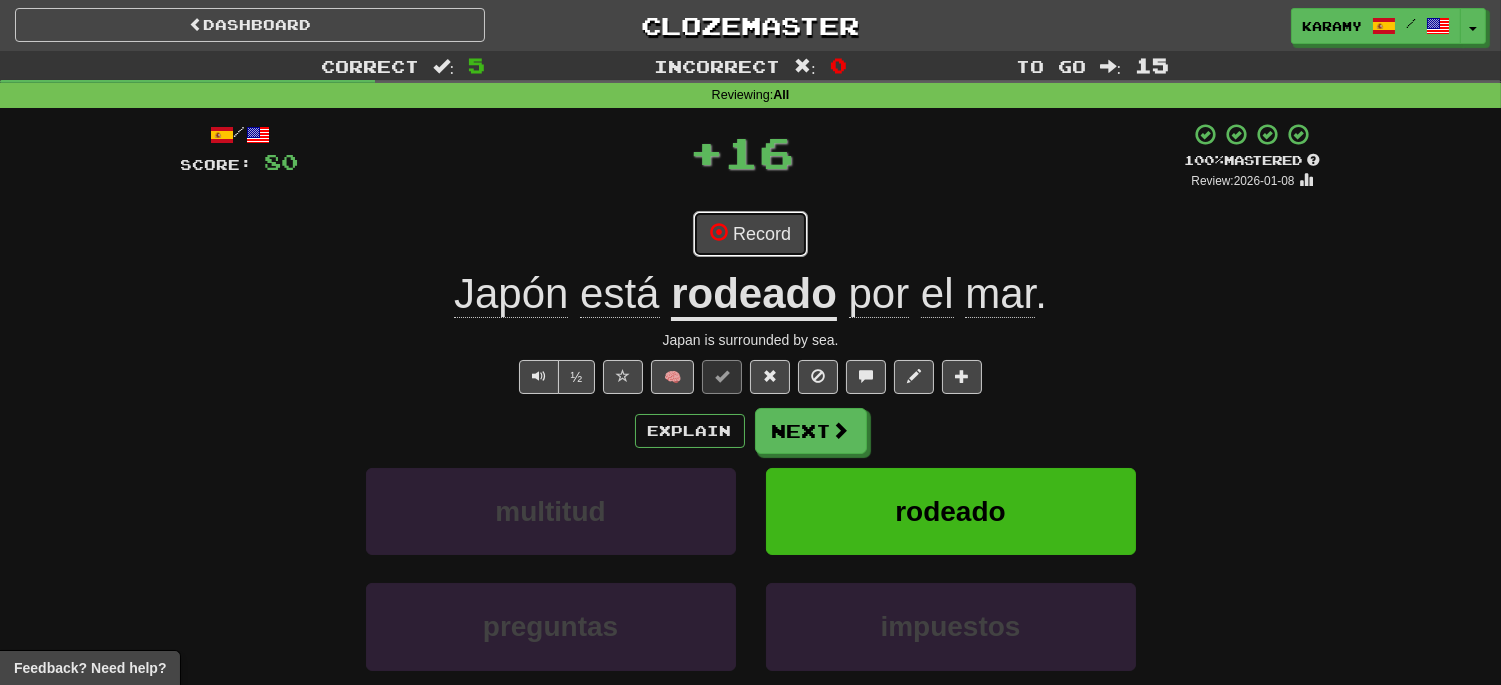 click on "Record" at bounding box center (750, 234) 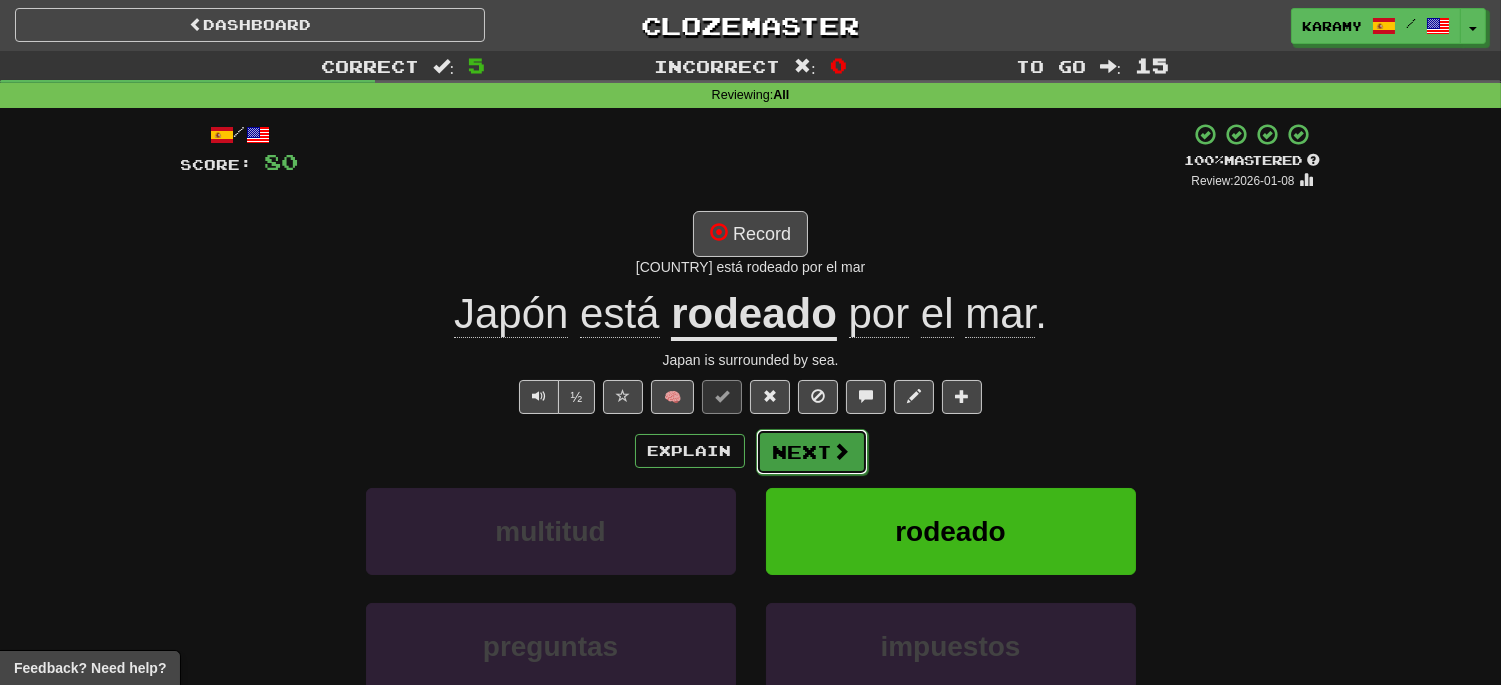 click at bounding box center [842, 451] 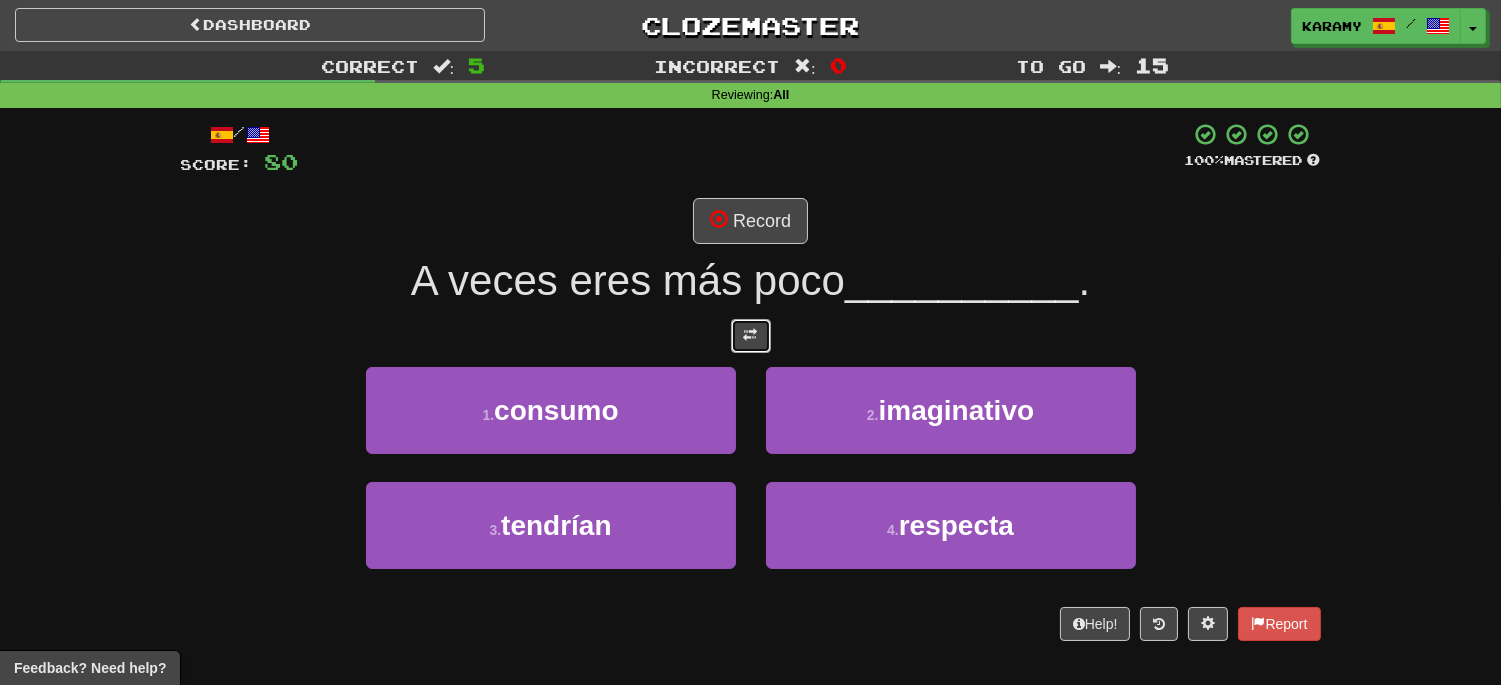 click at bounding box center (751, 336) 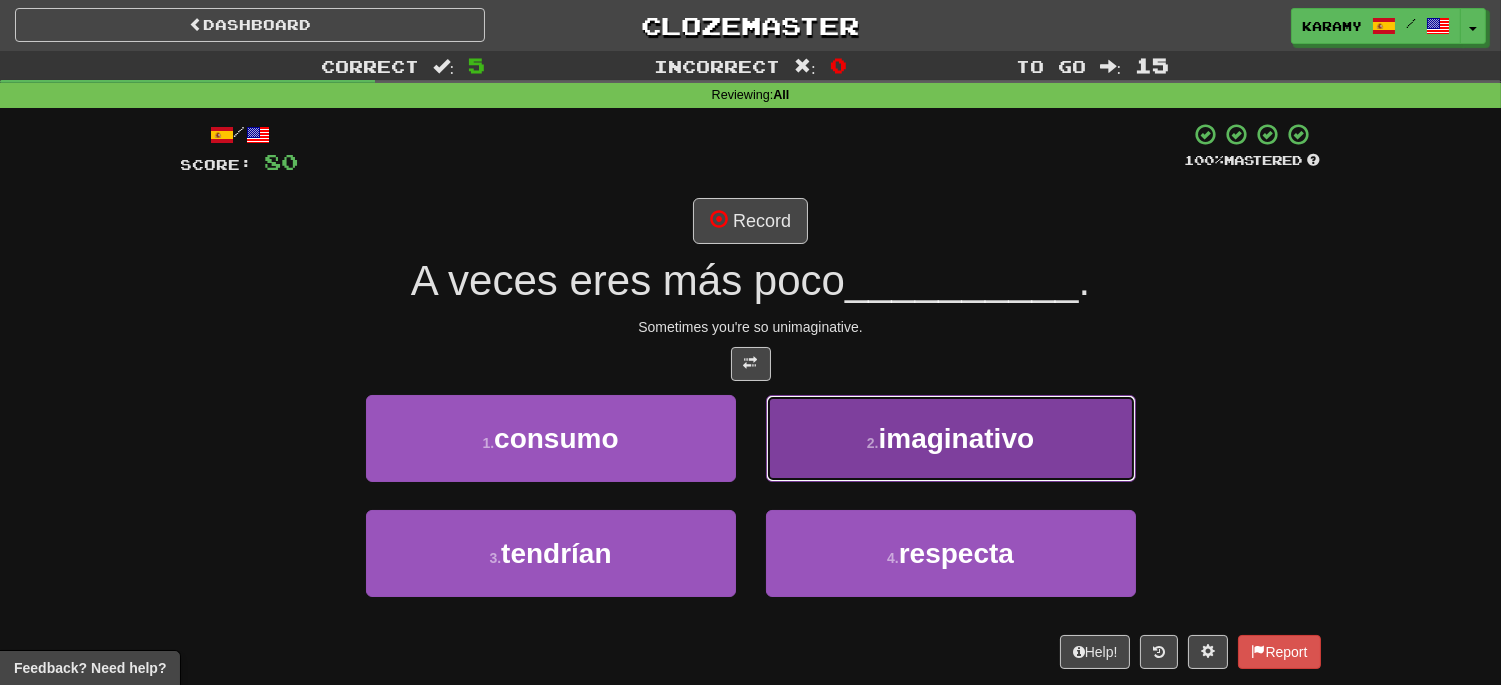 click on "2 .  imaginativo" at bounding box center (951, 438) 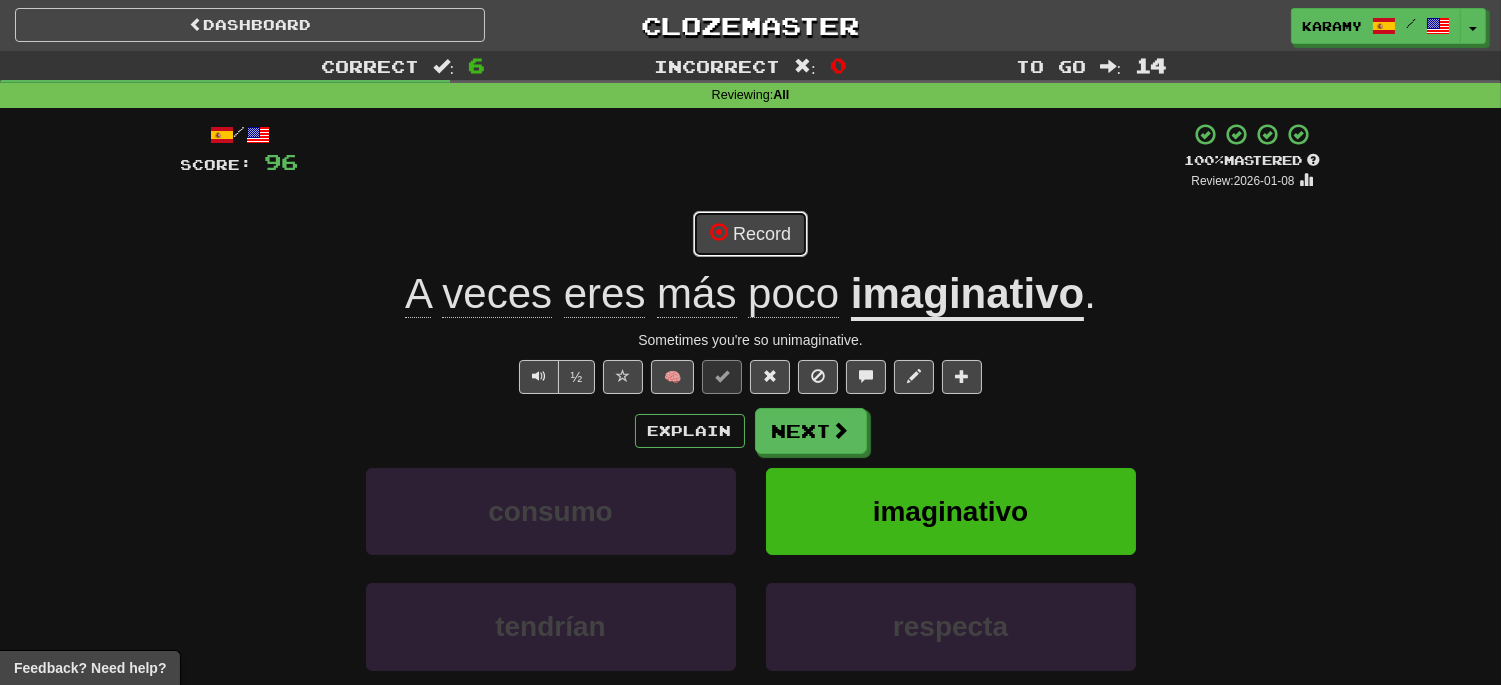 click on "Record" at bounding box center (750, 234) 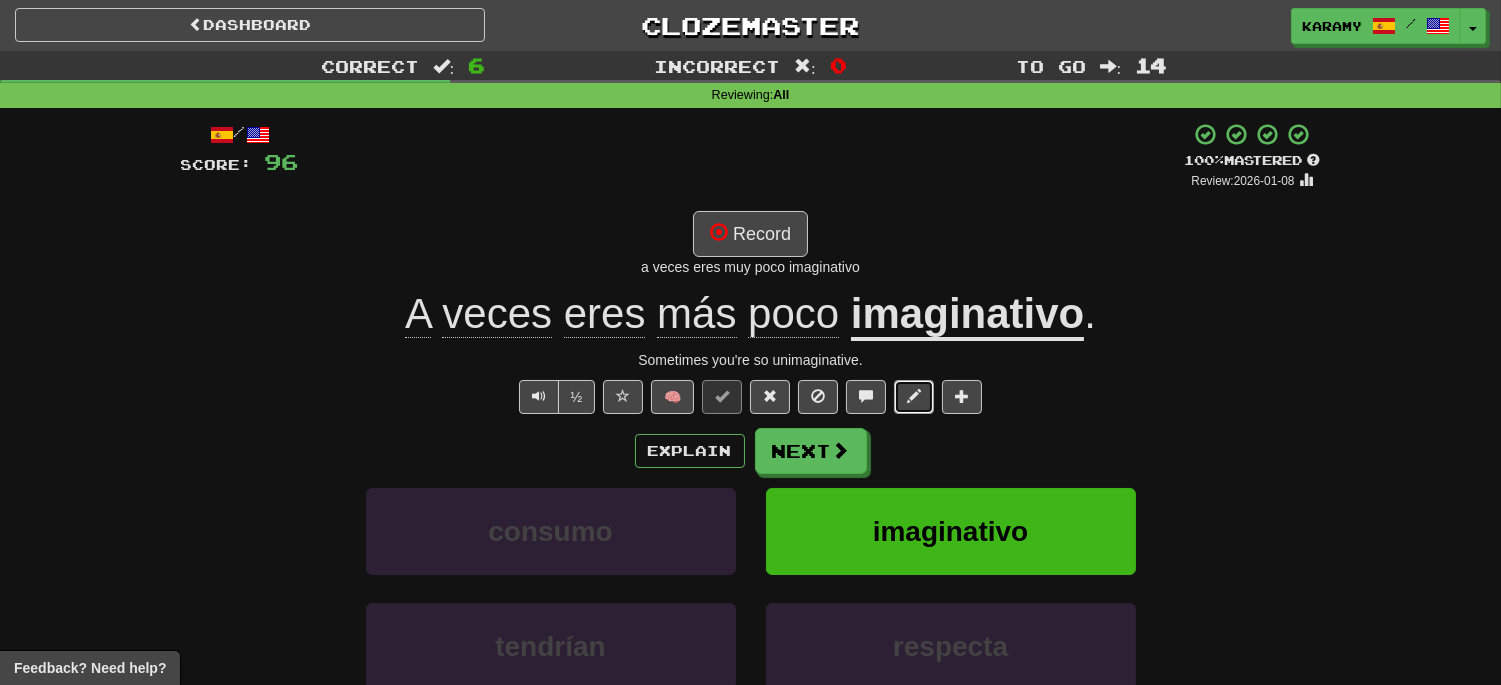 click at bounding box center (914, 396) 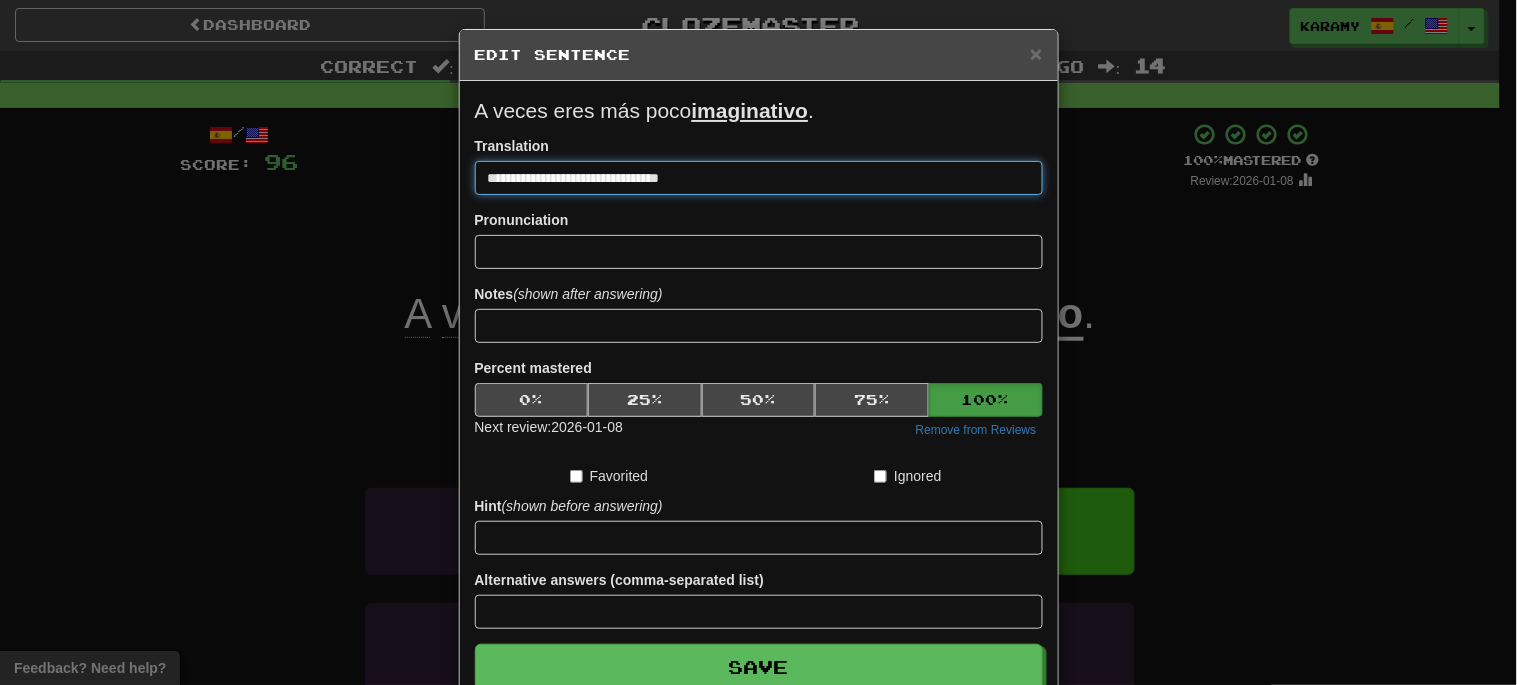 scroll, scrollTop: 0, scrollLeft: 0, axis: both 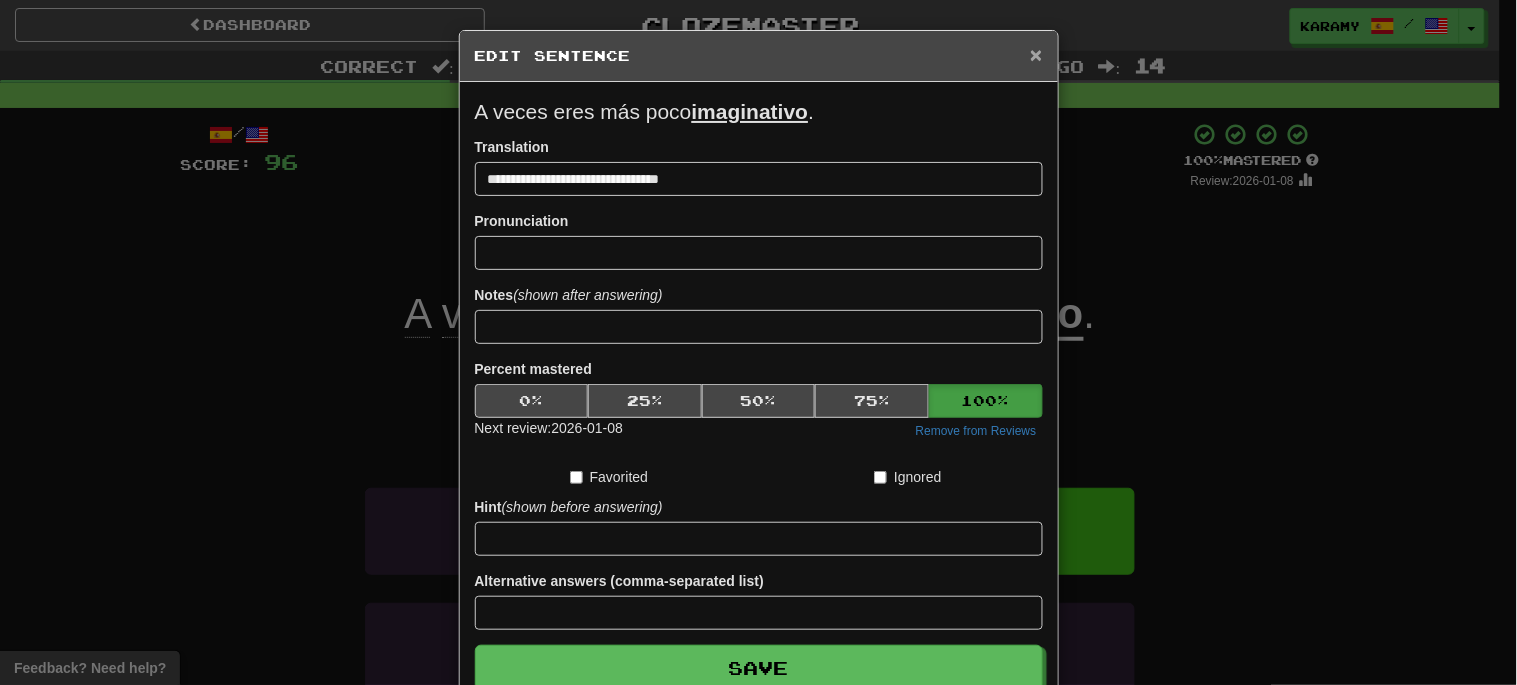 click on "×" at bounding box center (1036, 54) 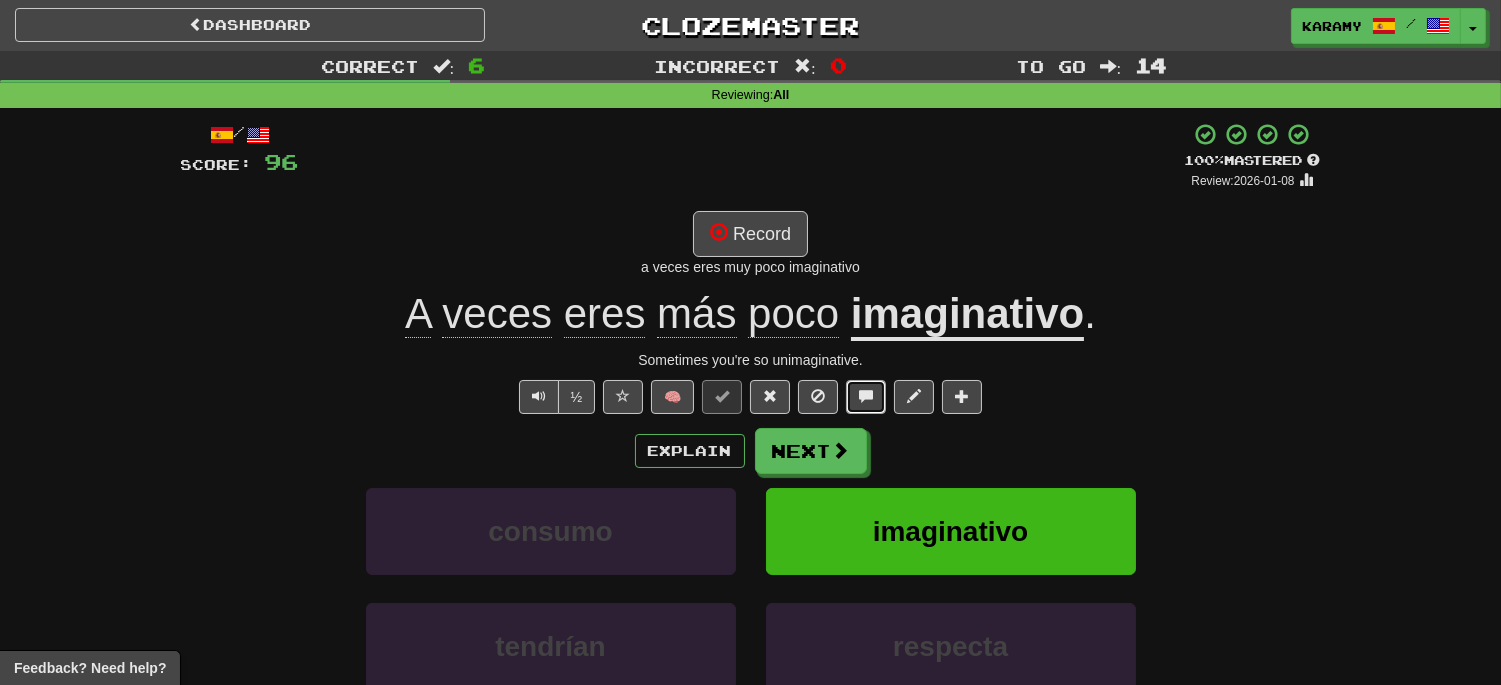 click at bounding box center (866, 396) 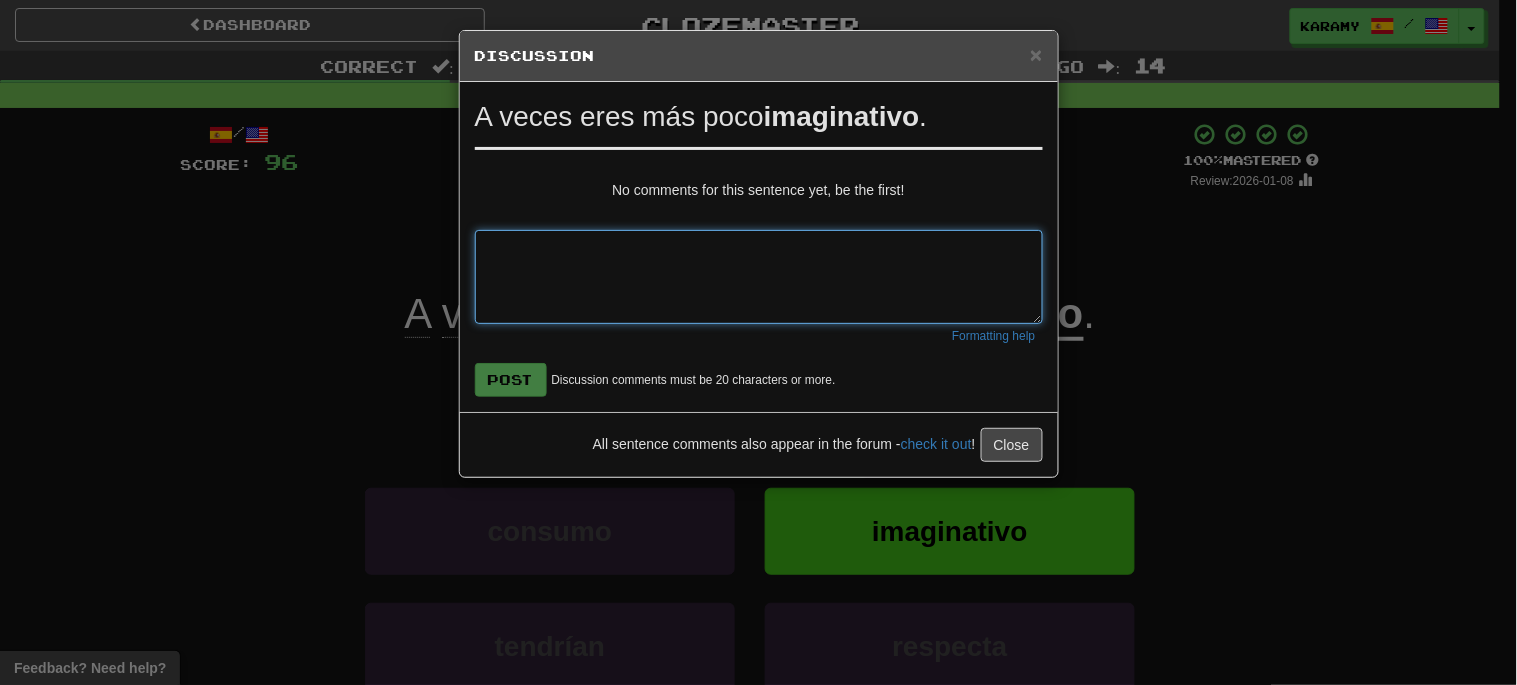 click at bounding box center [759, 277] 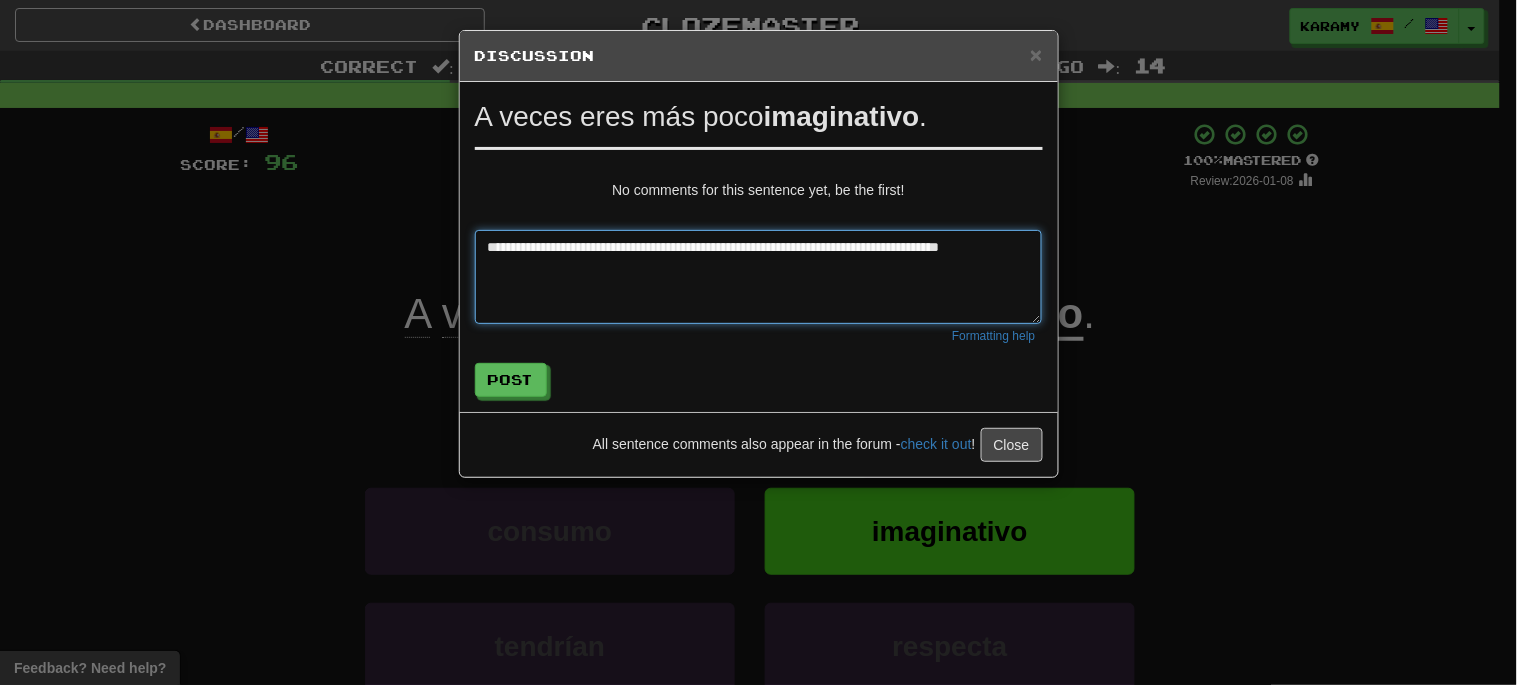 click on "**********" at bounding box center (759, 277) 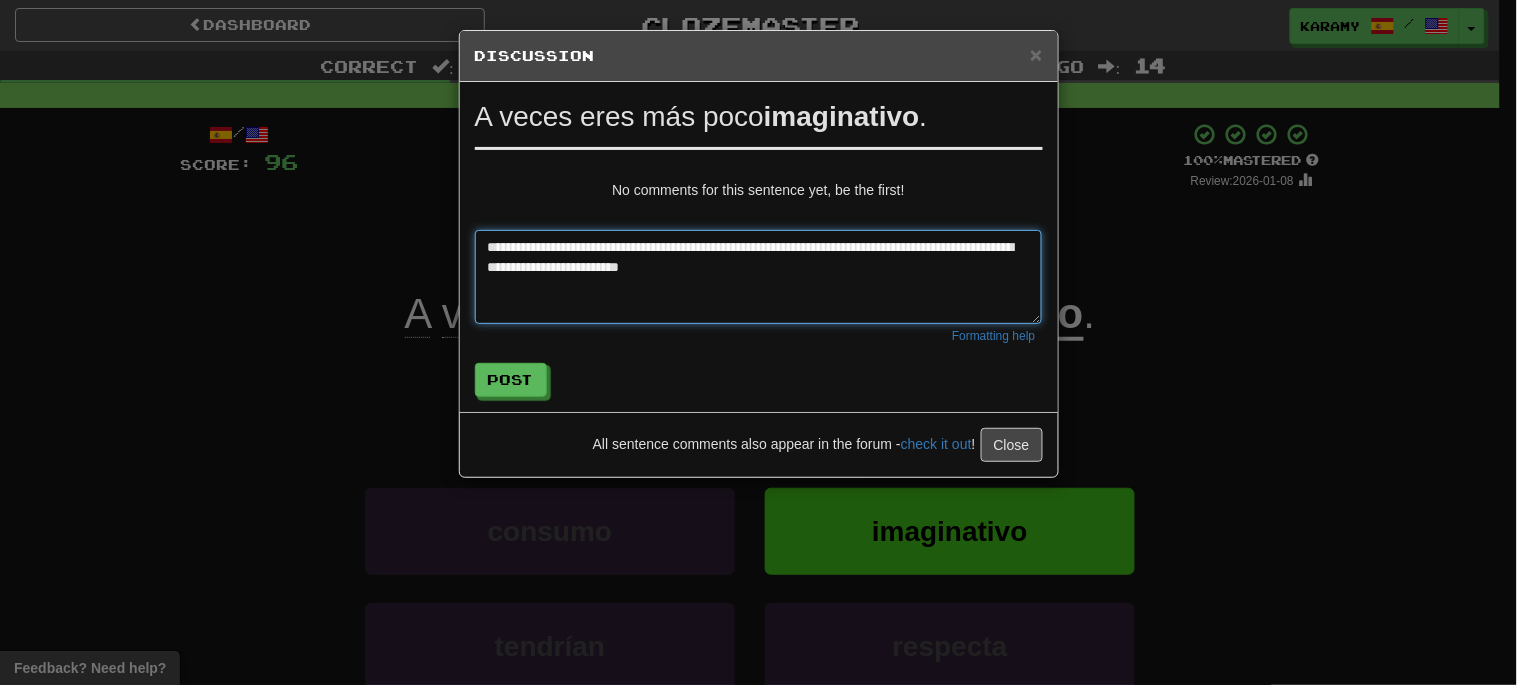 click on "**********" at bounding box center (759, 277) 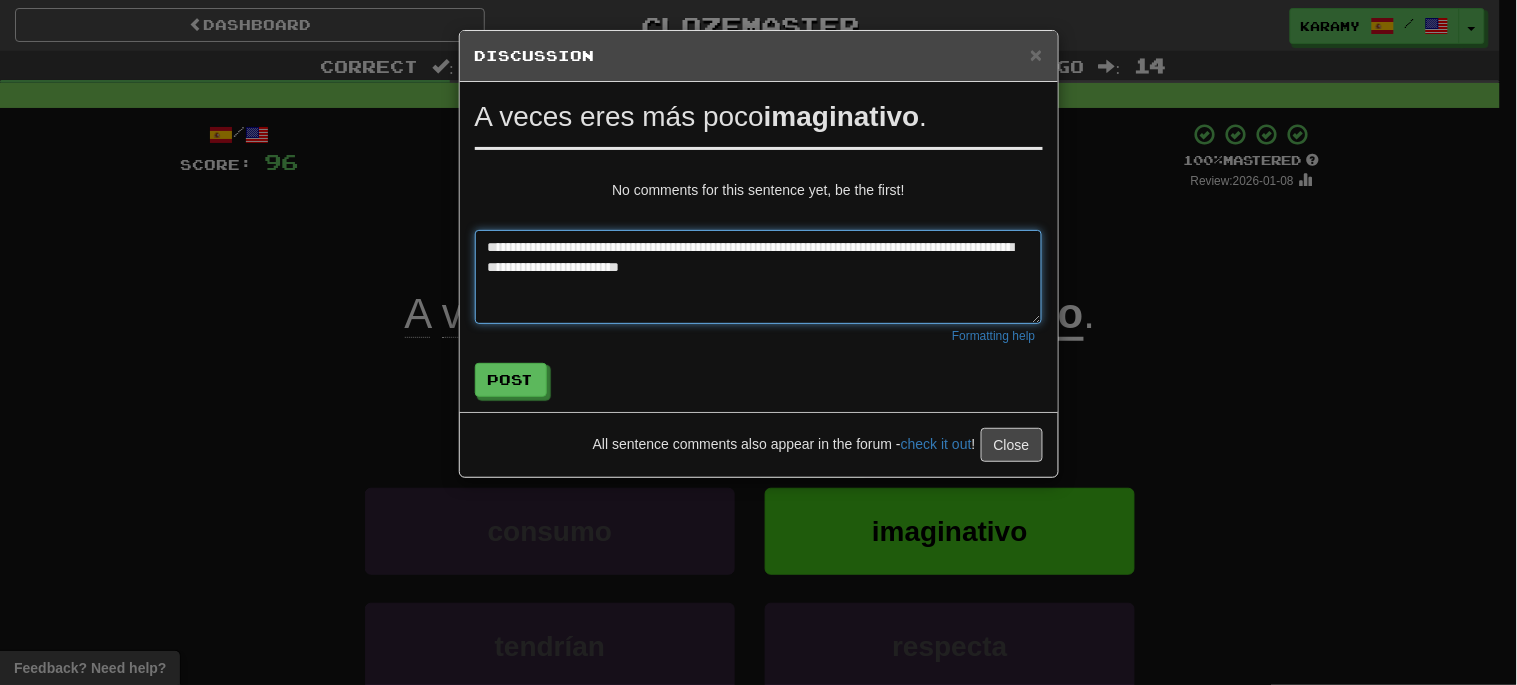 click on "**********" at bounding box center [759, 277] 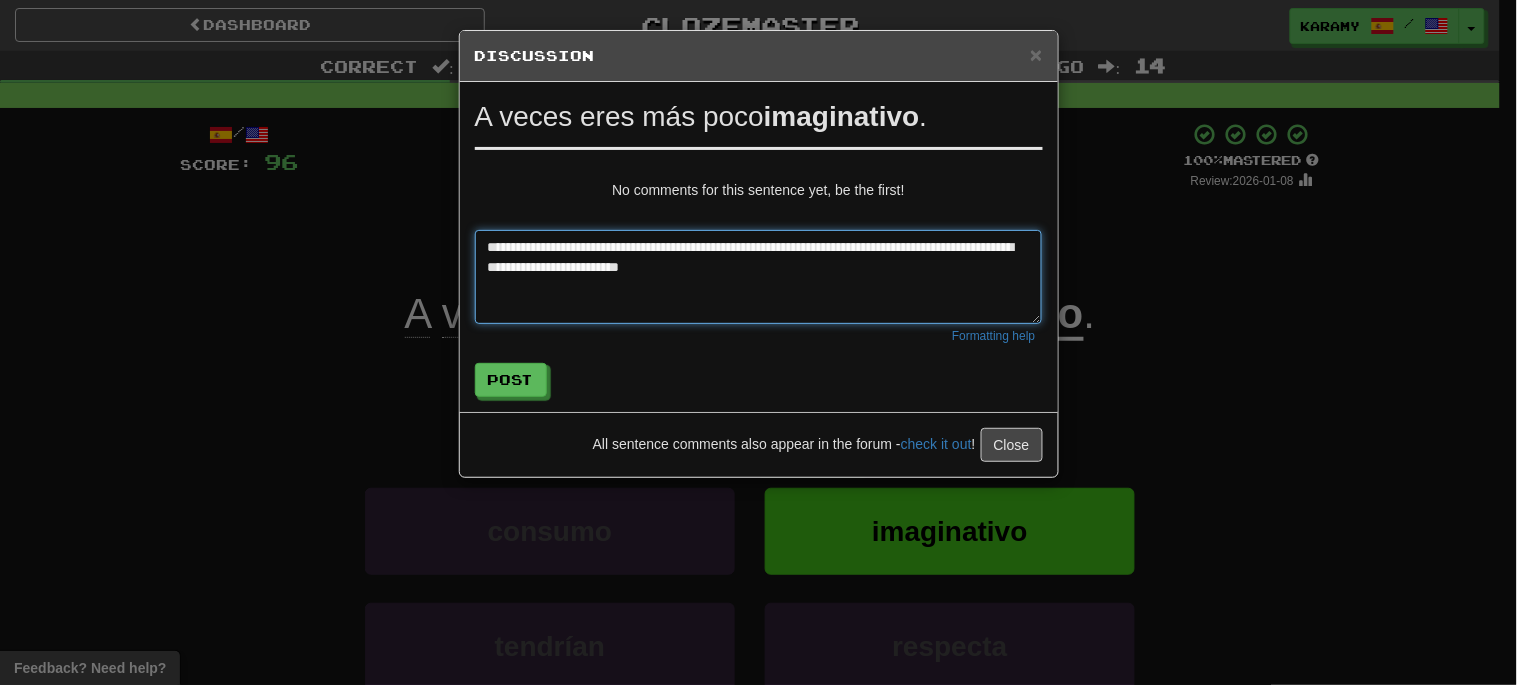 click on "**********" at bounding box center [759, 277] 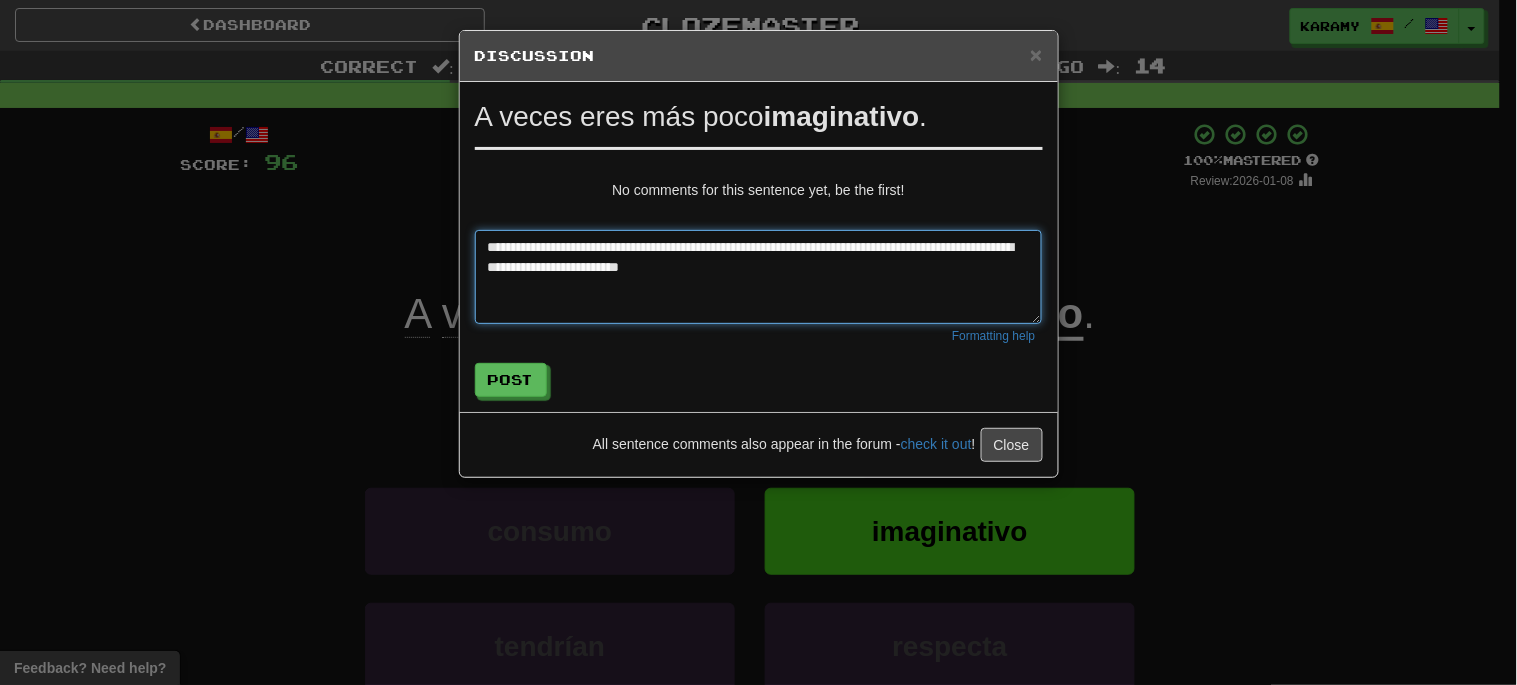 paste on "**********" 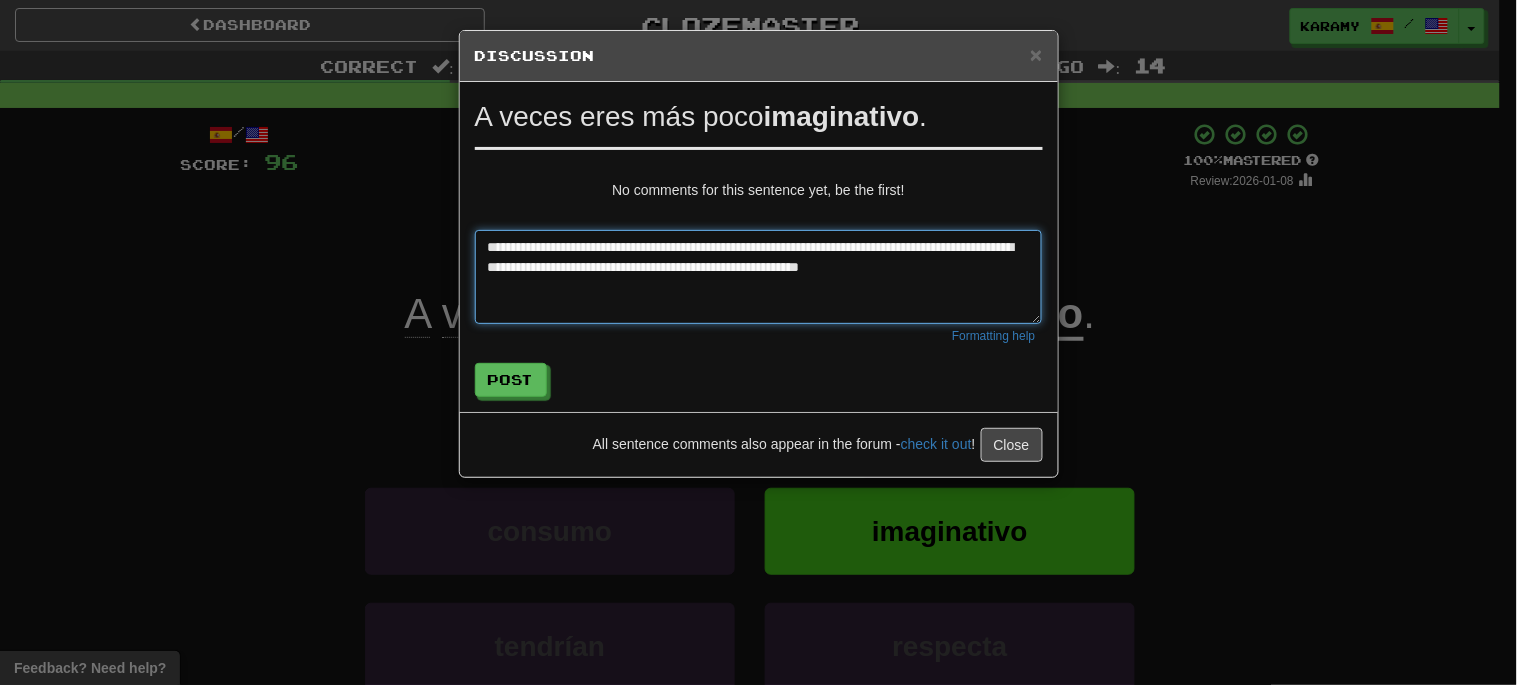 drag, startPoint x: 652, startPoint y: 276, endPoint x: 487, endPoint y: 276, distance: 165 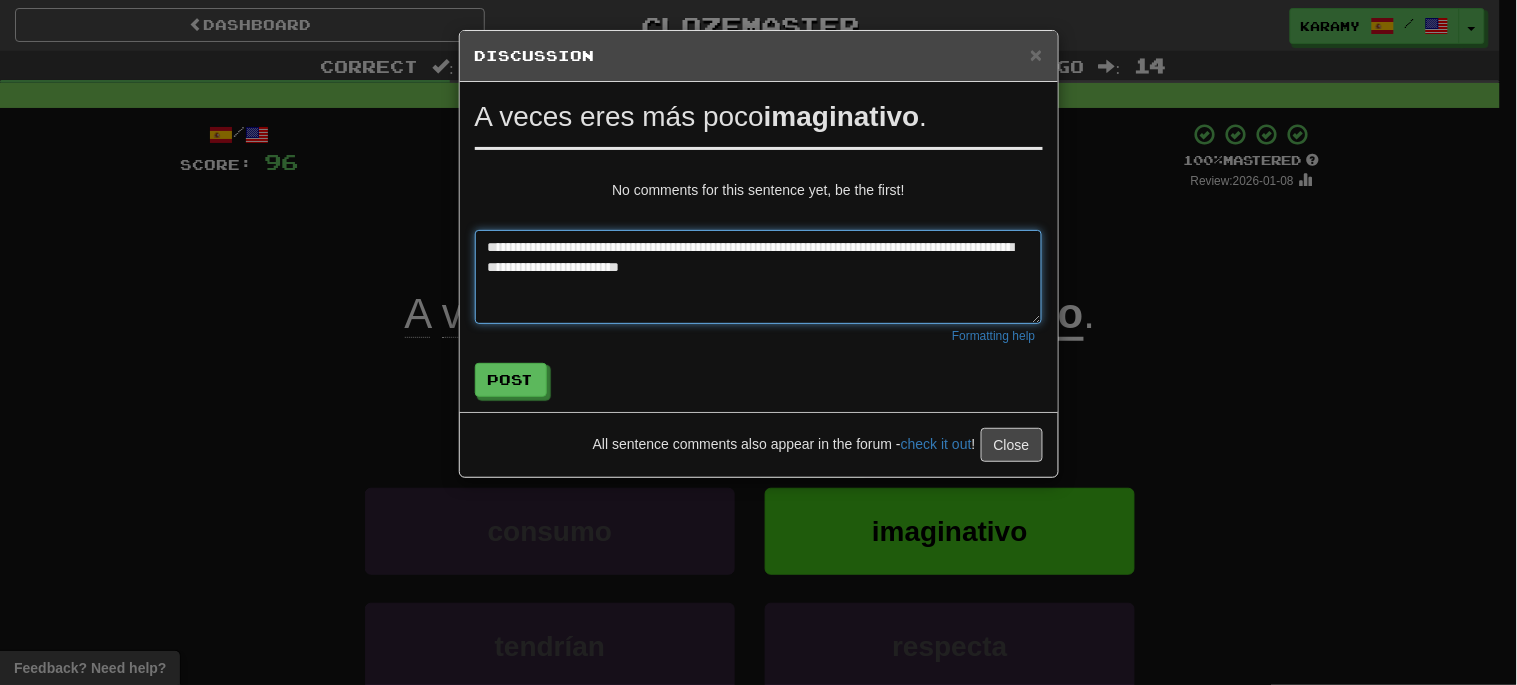 paste on "**********" 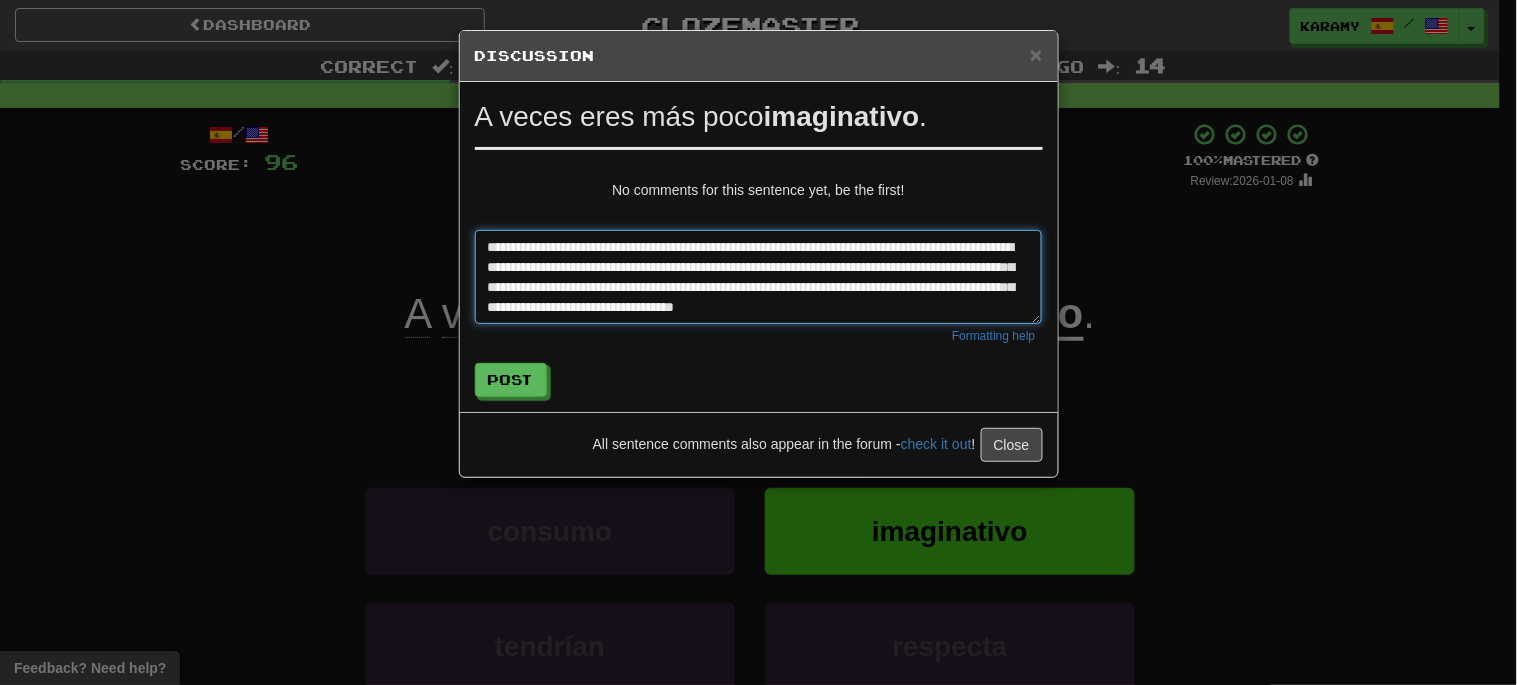 scroll, scrollTop: 20, scrollLeft: 0, axis: vertical 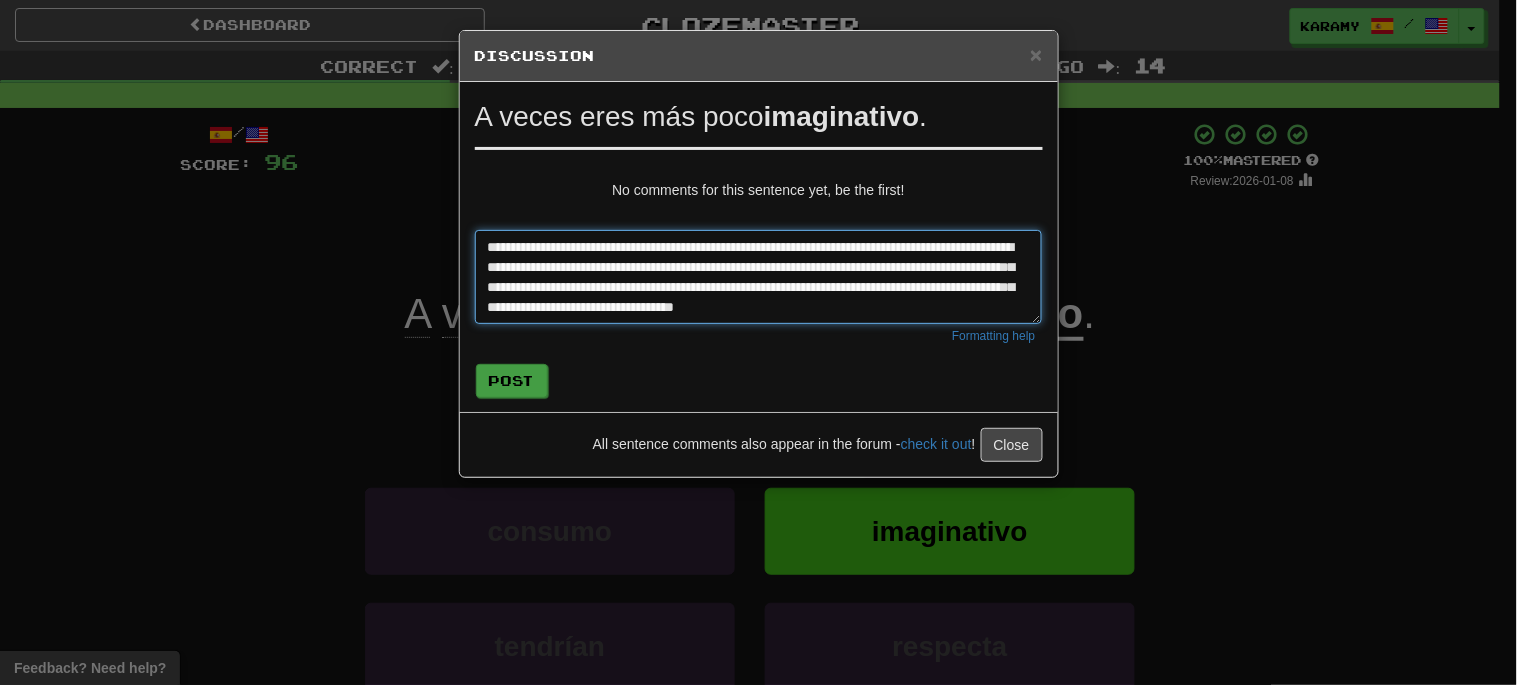 type on "**********" 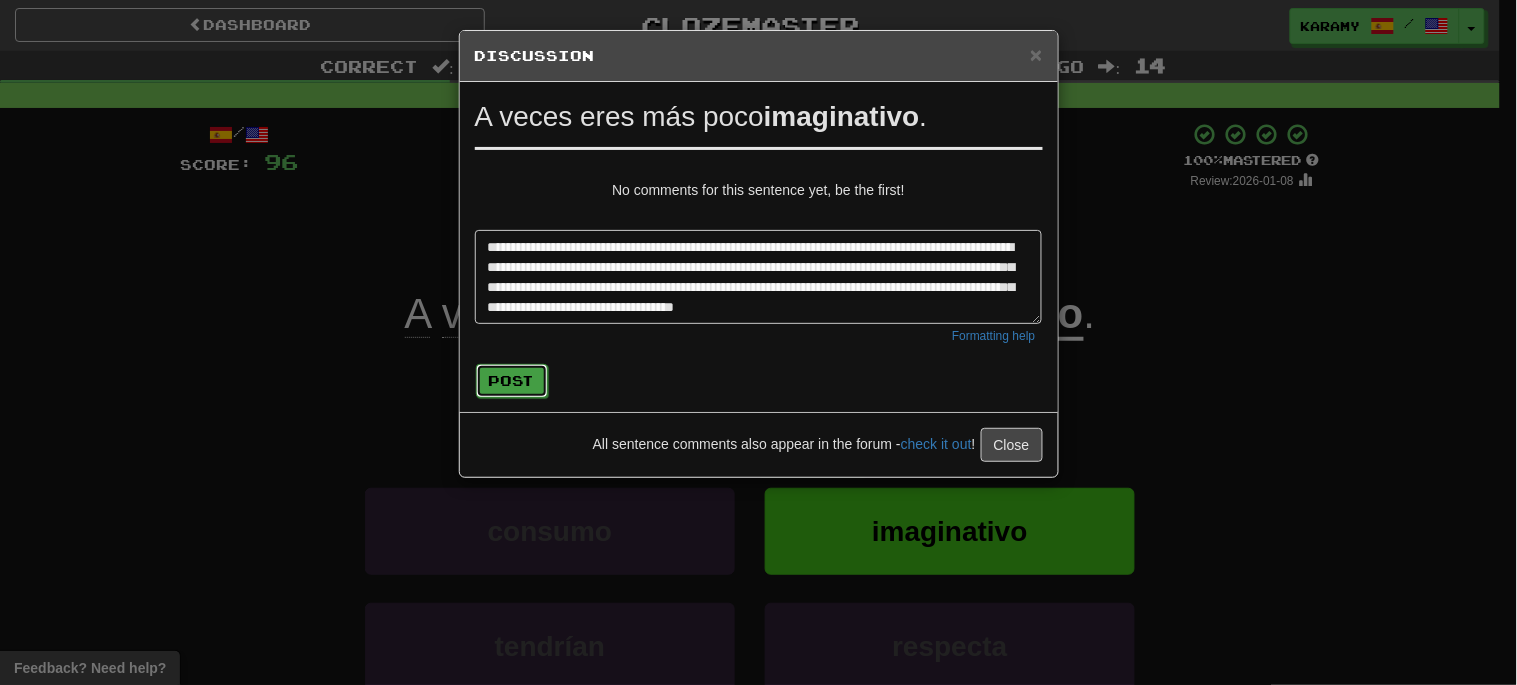 click on "Post" at bounding box center (512, 381) 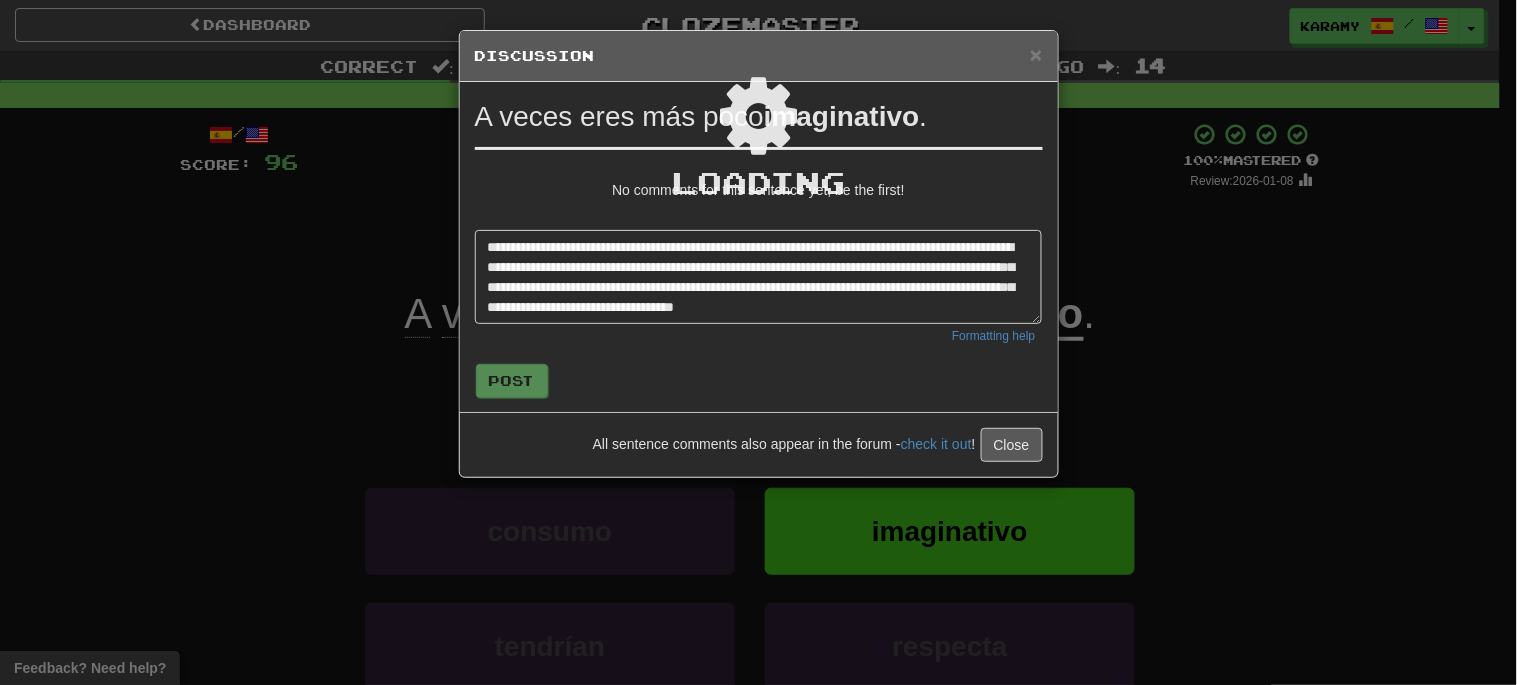 type 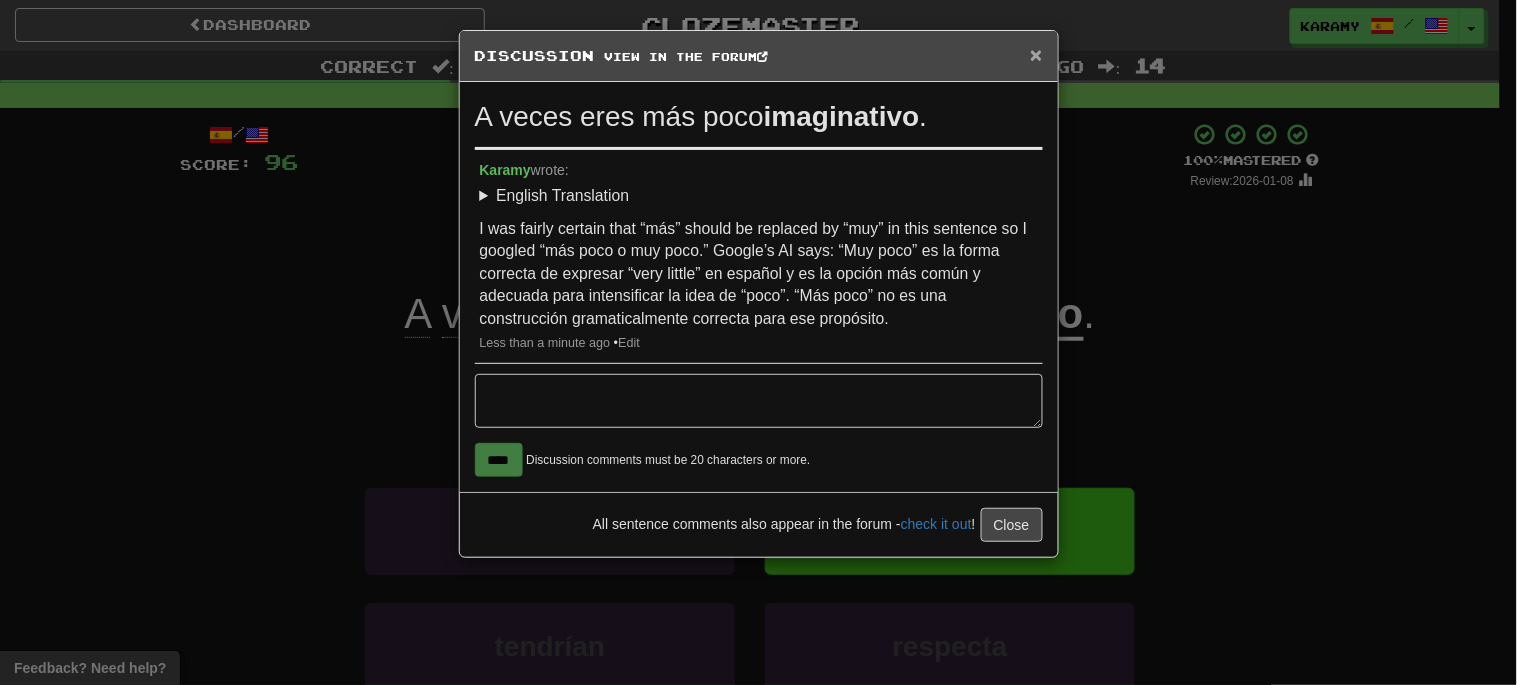 click on "×" at bounding box center [1036, 54] 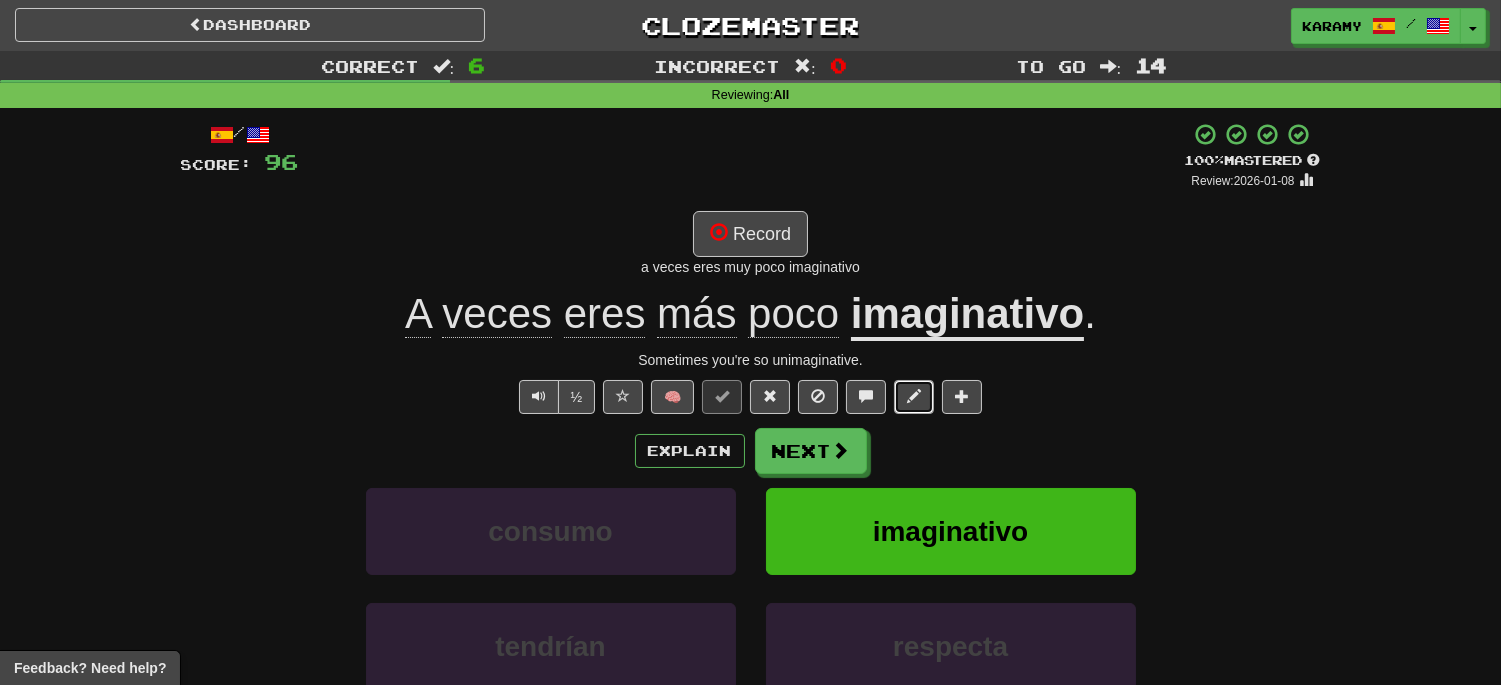 click at bounding box center (914, 396) 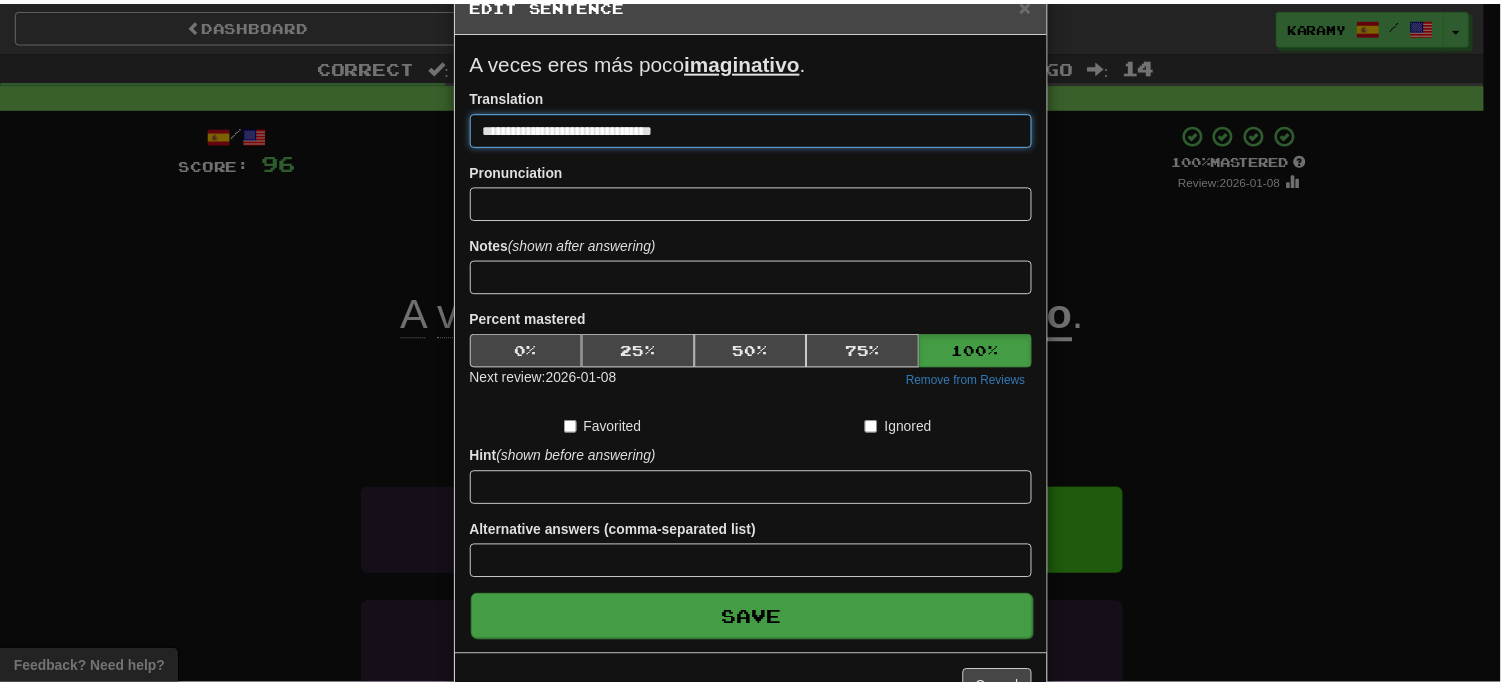 scroll, scrollTop: 0, scrollLeft: 0, axis: both 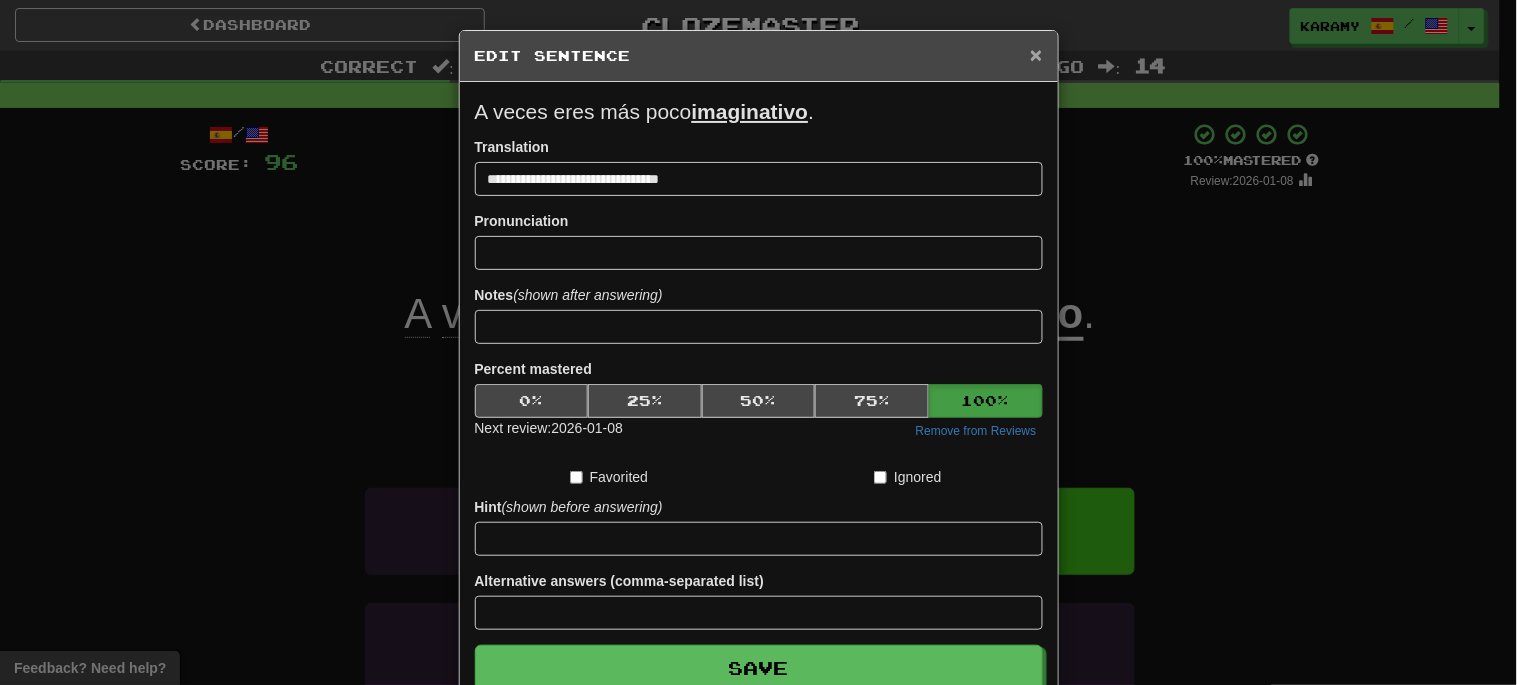click on "×" at bounding box center (1036, 54) 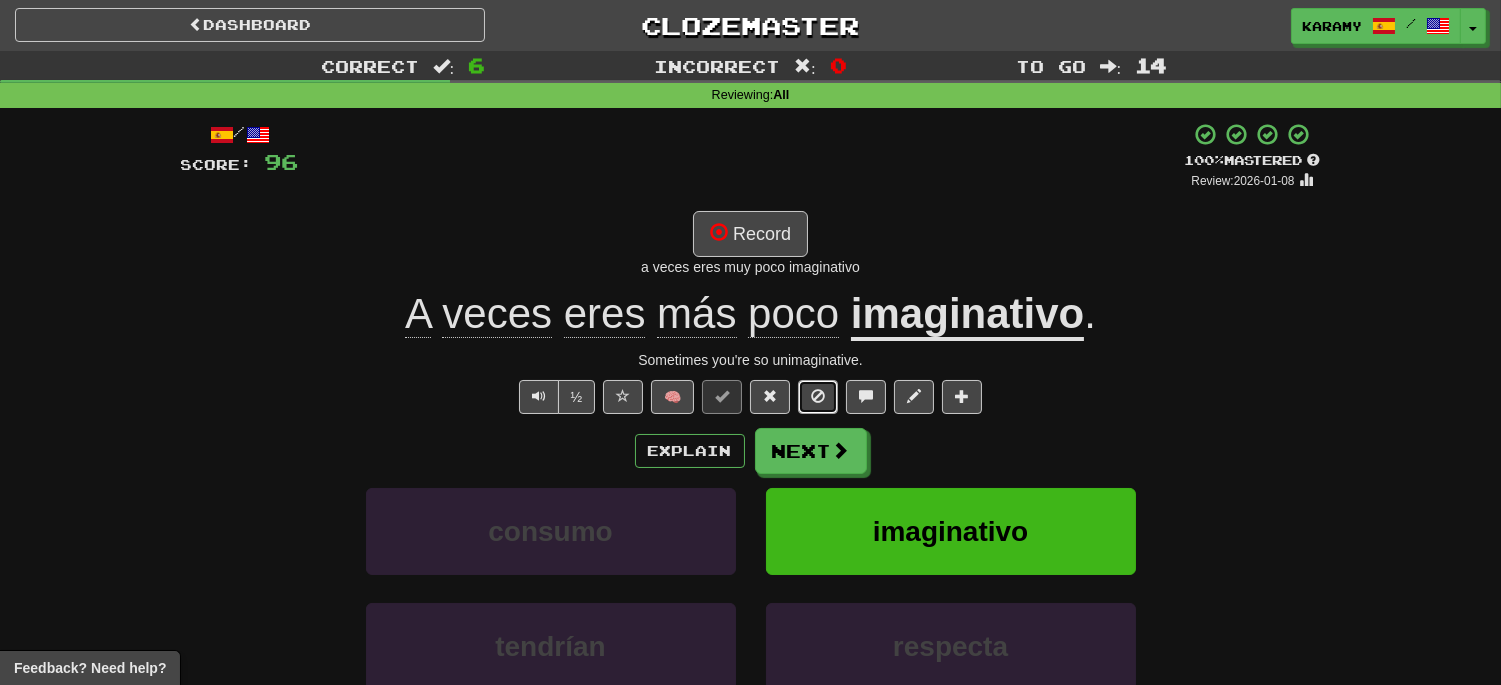 click at bounding box center (818, 396) 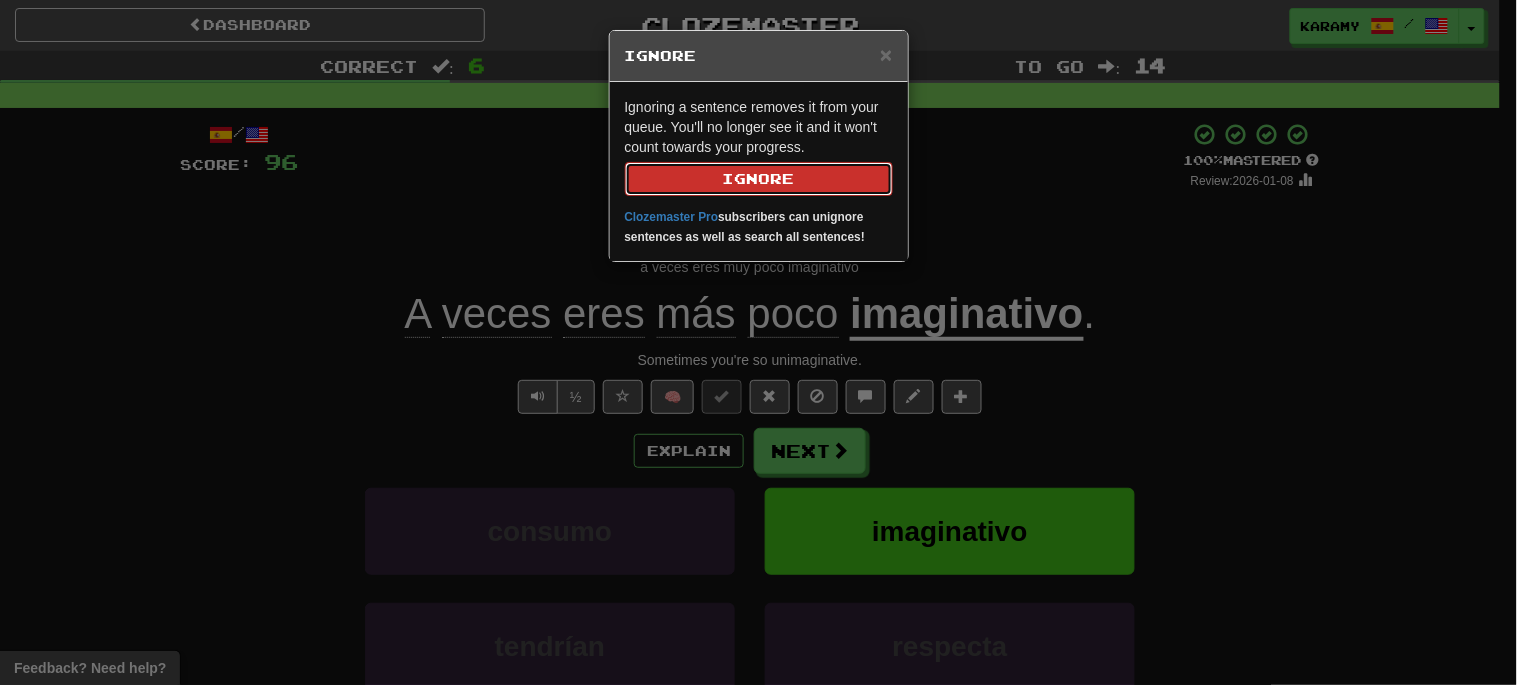 click on "Ignore" at bounding box center [759, 179] 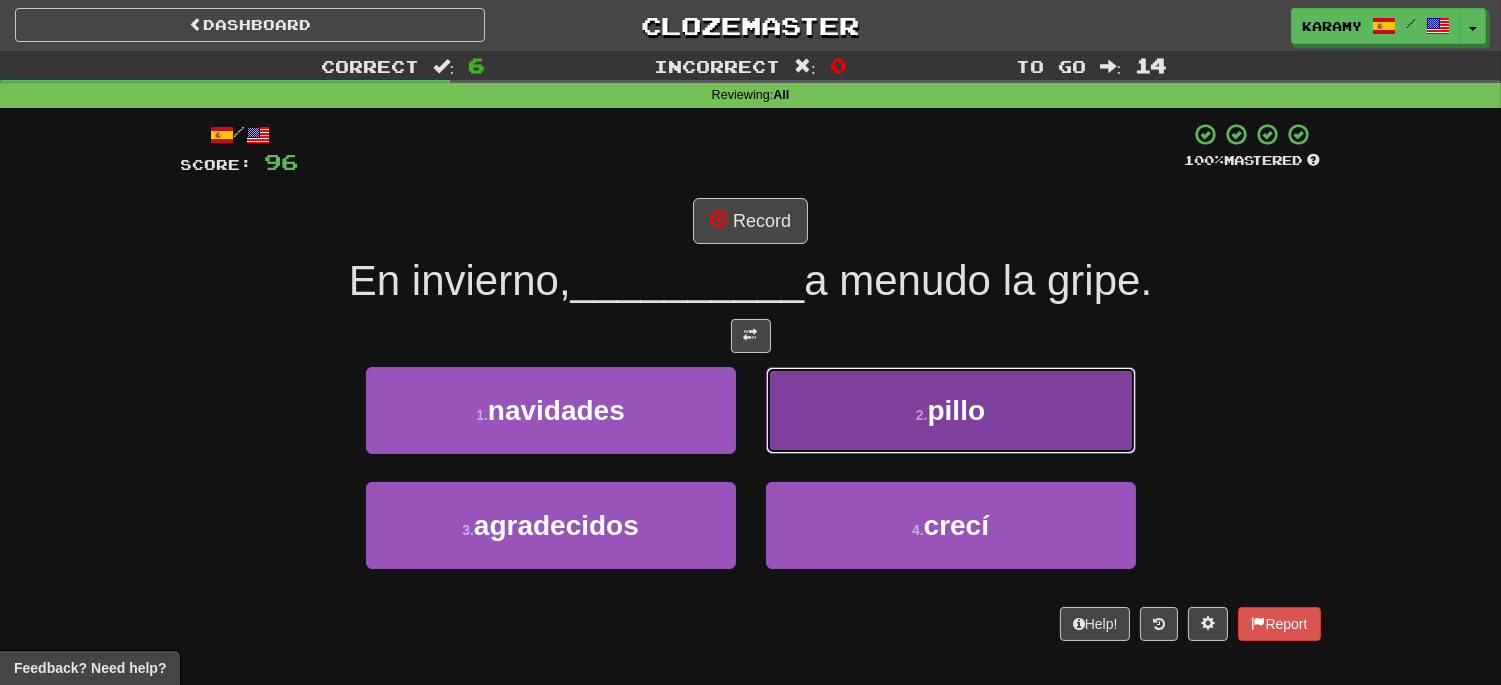 click on "pillo" at bounding box center (957, 410) 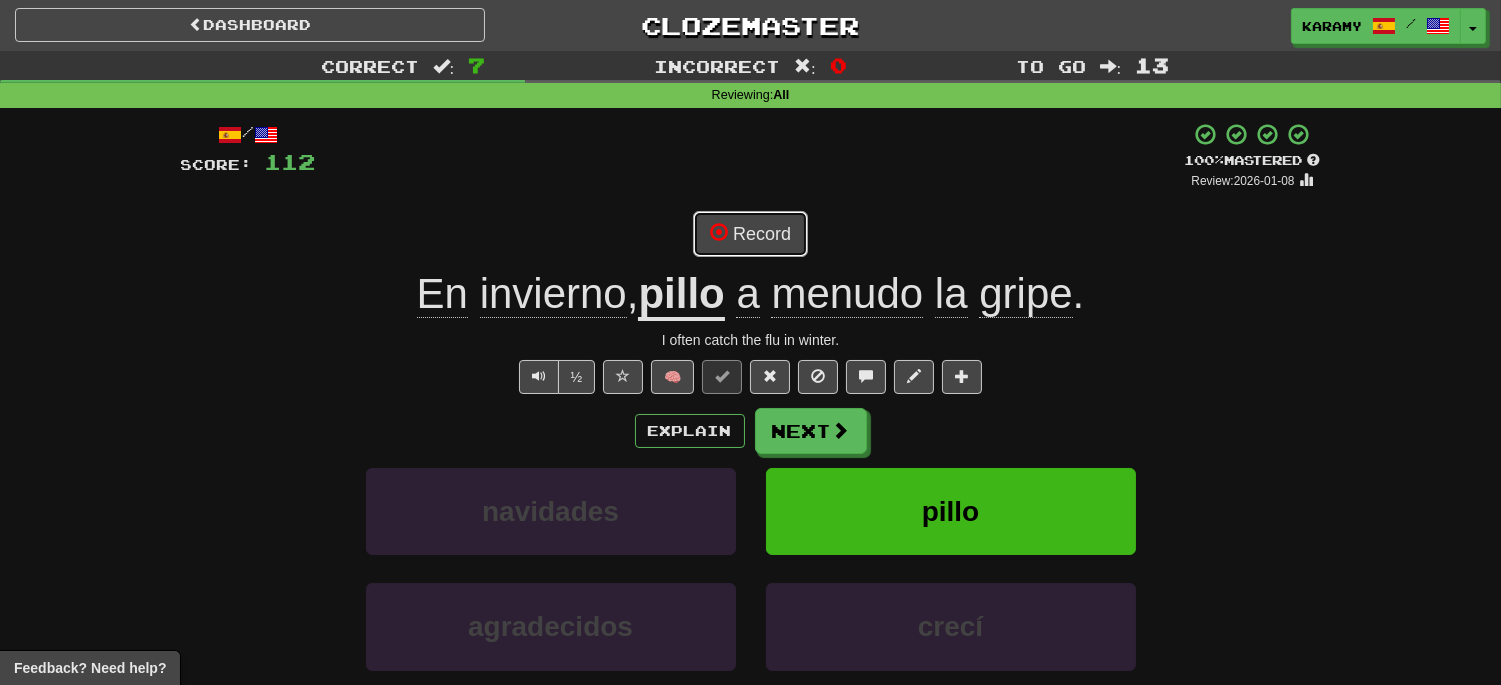 click on "Record" at bounding box center [750, 234] 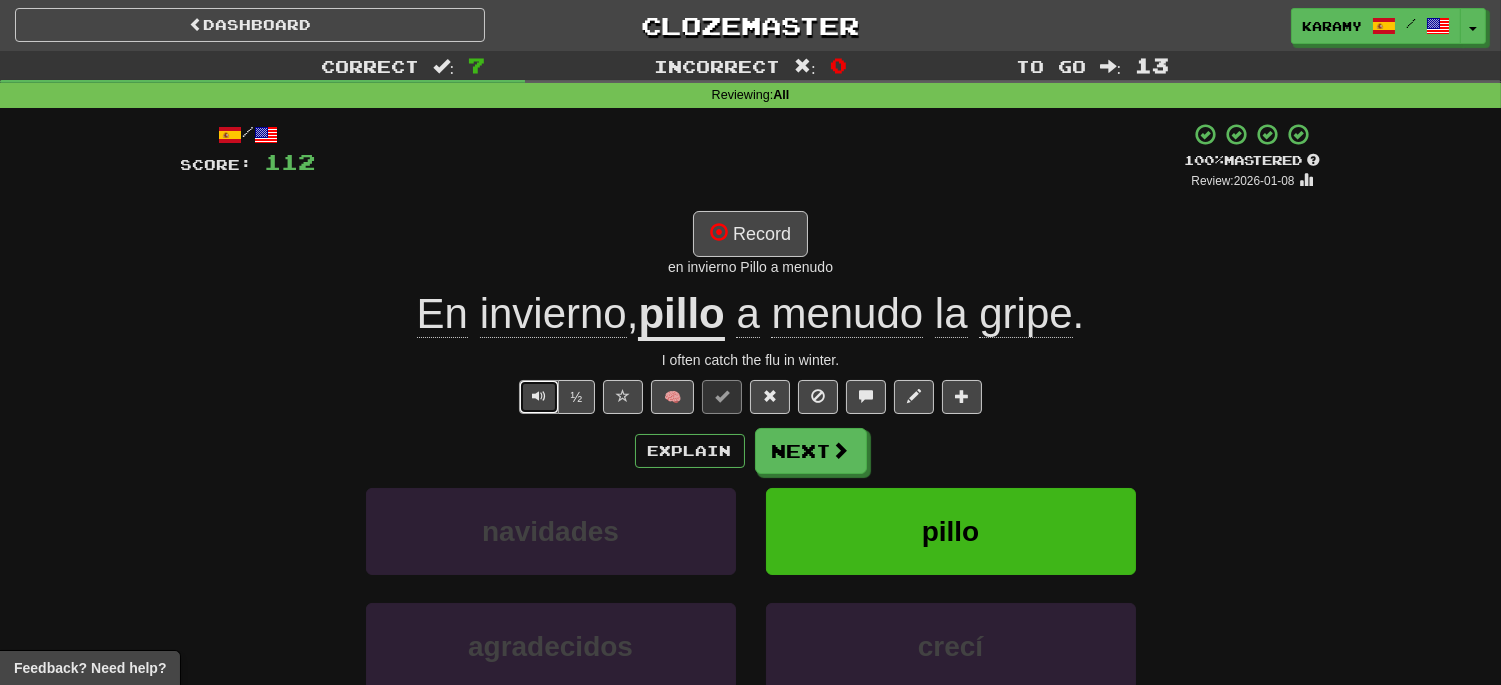 click at bounding box center [539, 396] 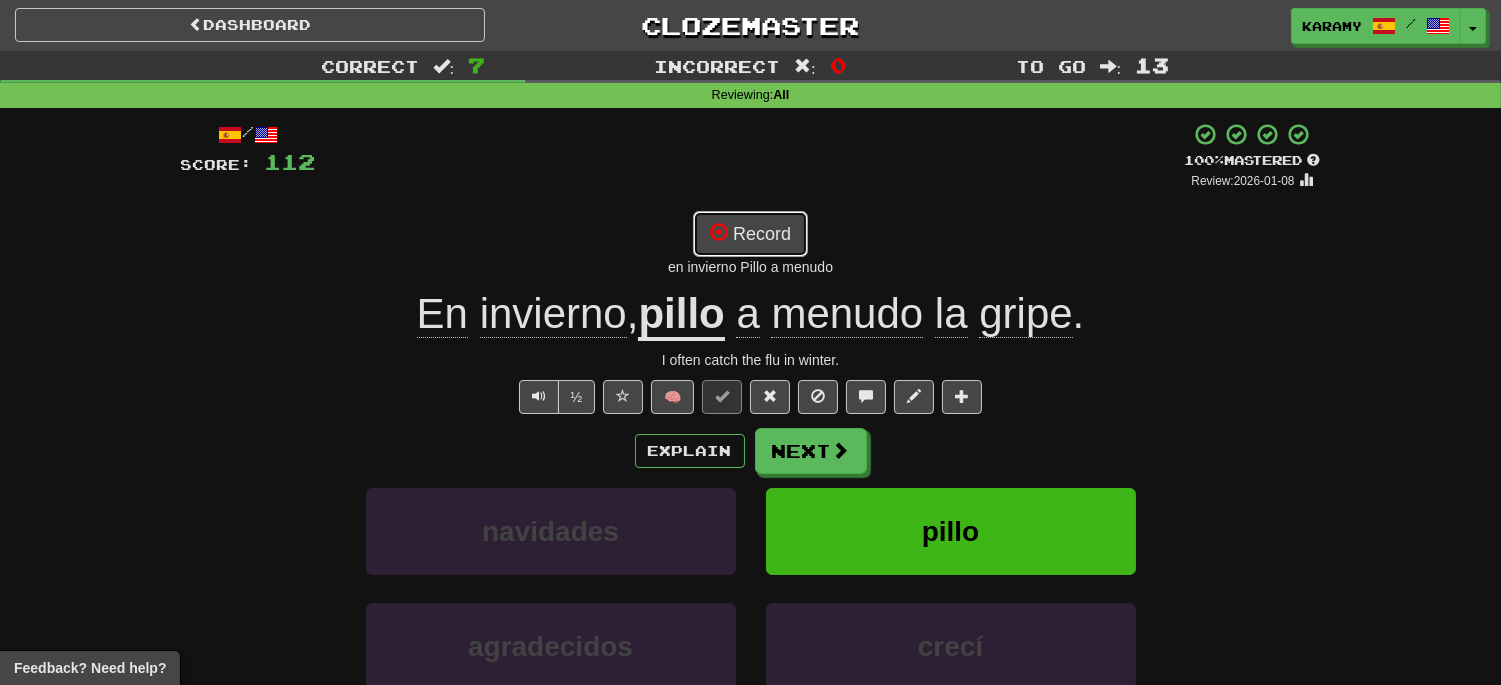 click on "Record" at bounding box center [750, 234] 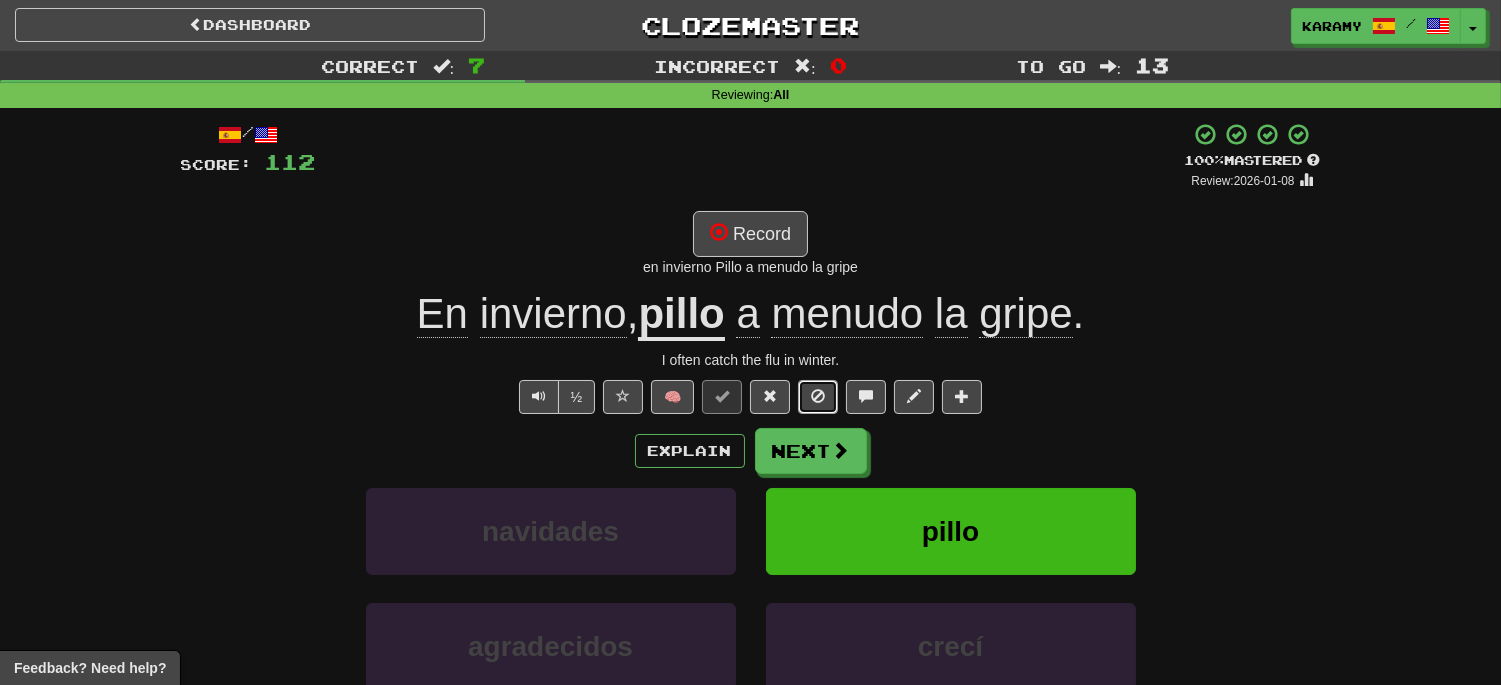 click at bounding box center (818, 396) 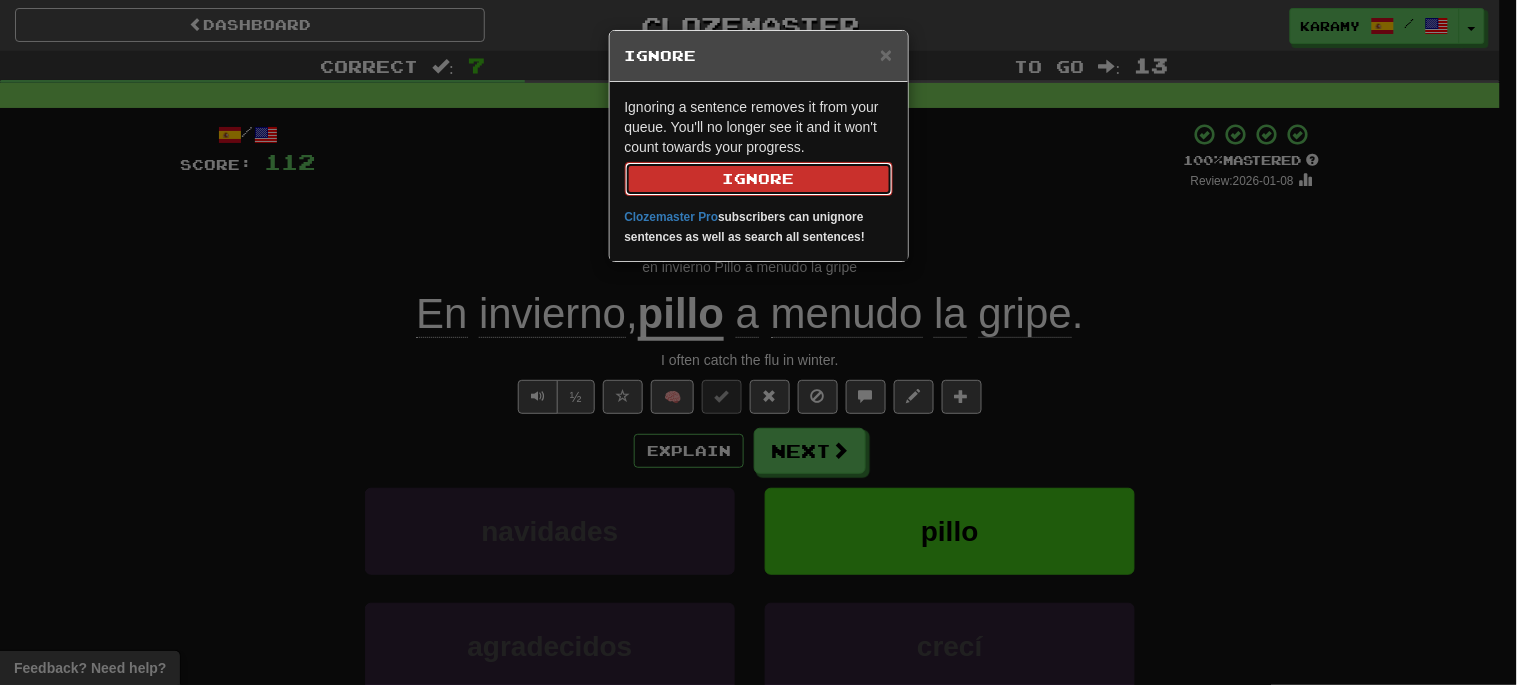 click on "Ignore" at bounding box center [759, 179] 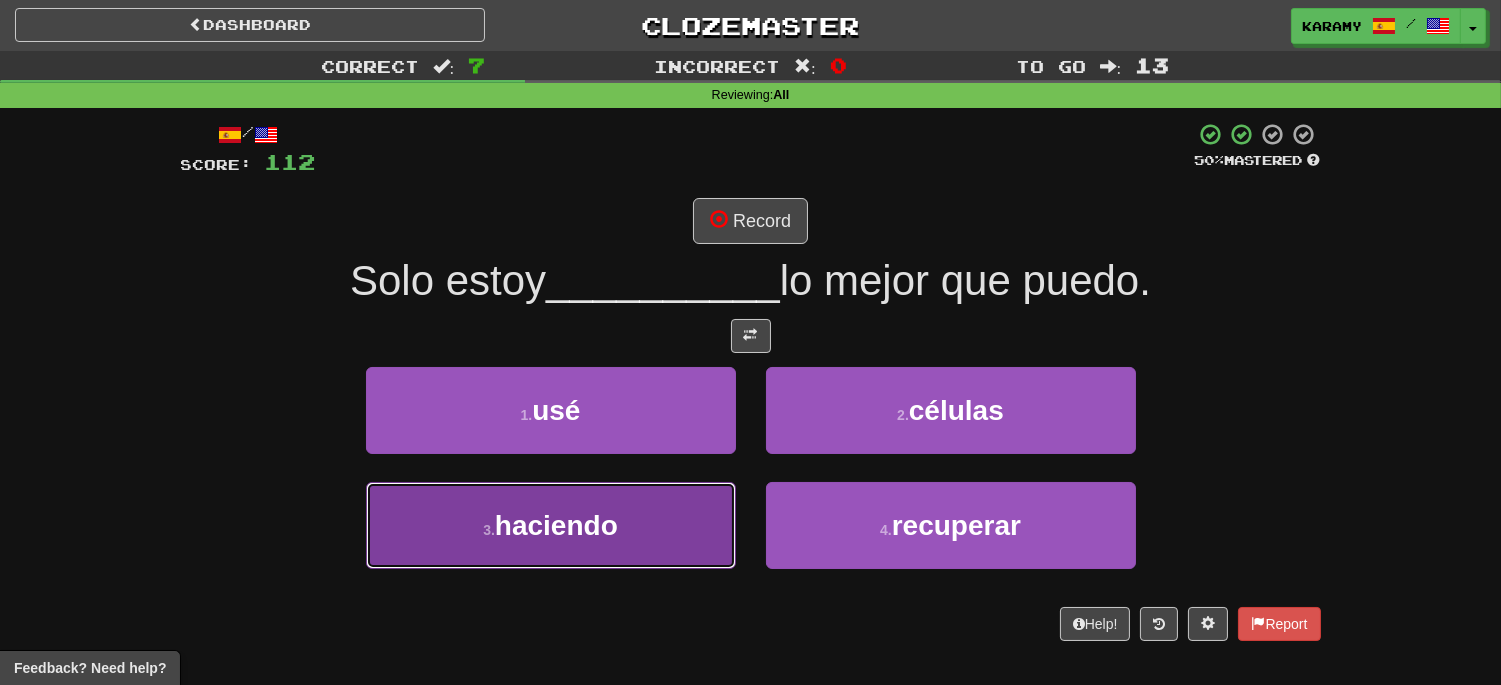 click on "3 .  haciendo" at bounding box center [551, 525] 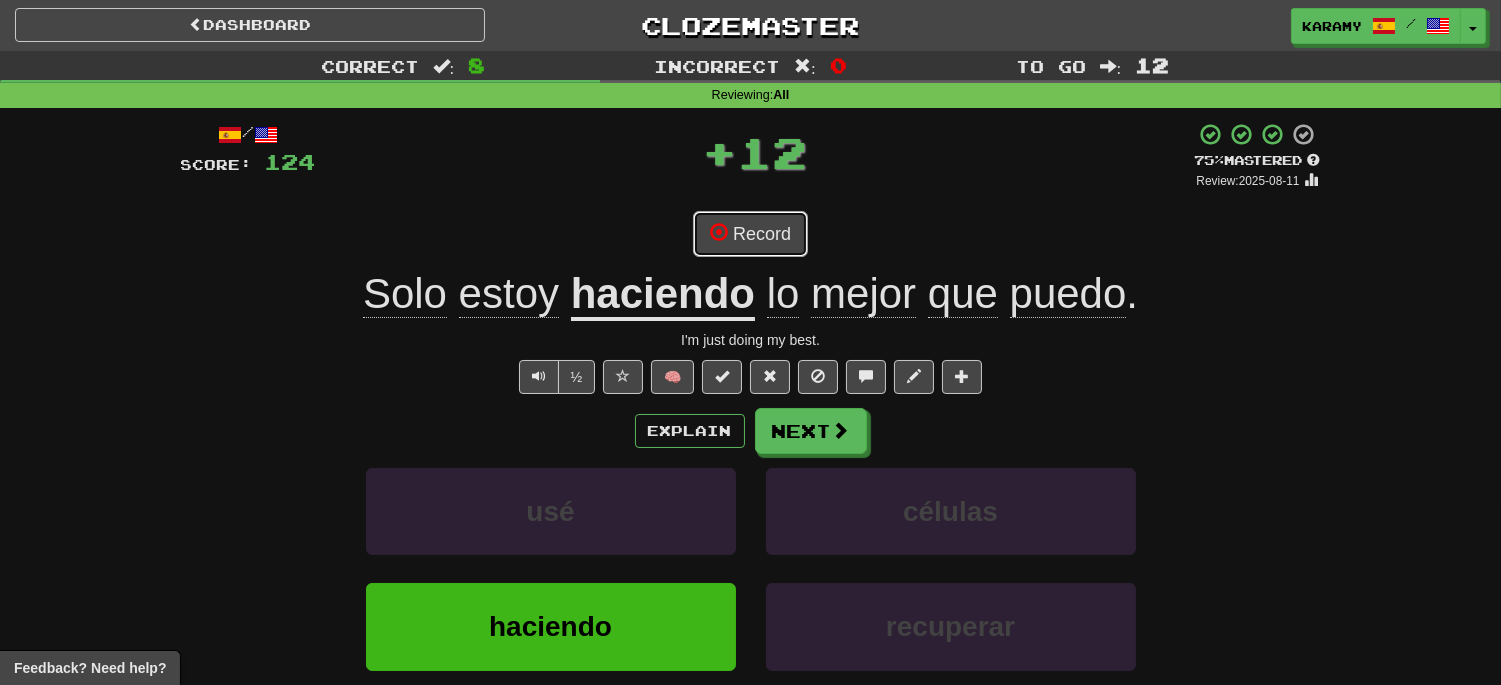 click on "Record" at bounding box center (750, 234) 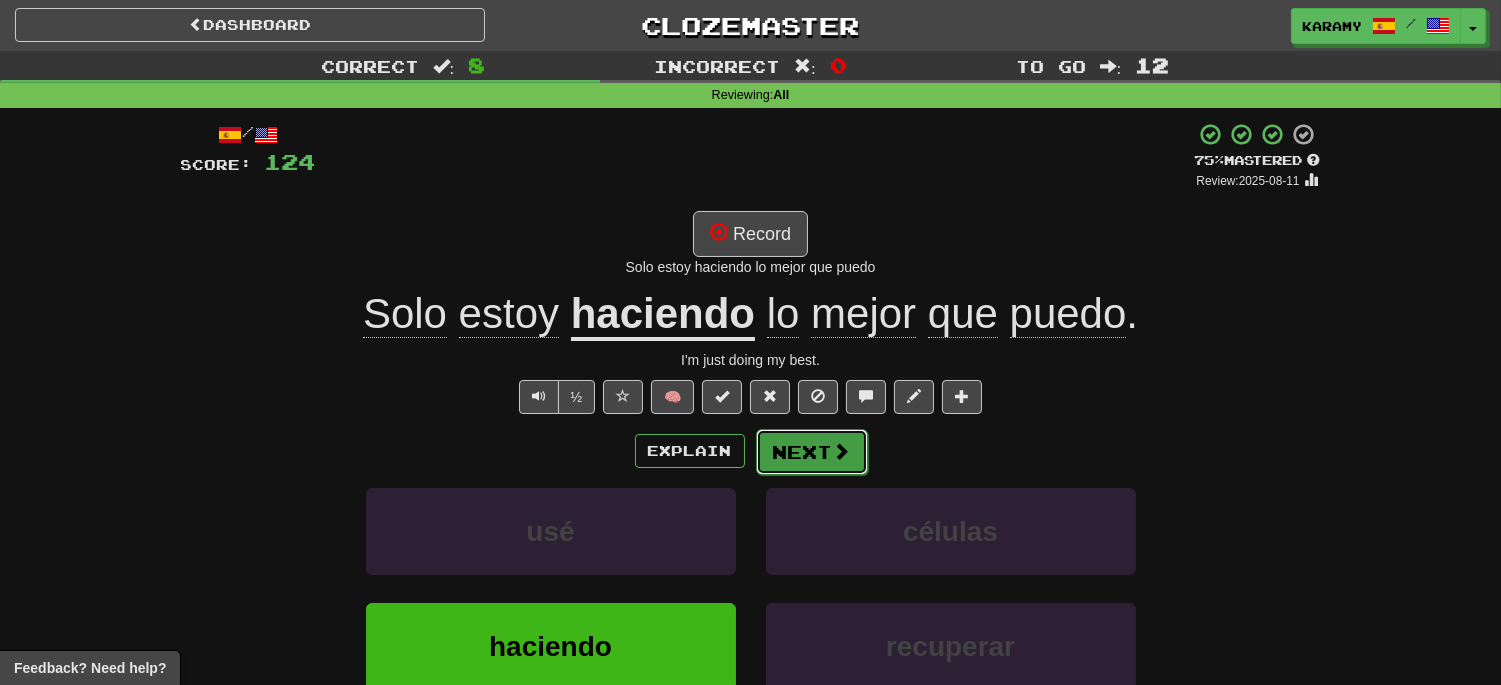 click on "Next" at bounding box center (812, 452) 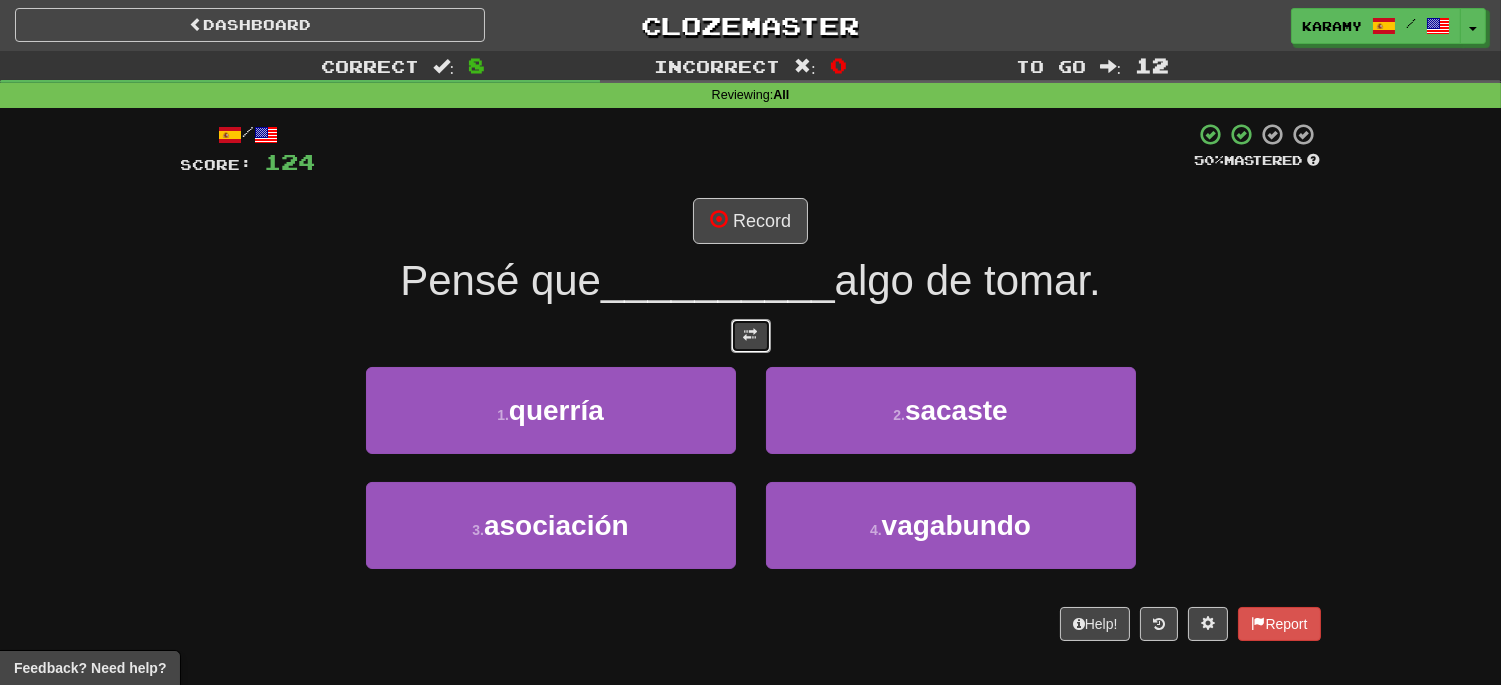 click at bounding box center (751, 336) 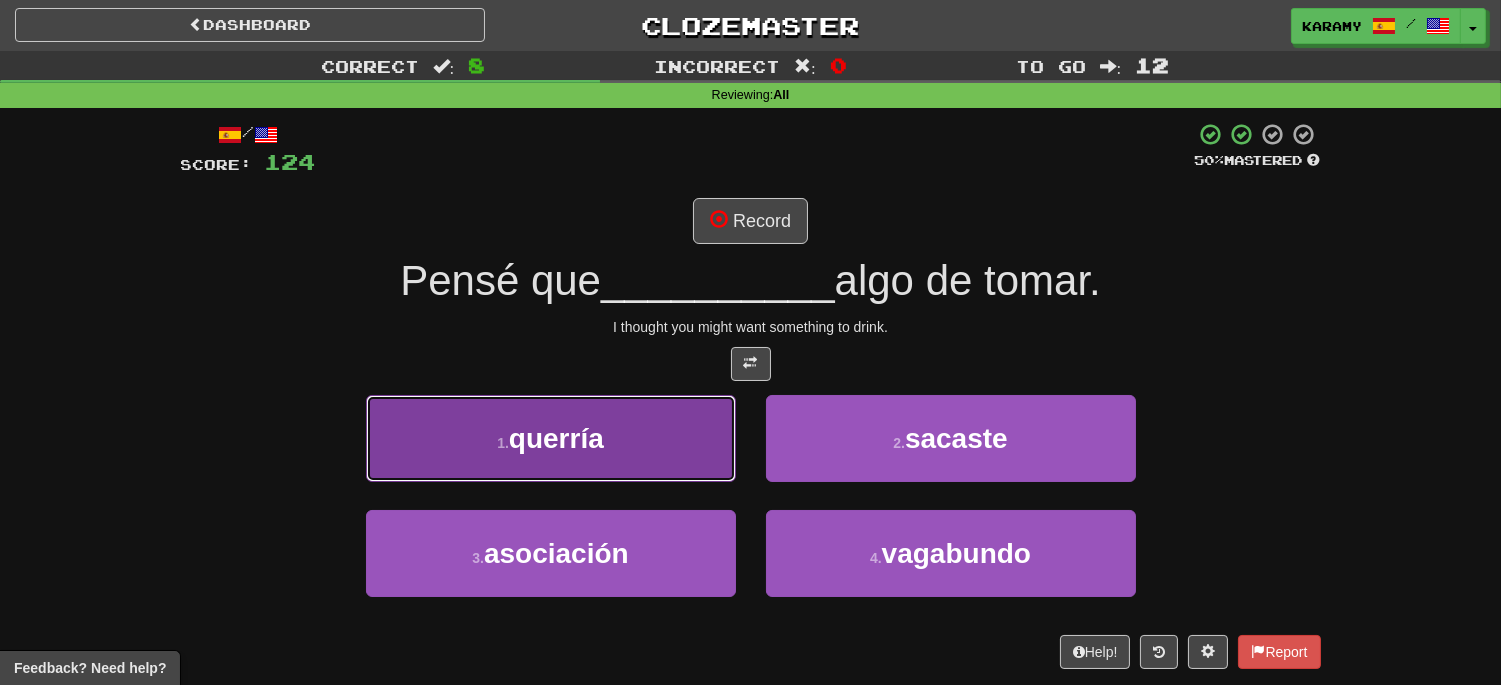 click on "1 .  querría" at bounding box center (551, 438) 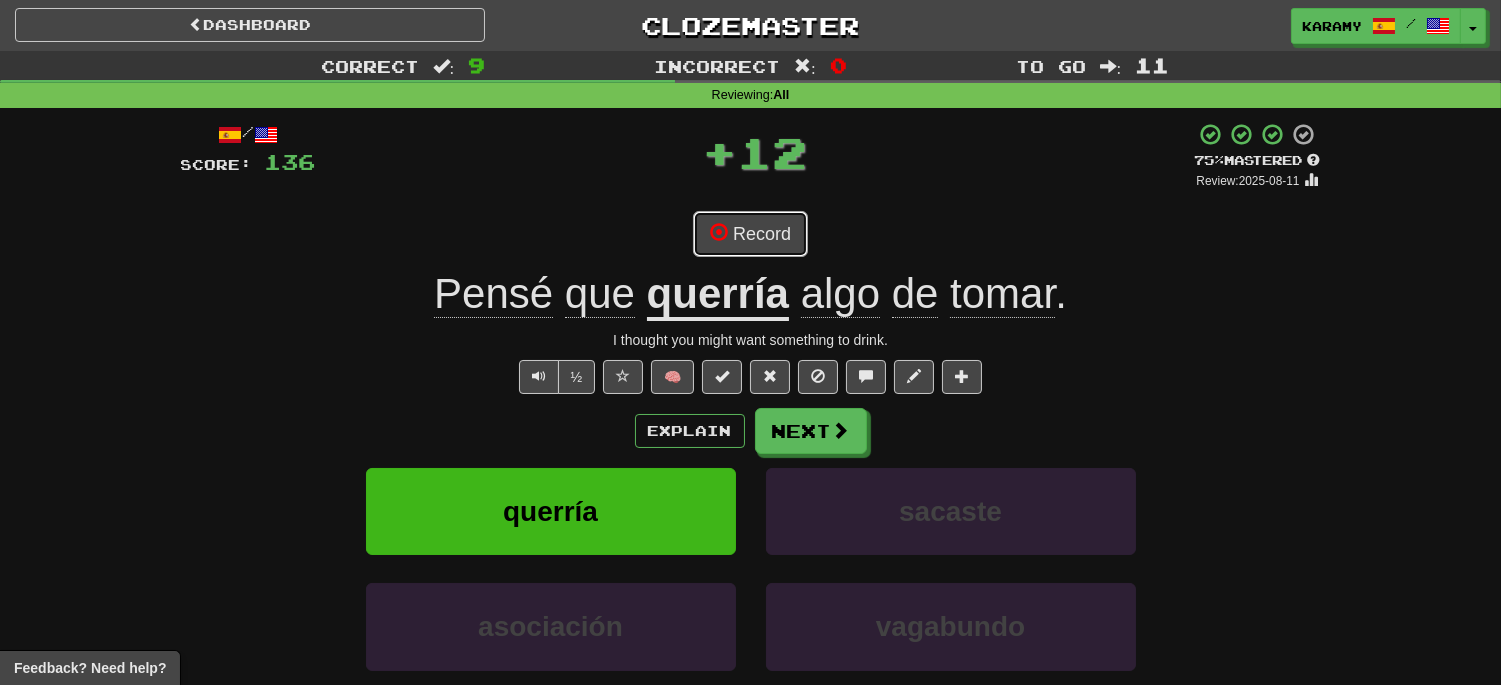 click on "Record" at bounding box center [750, 234] 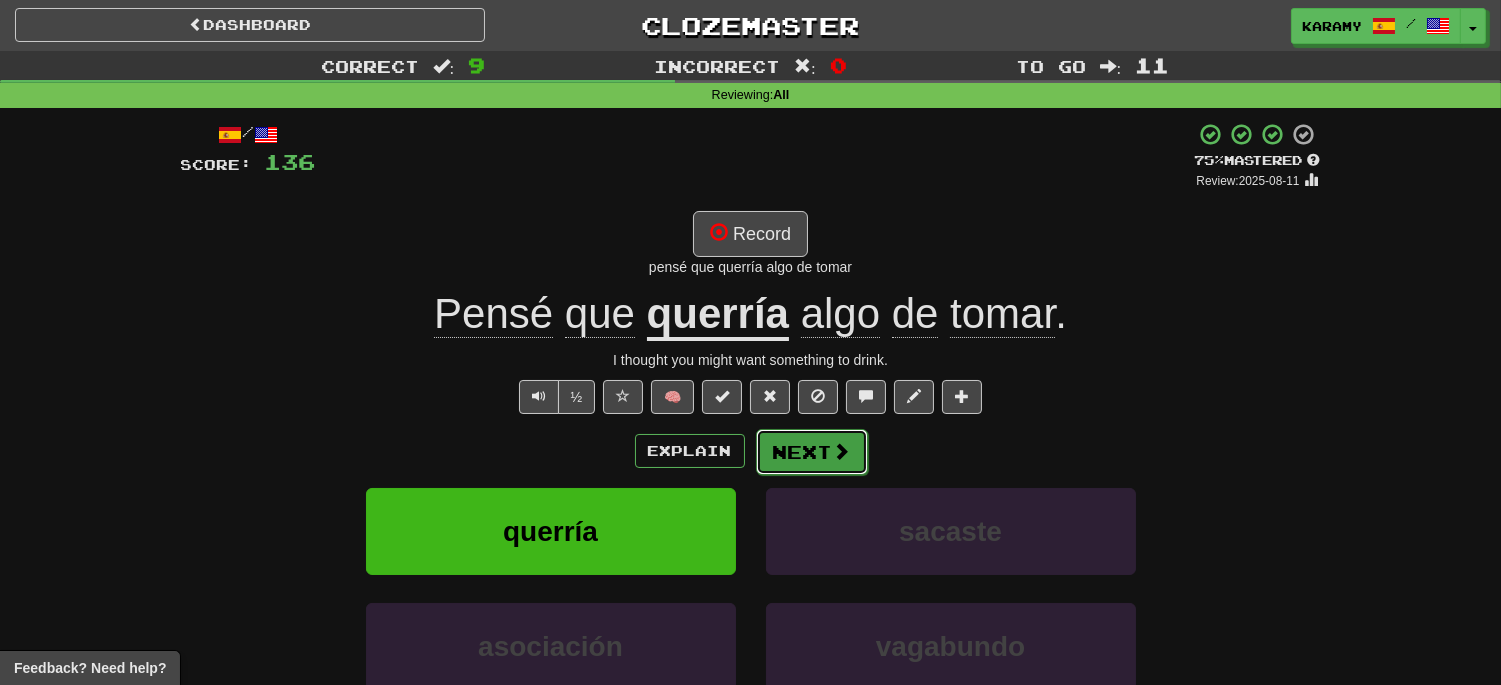 click on "Next" at bounding box center [812, 452] 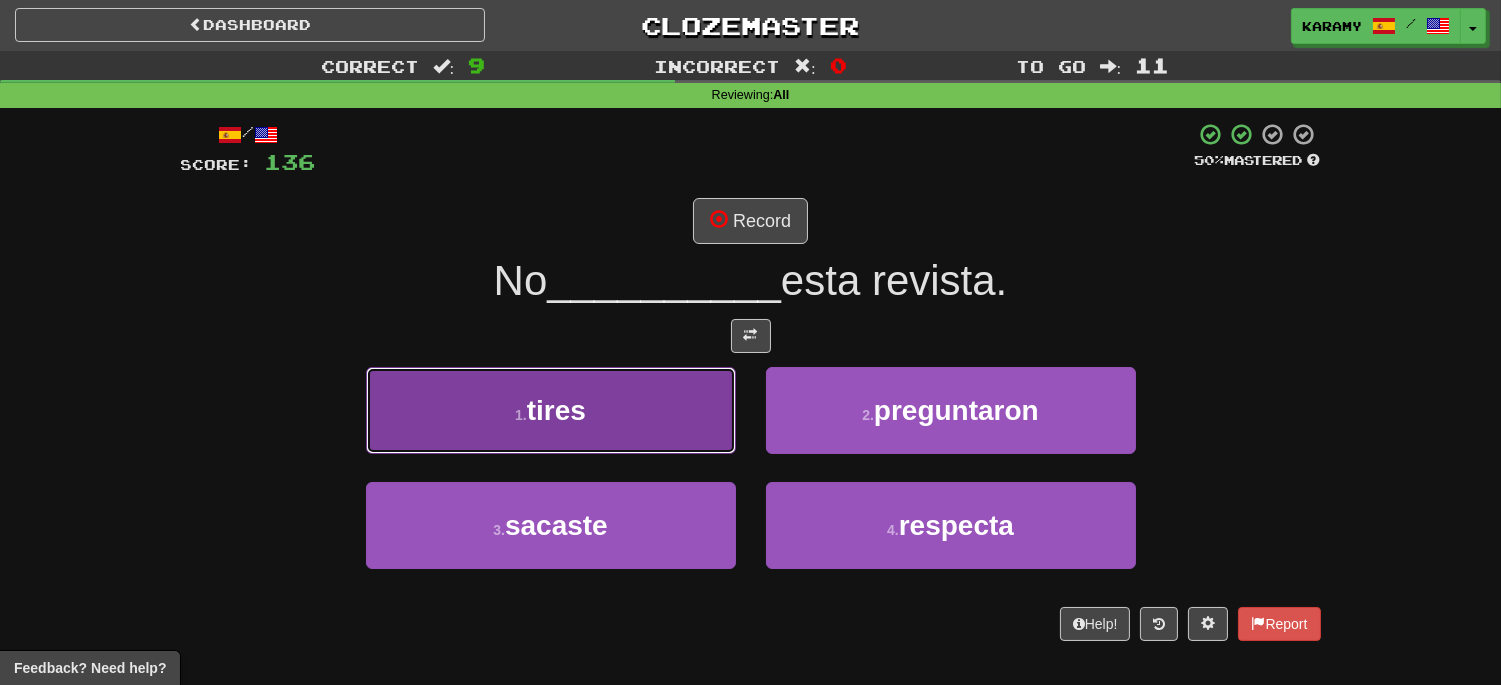 click on "1 .  tires" at bounding box center [551, 410] 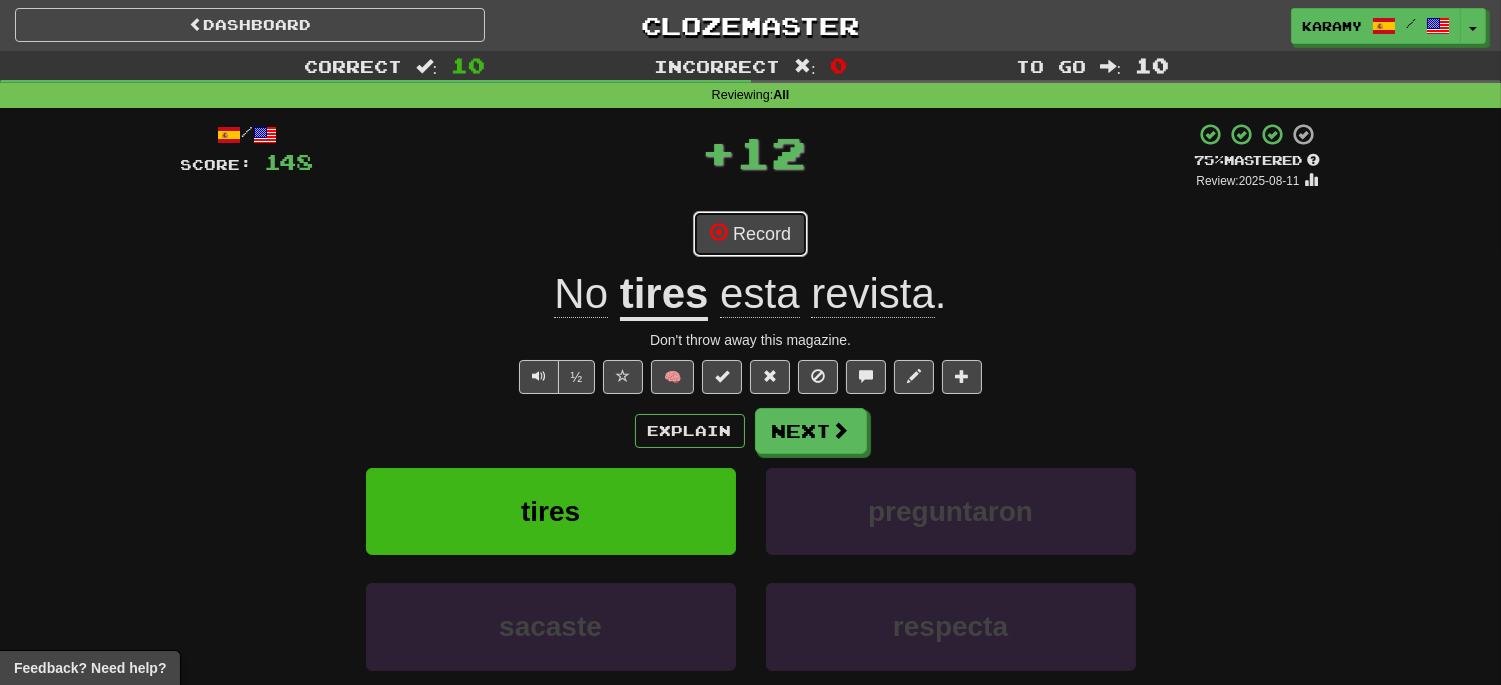 click on "Record" at bounding box center (750, 234) 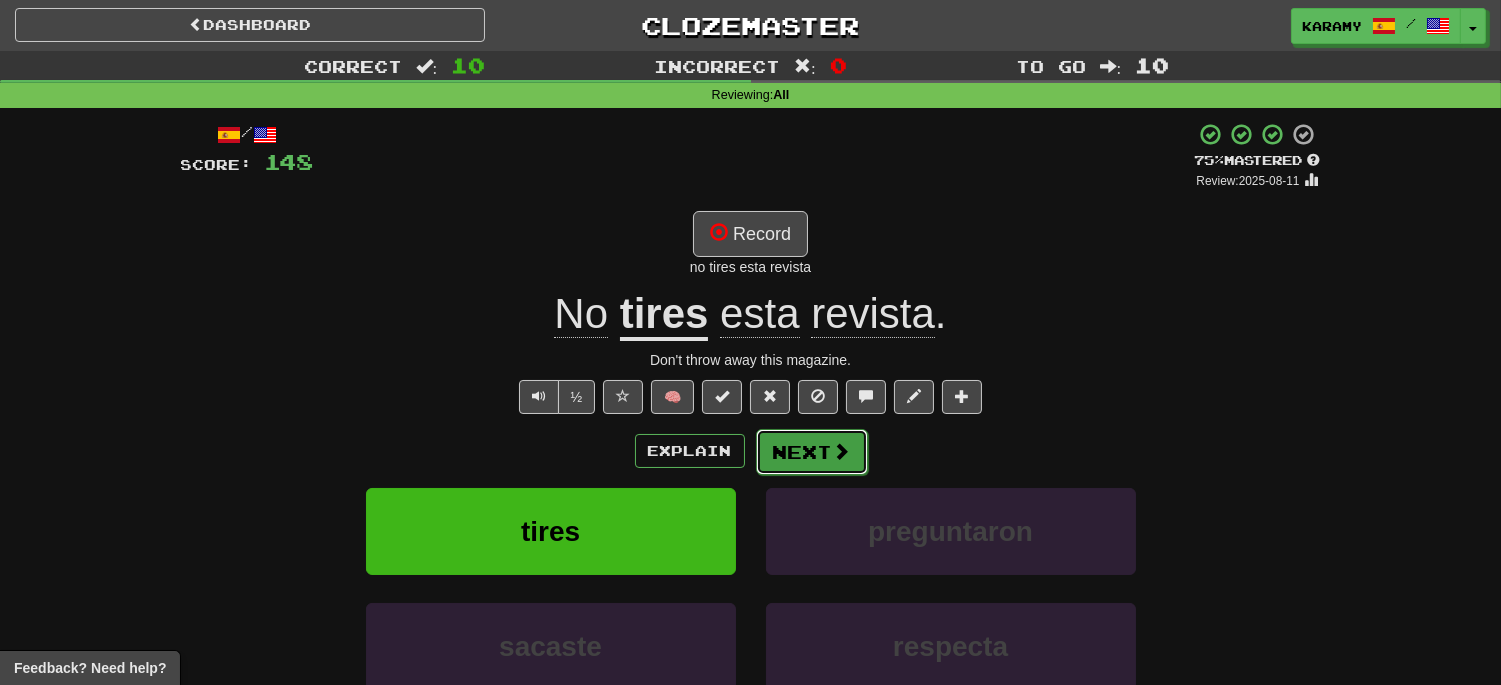 click on "Next" at bounding box center (812, 452) 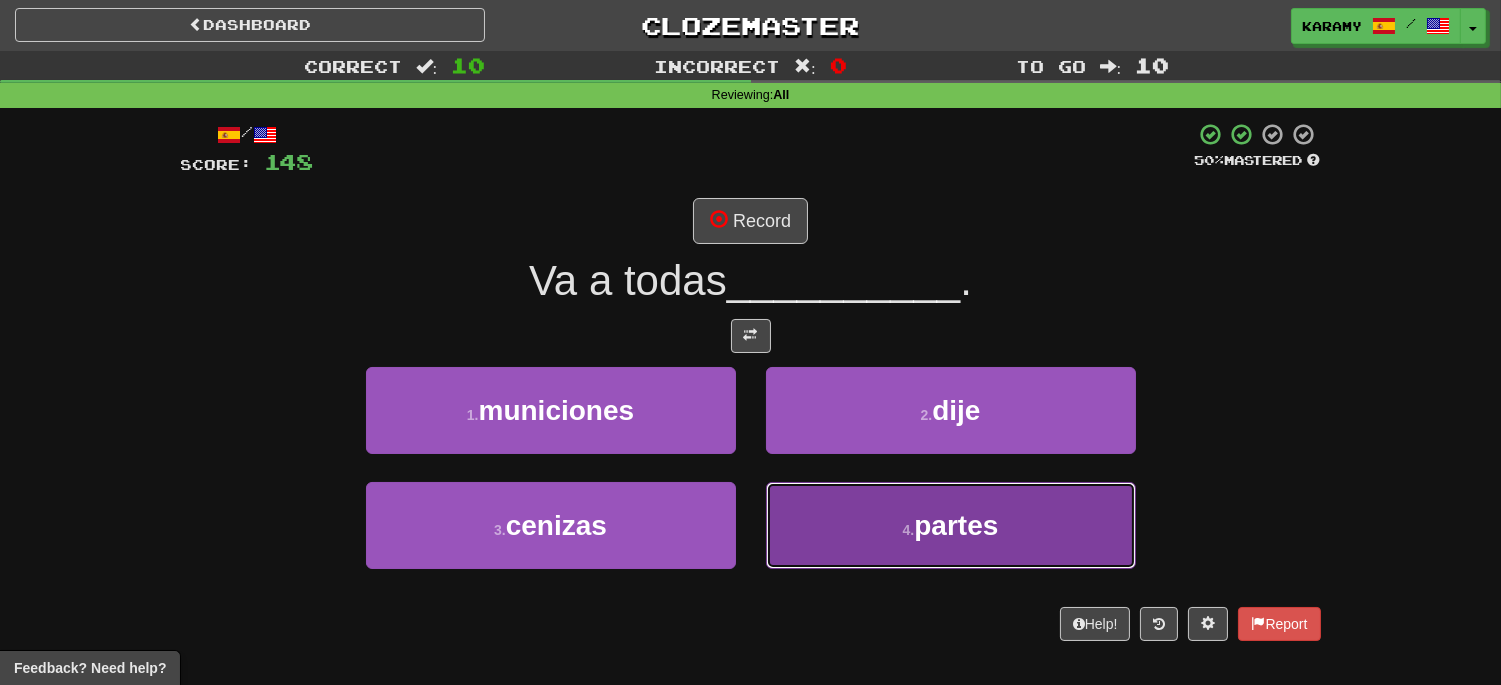 click on "4 .  partes" at bounding box center (951, 525) 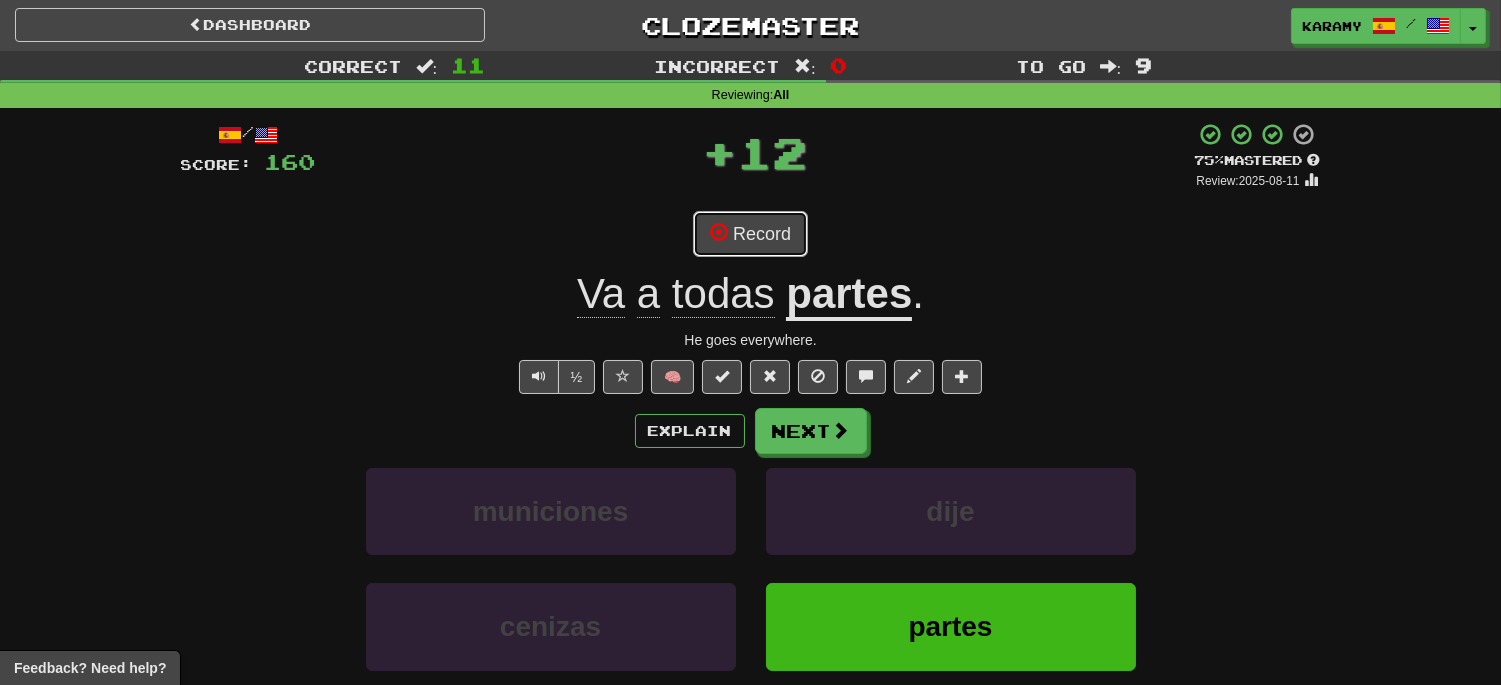 click on "Record" at bounding box center [750, 234] 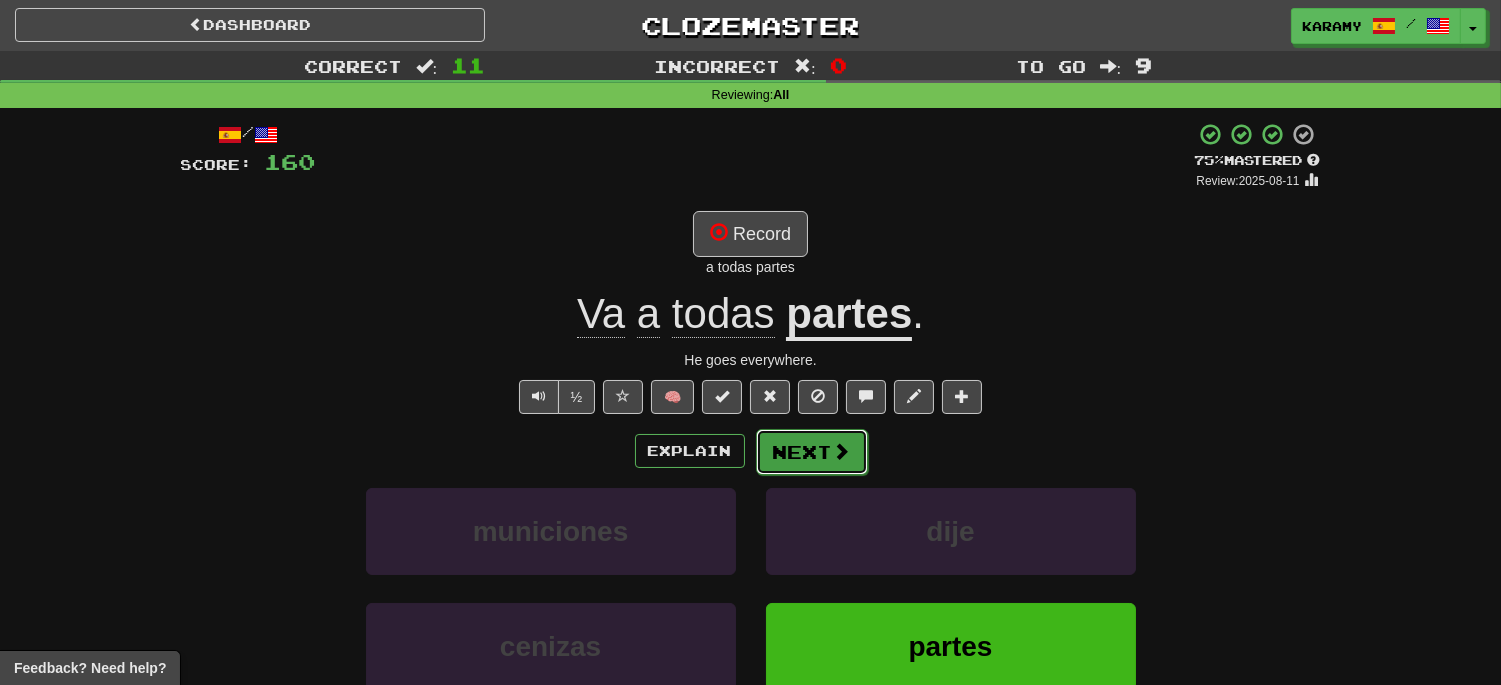 click on "Next" at bounding box center (812, 452) 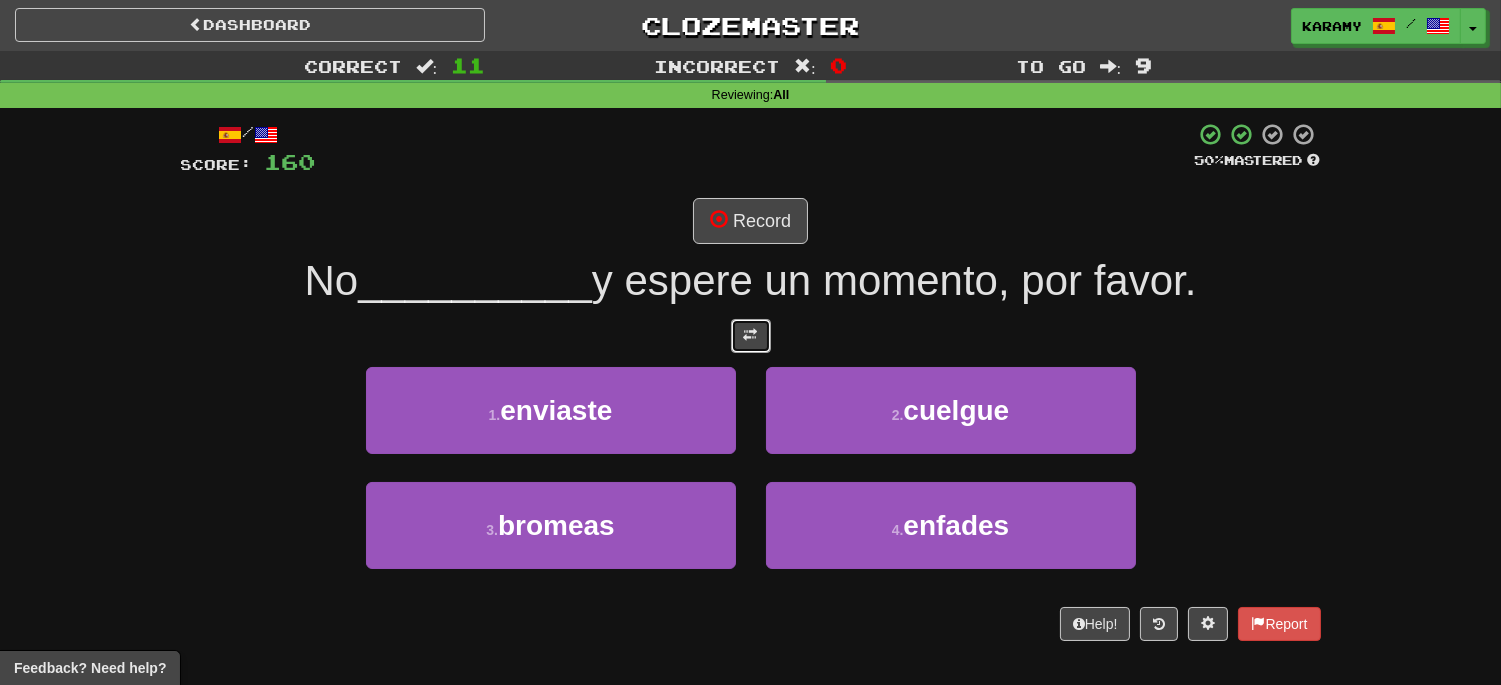 click at bounding box center [751, 336] 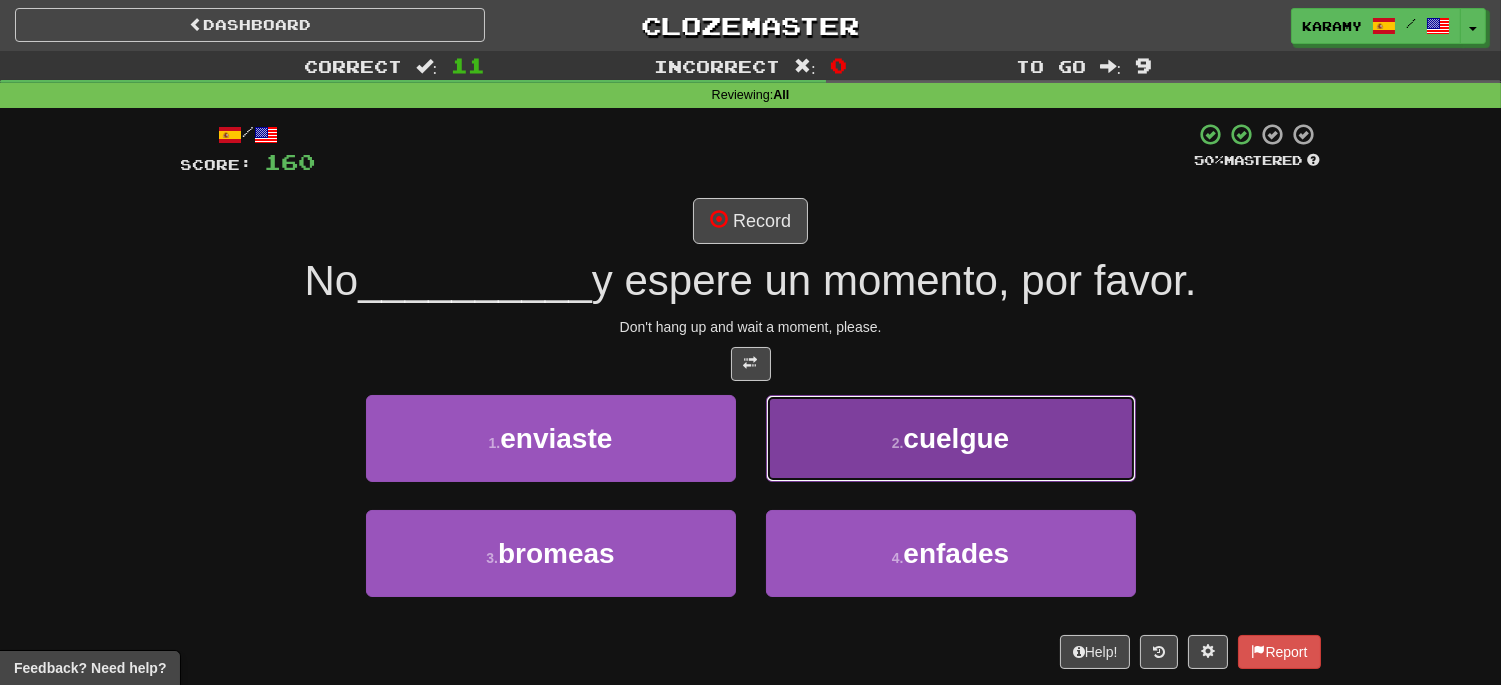 click on "2 .  cuelgue" at bounding box center [951, 438] 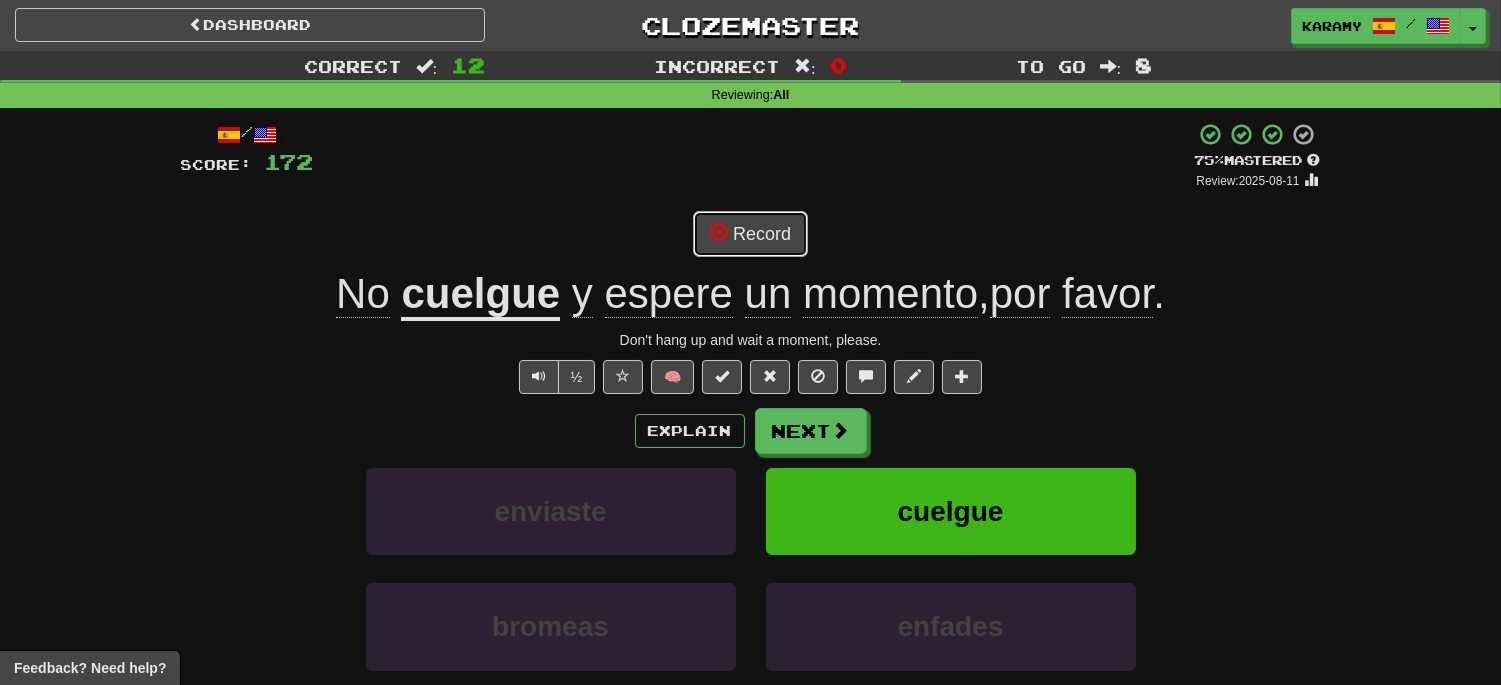 click on "Record" at bounding box center (750, 234) 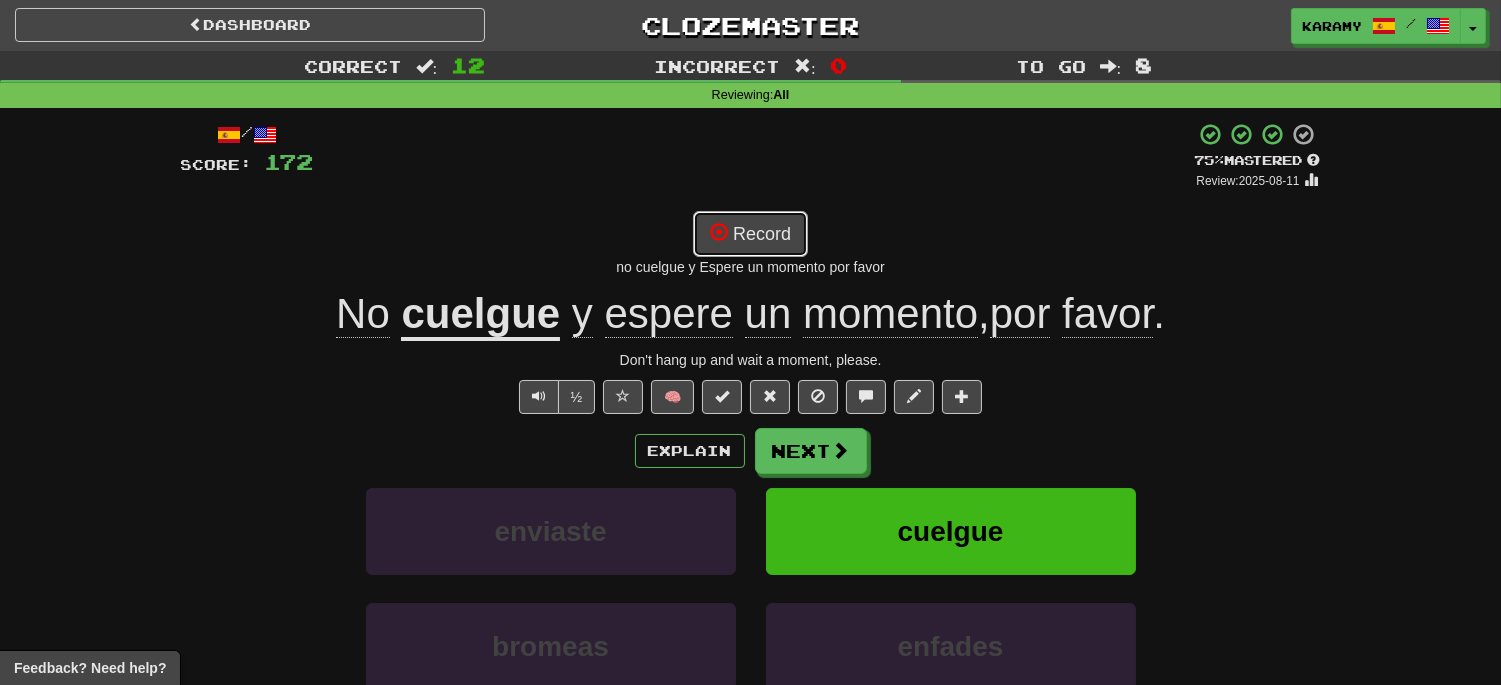 click on "Record" at bounding box center (750, 234) 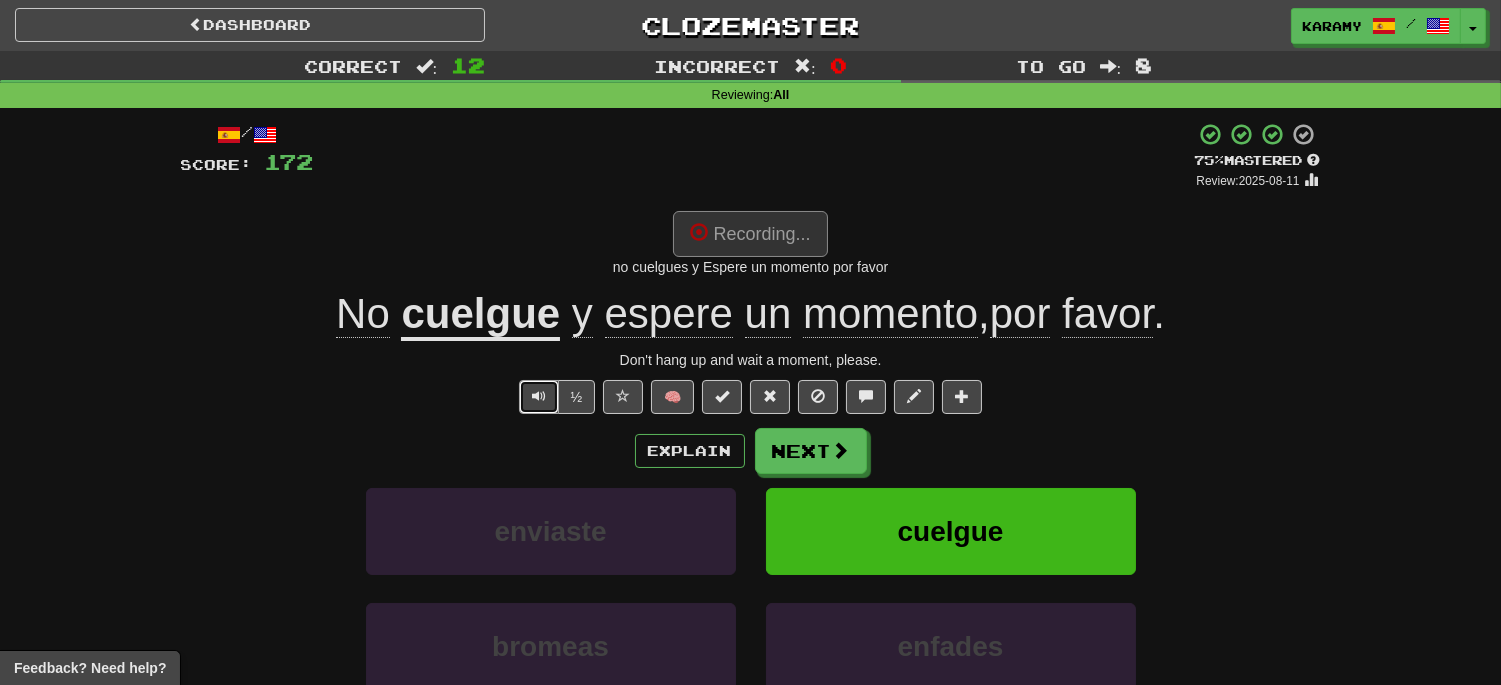 click at bounding box center [539, 396] 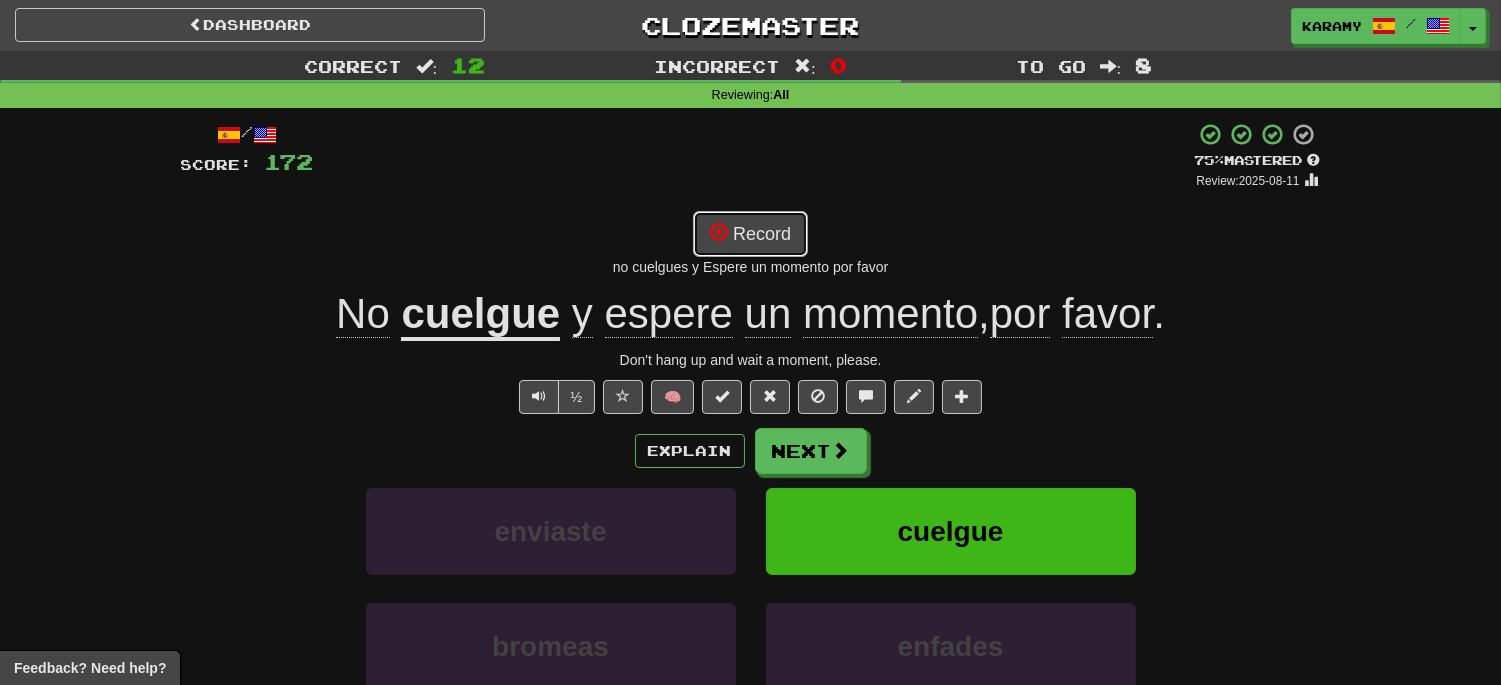 click on "Record" at bounding box center [750, 234] 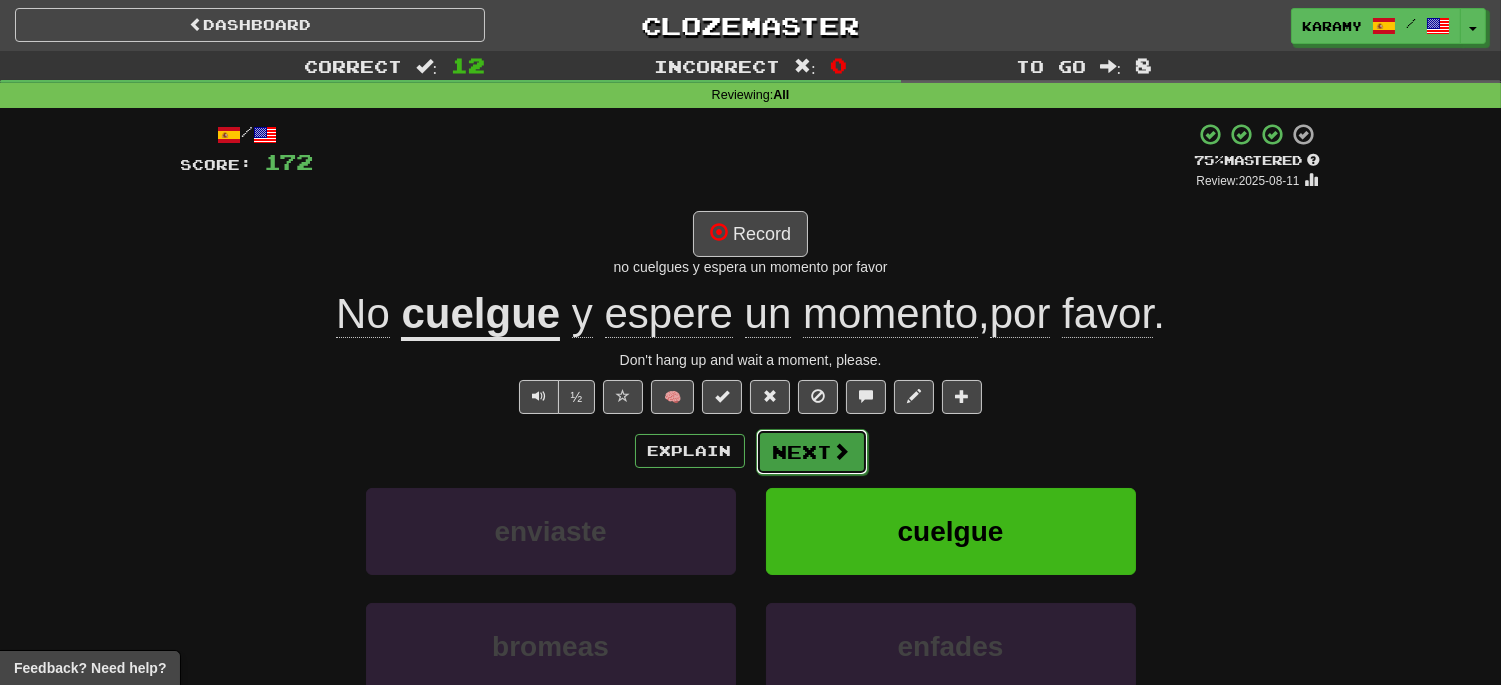 click at bounding box center (842, 451) 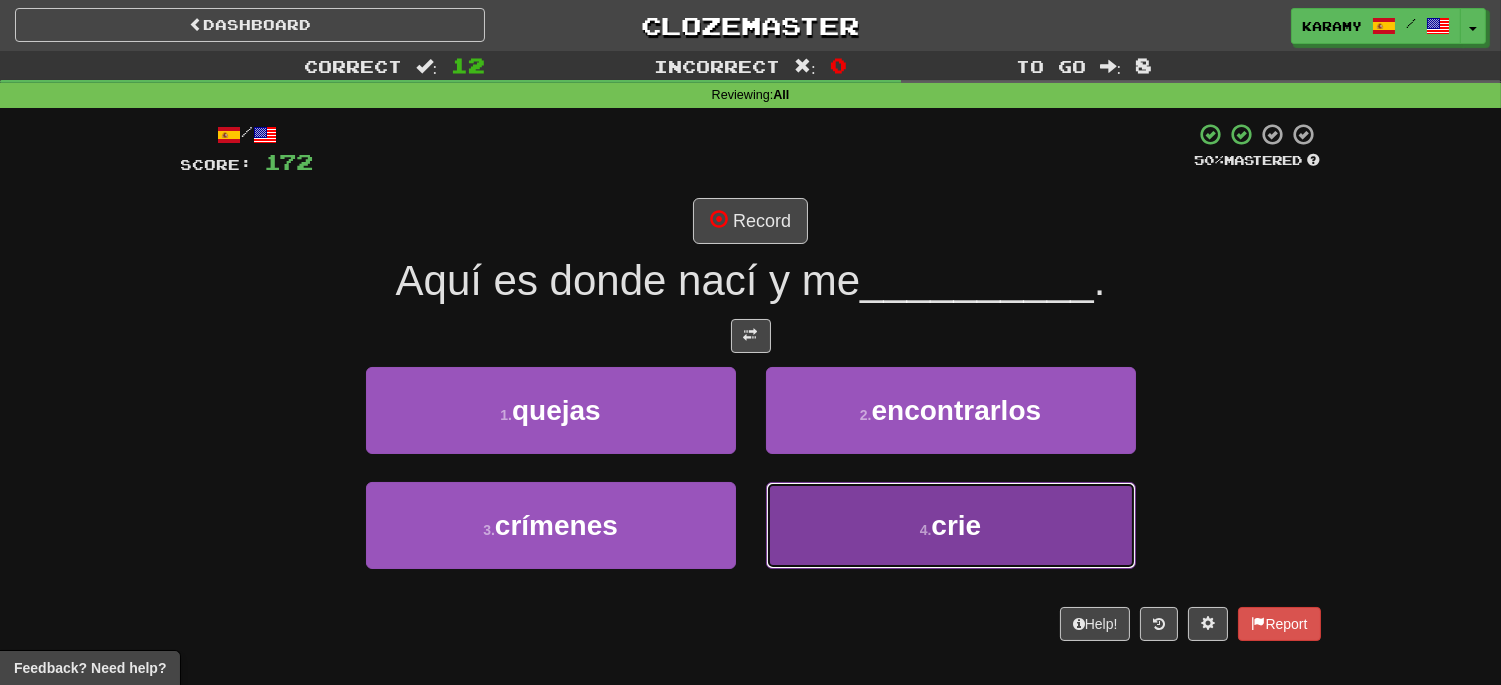 click on "crie" at bounding box center [956, 525] 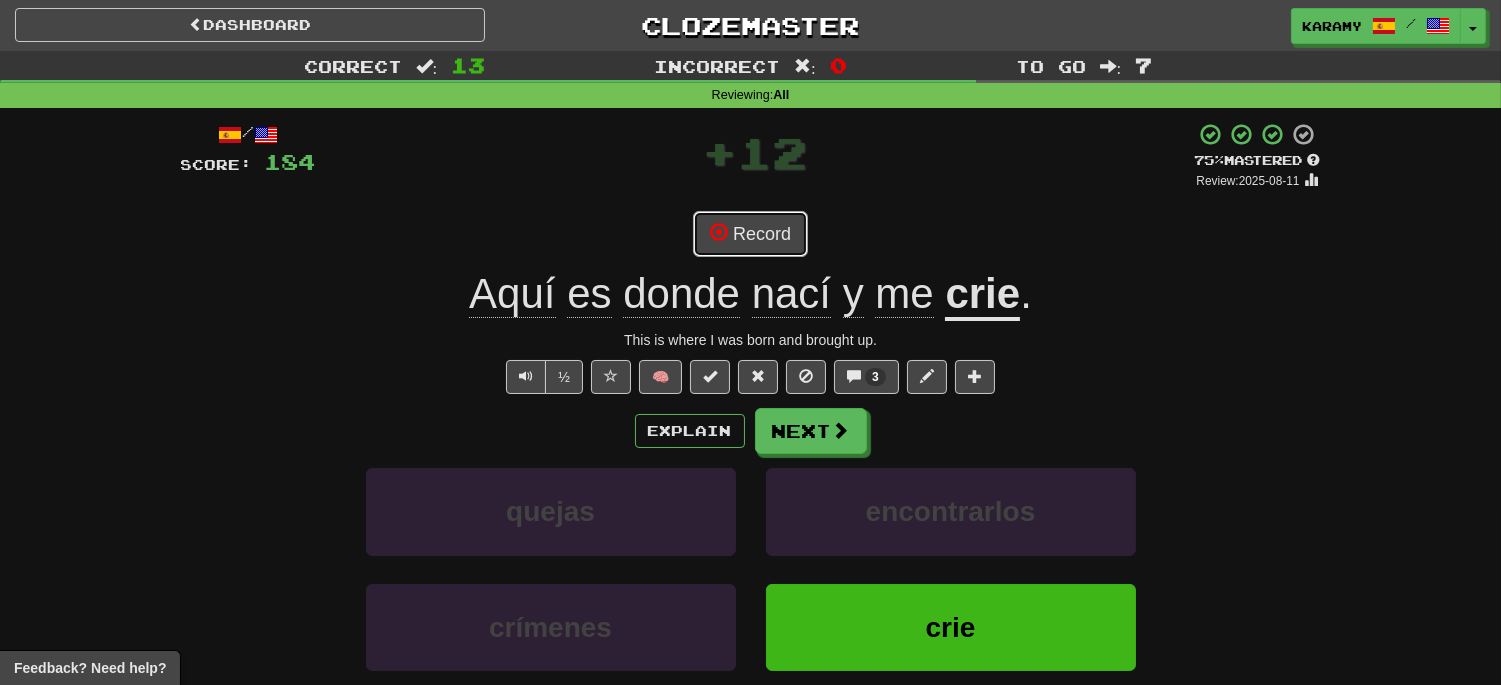 click on "Record" at bounding box center [750, 234] 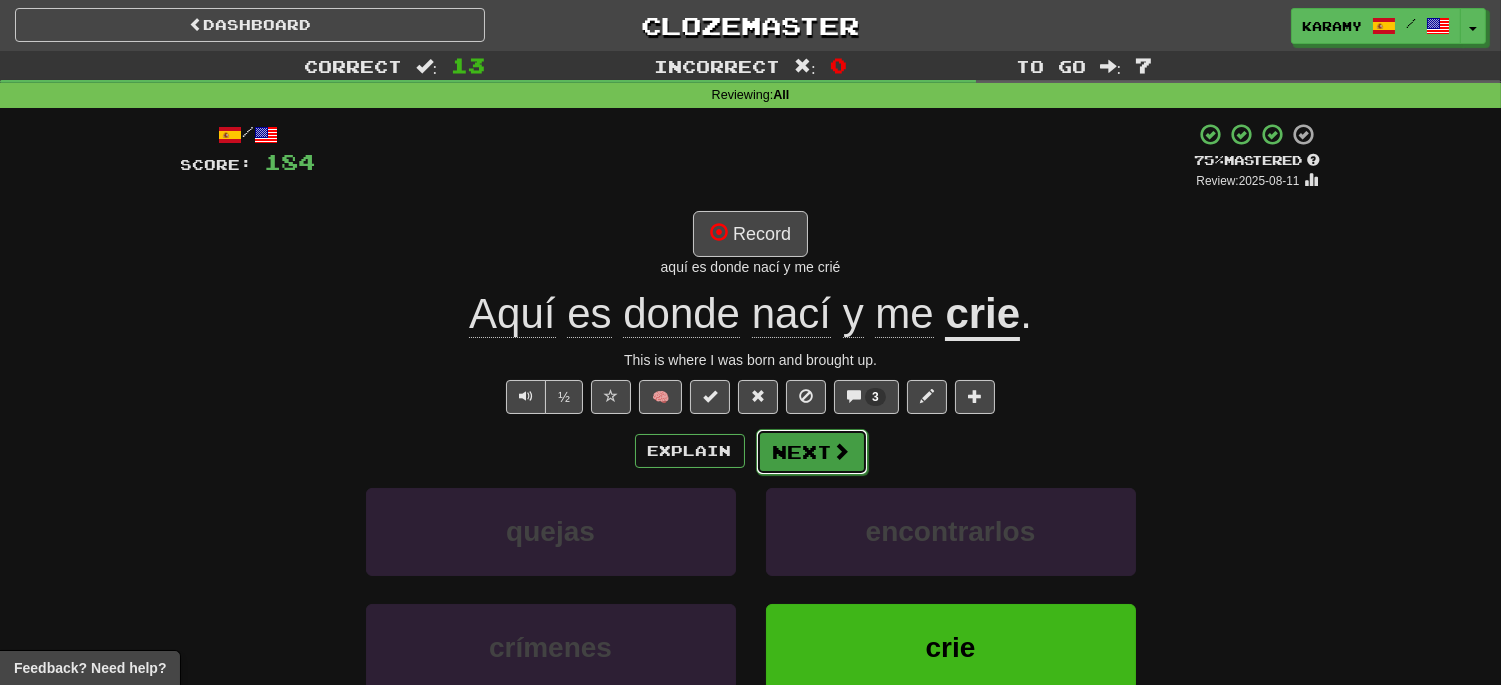 click on "Next" at bounding box center (812, 452) 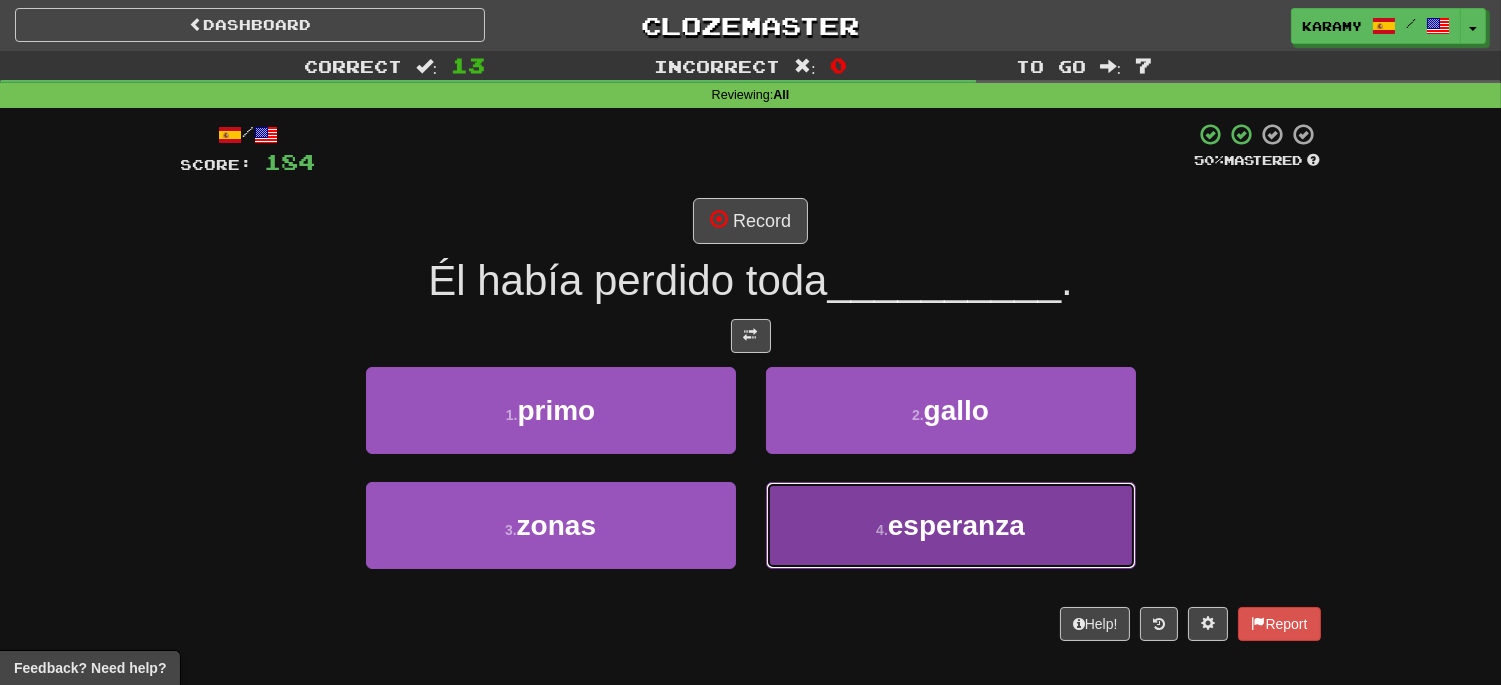 click on "esperanza" at bounding box center [956, 525] 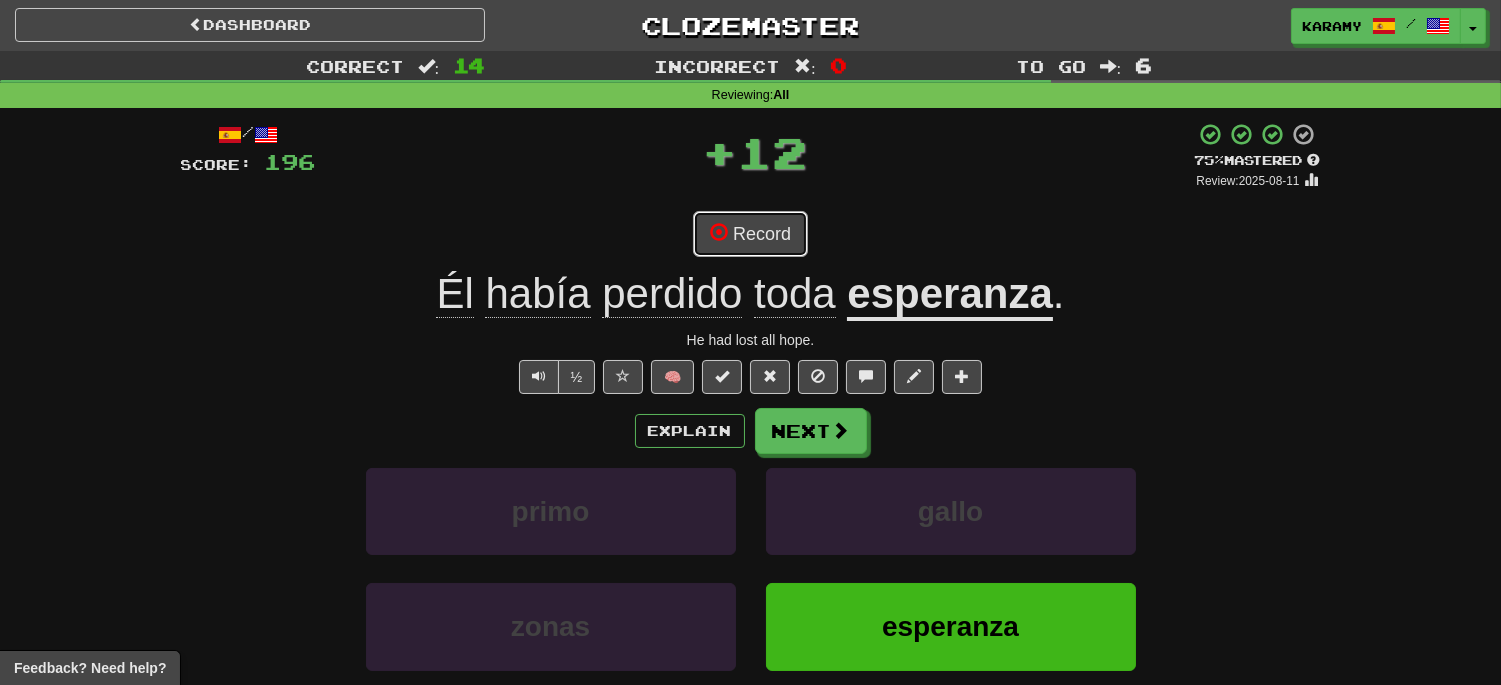 click on "Record" at bounding box center (750, 234) 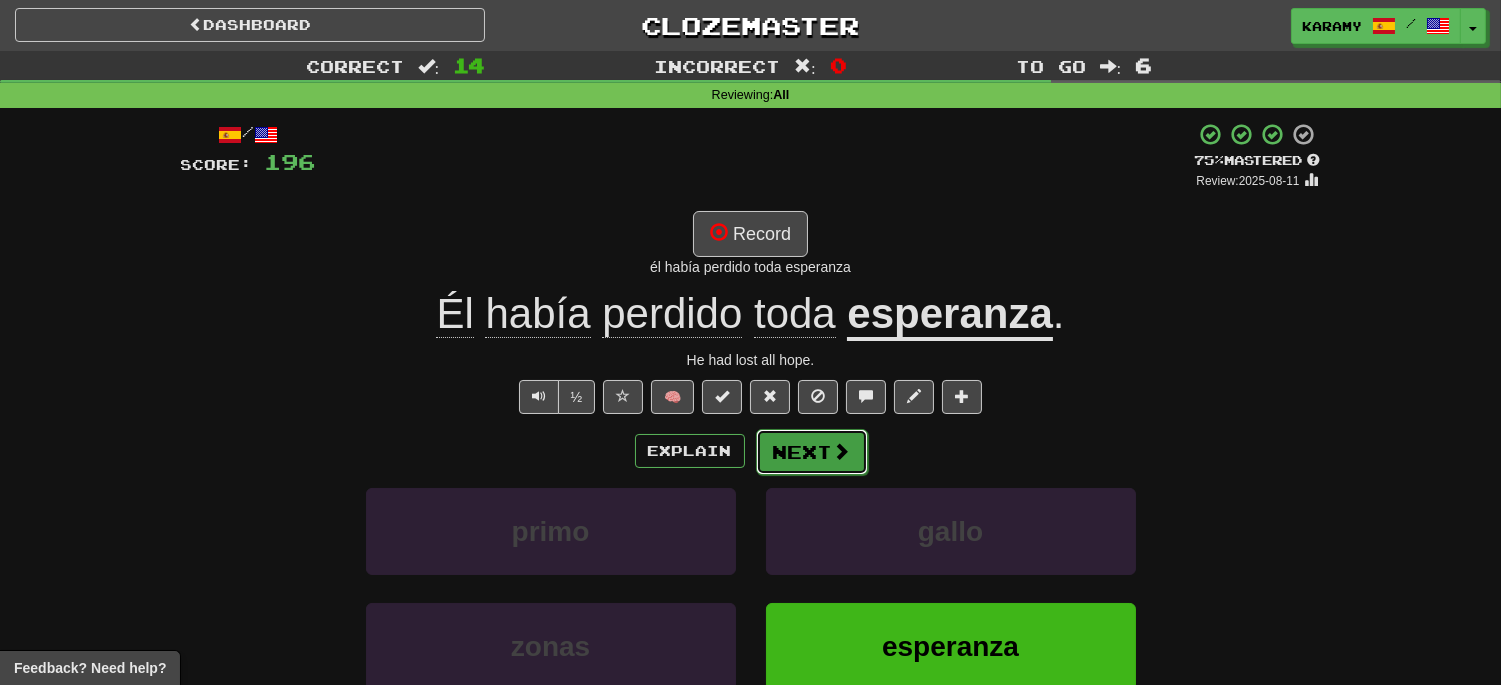 click on "Next" at bounding box center [812, 452] 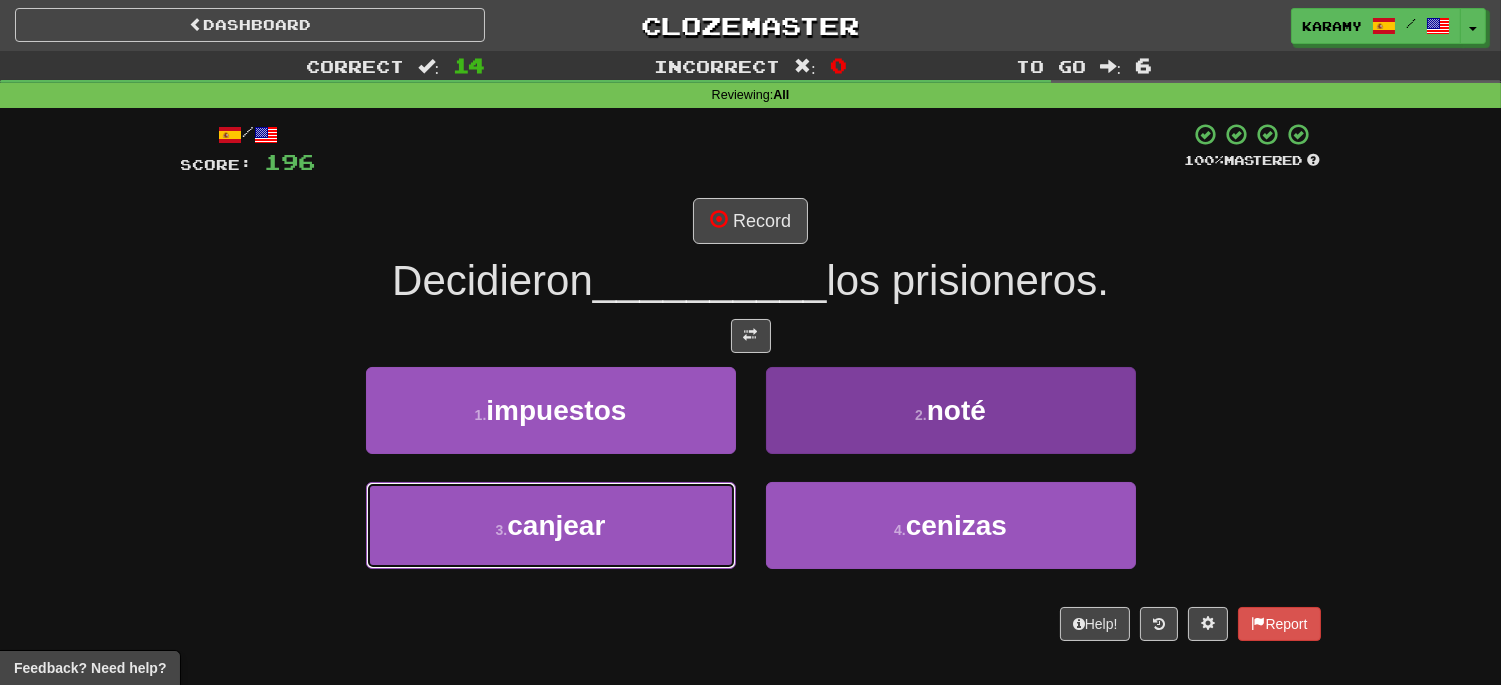 drag, startPoint x: 662, startPoint y: 535, endPoint x: 898, endPoint y: 514, distance: 236.93248 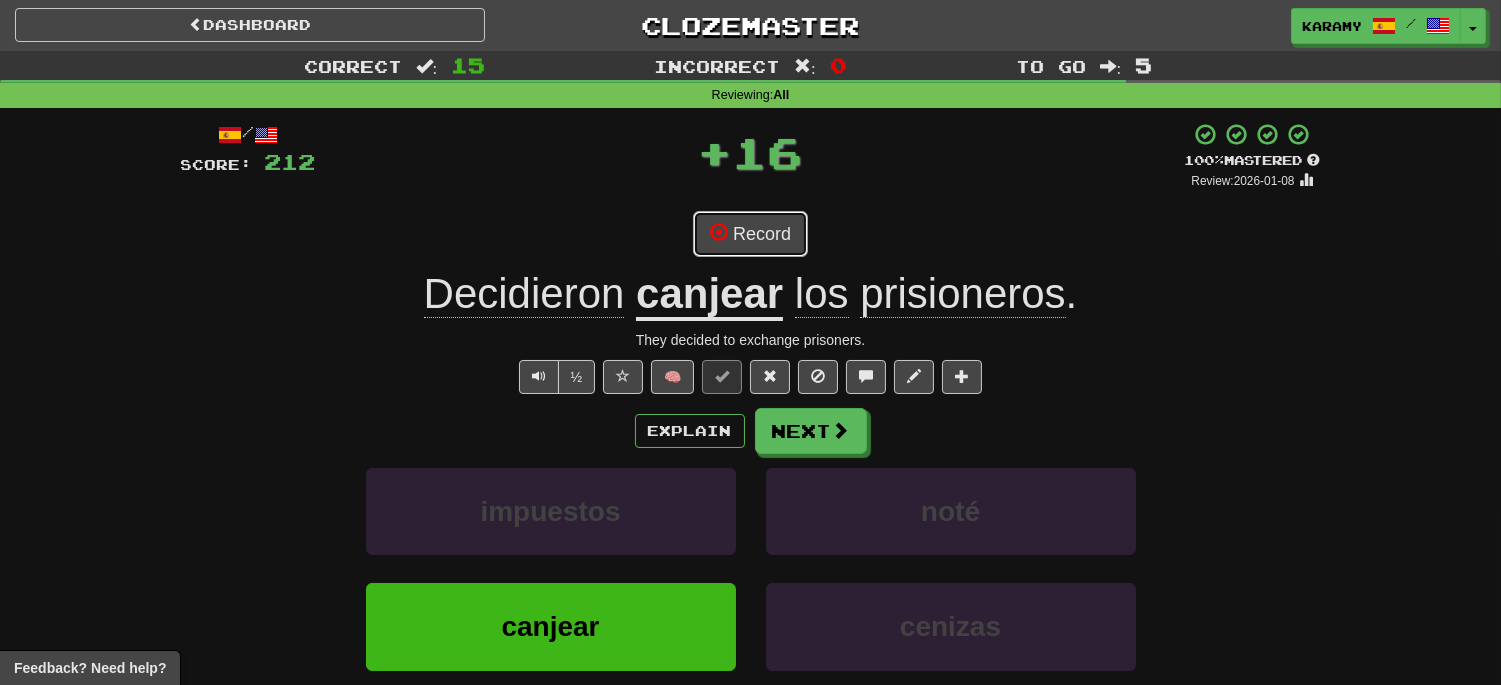 click on "Record" at bounding box center (750, 234) 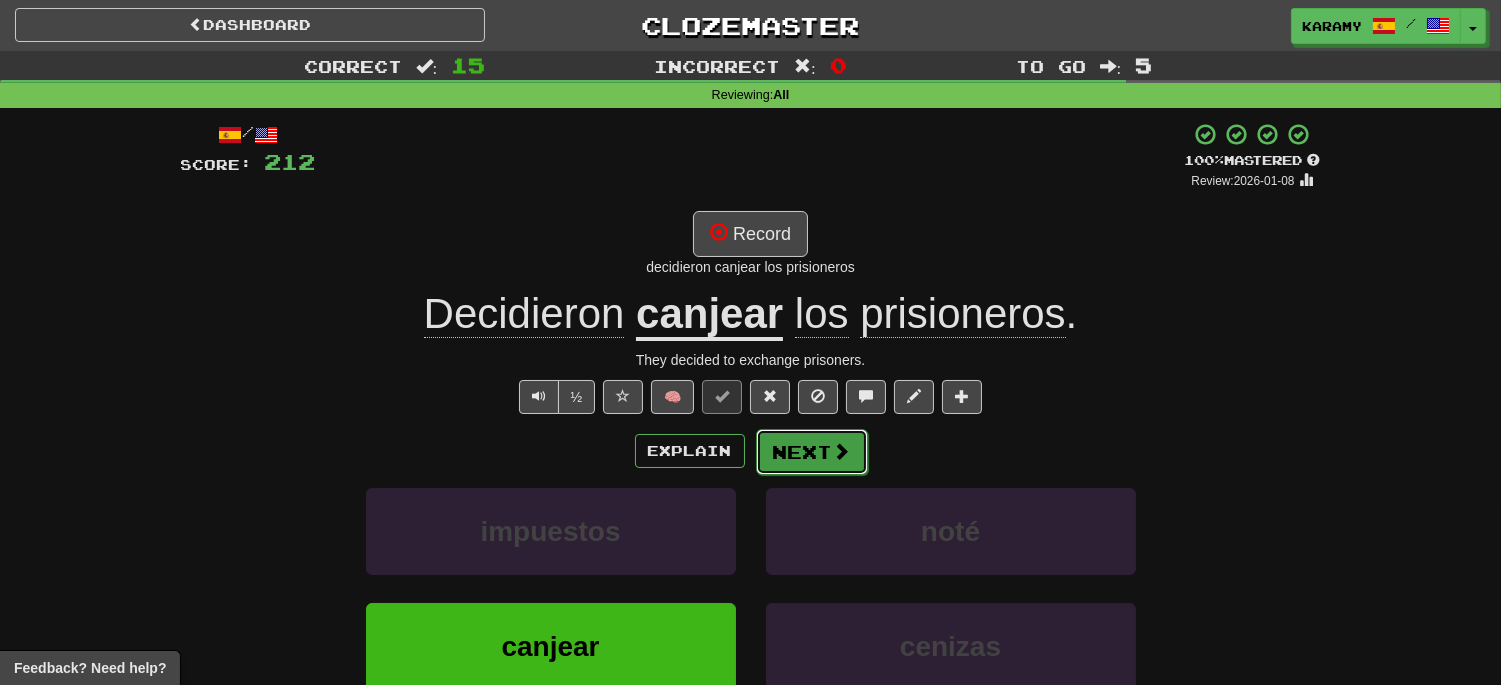 click at bounding box center (842, 451) 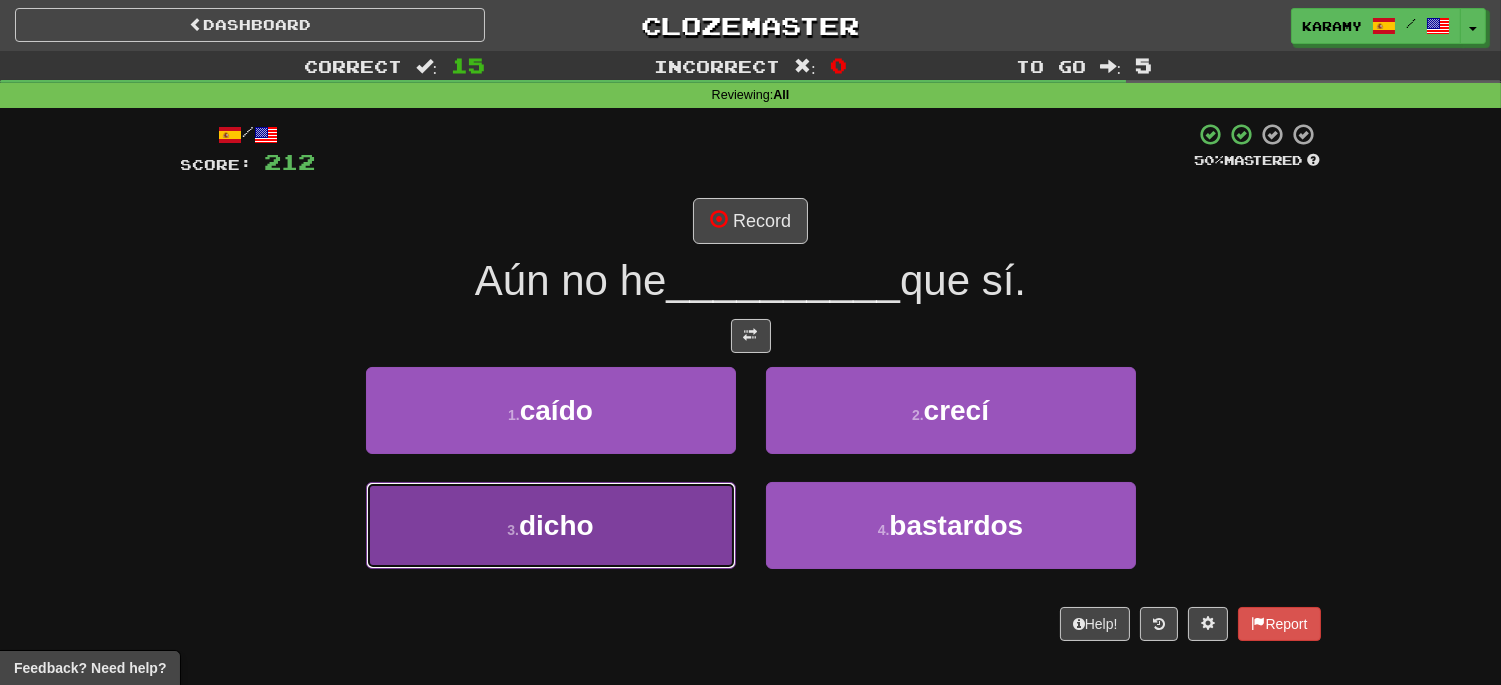 click on "3 .  dicho" at bounding box center [551, 525] 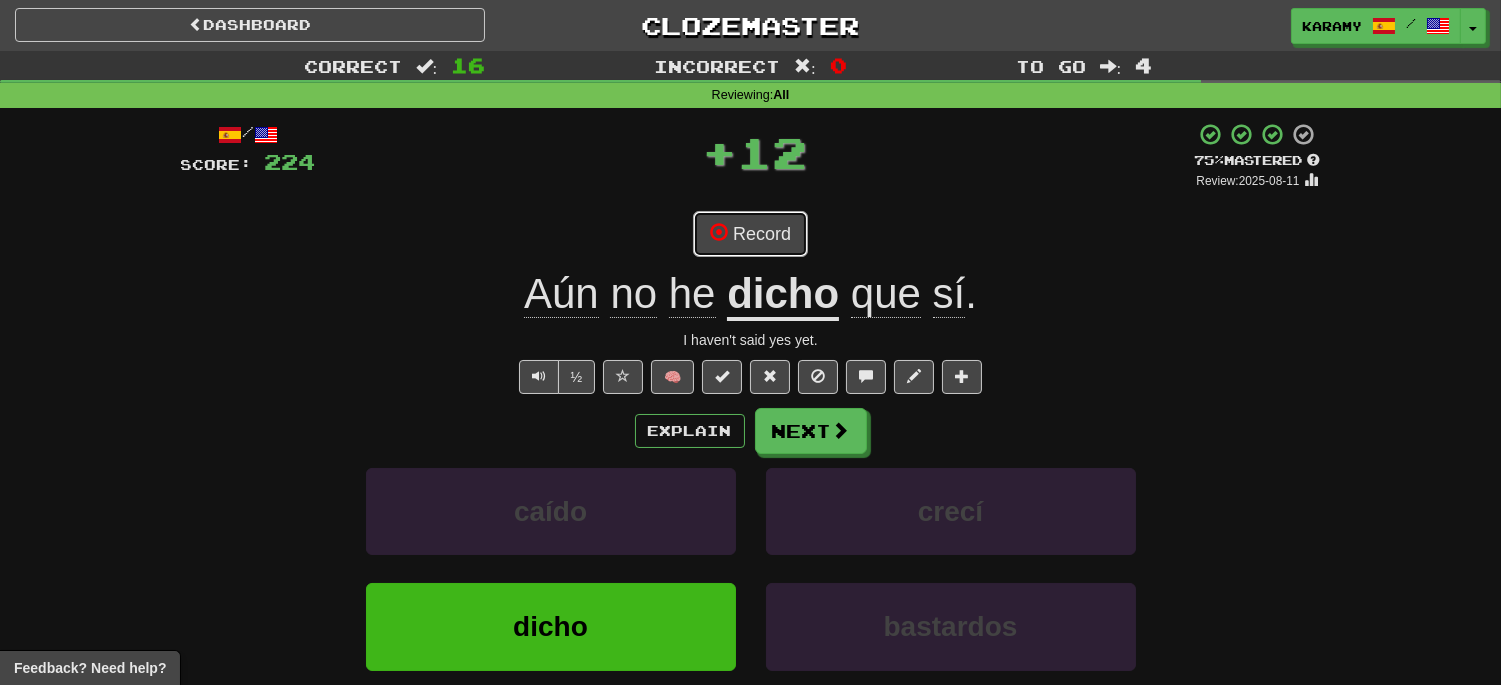 click on "Record" at bounding box center [750, 234] 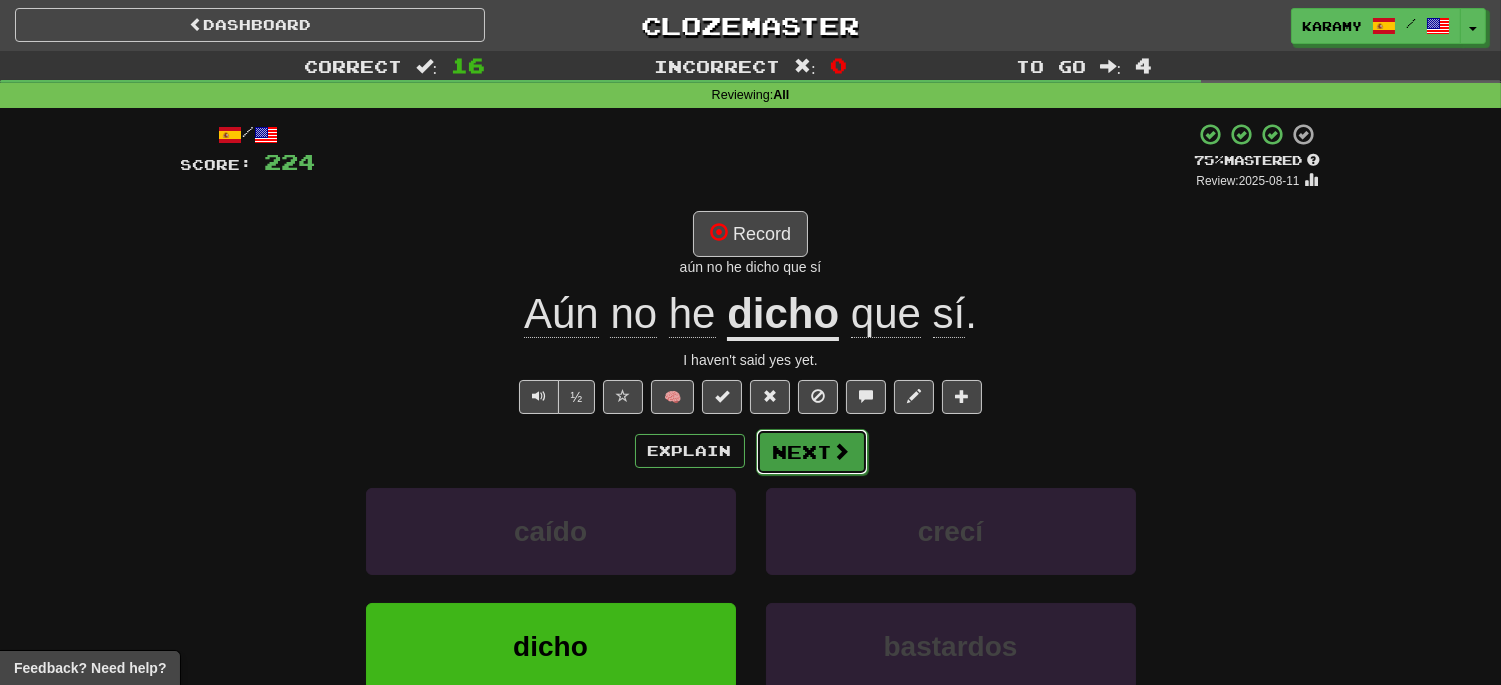 click on "Next" at bounding box center [812, 452] 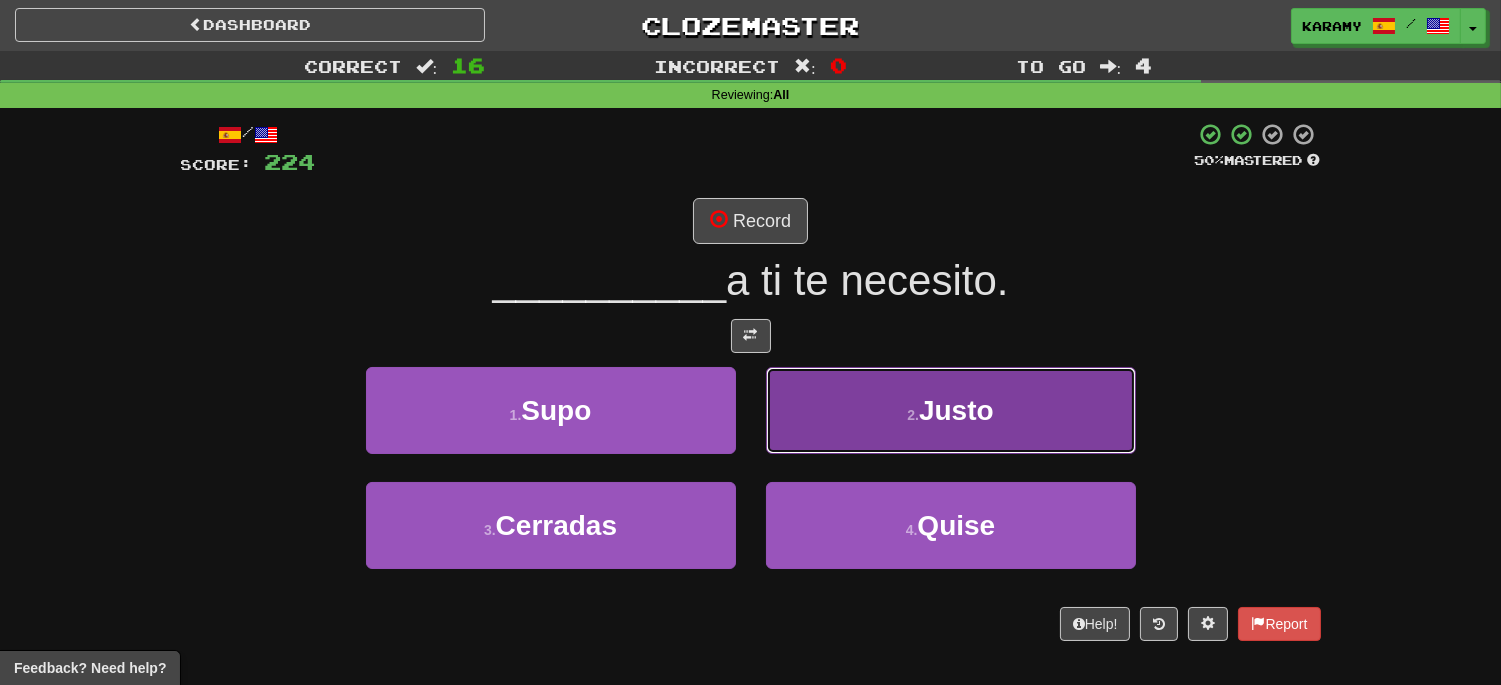 click on "Justo" at bounding box center [956, 410] 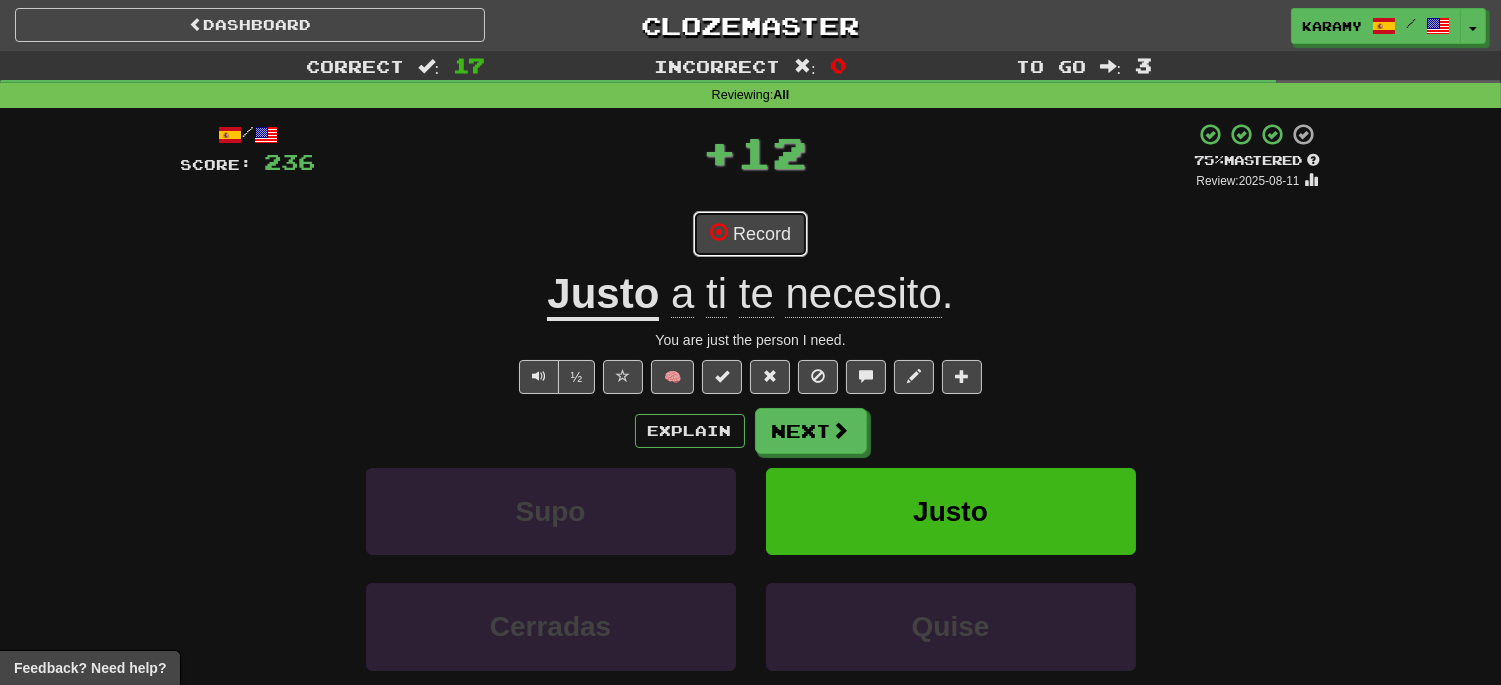 click on "Record" at bounding box center (750, 234) 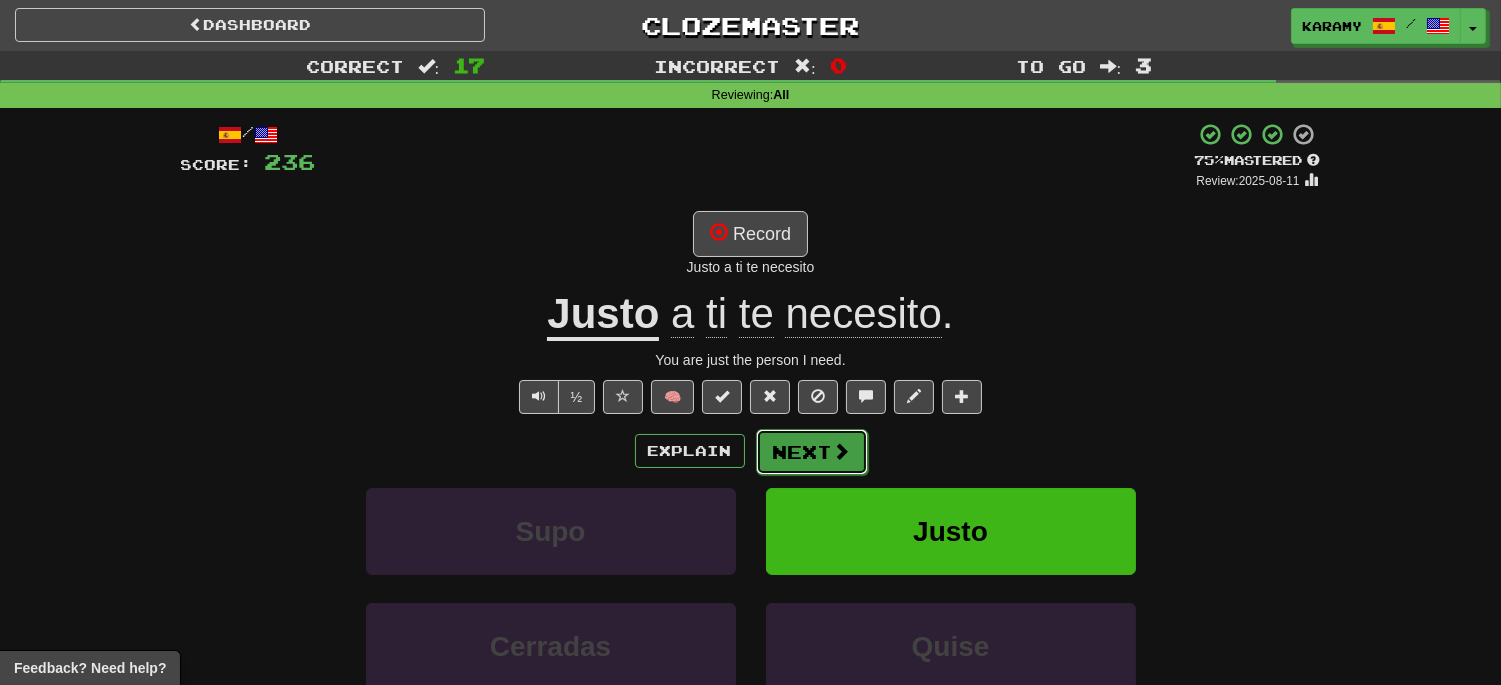 click on "Next" at bounding box center [812, 452] 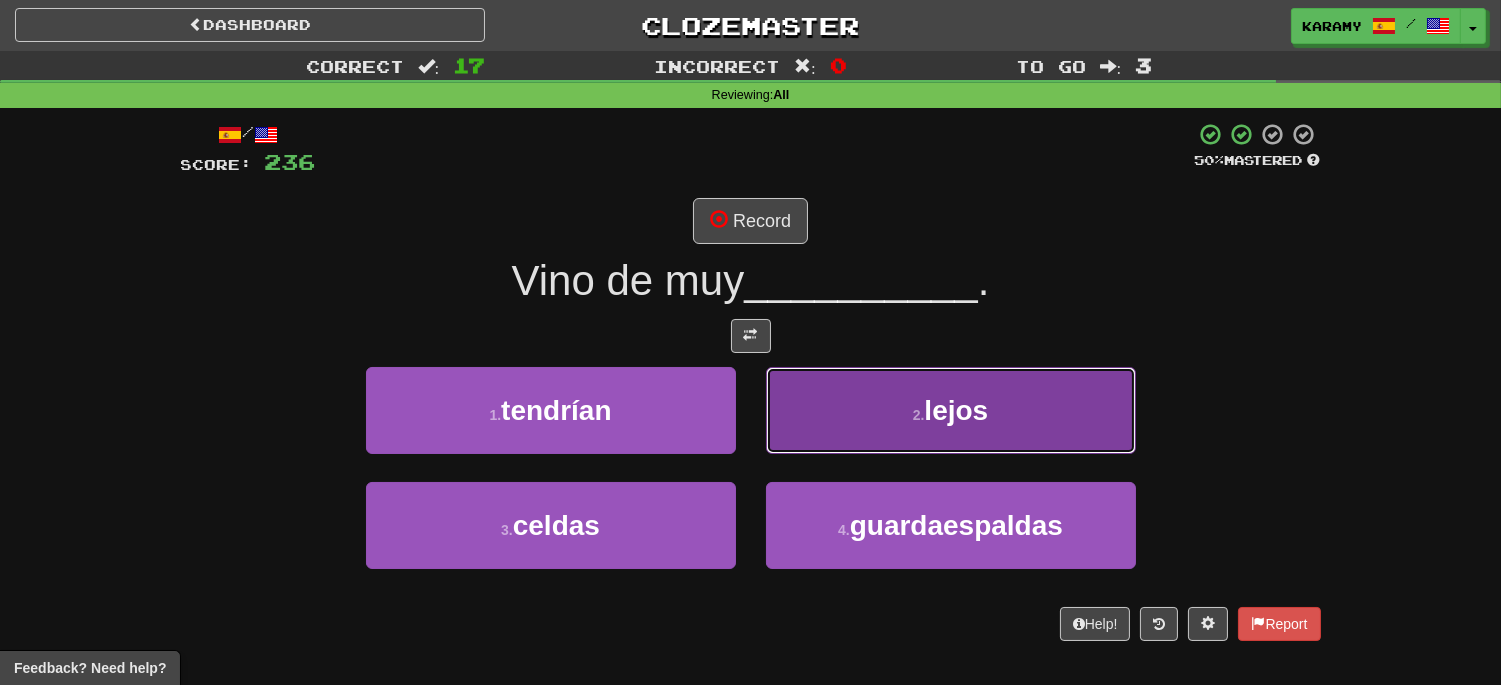 click on "2 .  lejos" at bounding box center (951, 410) 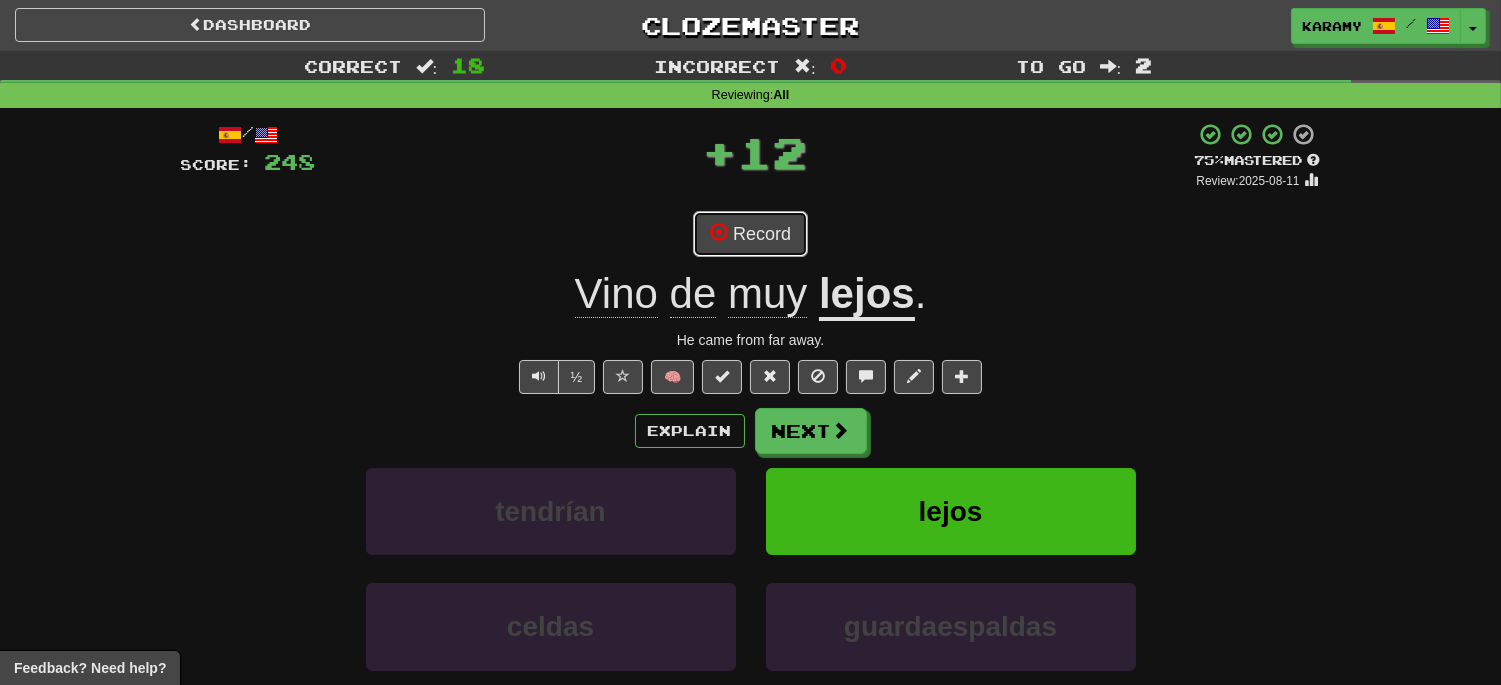 click on "Record" at bounding box center [750, 234] 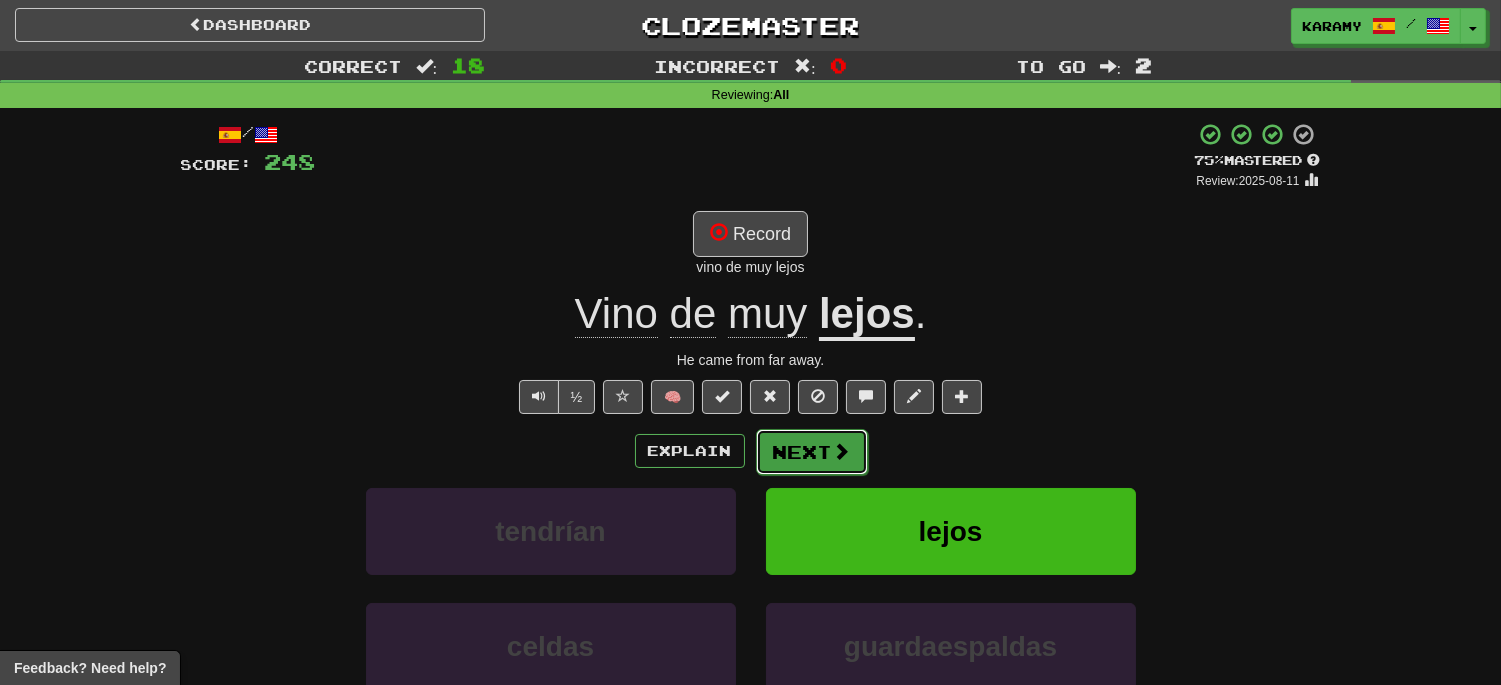 click at bounding box center [842, 451] 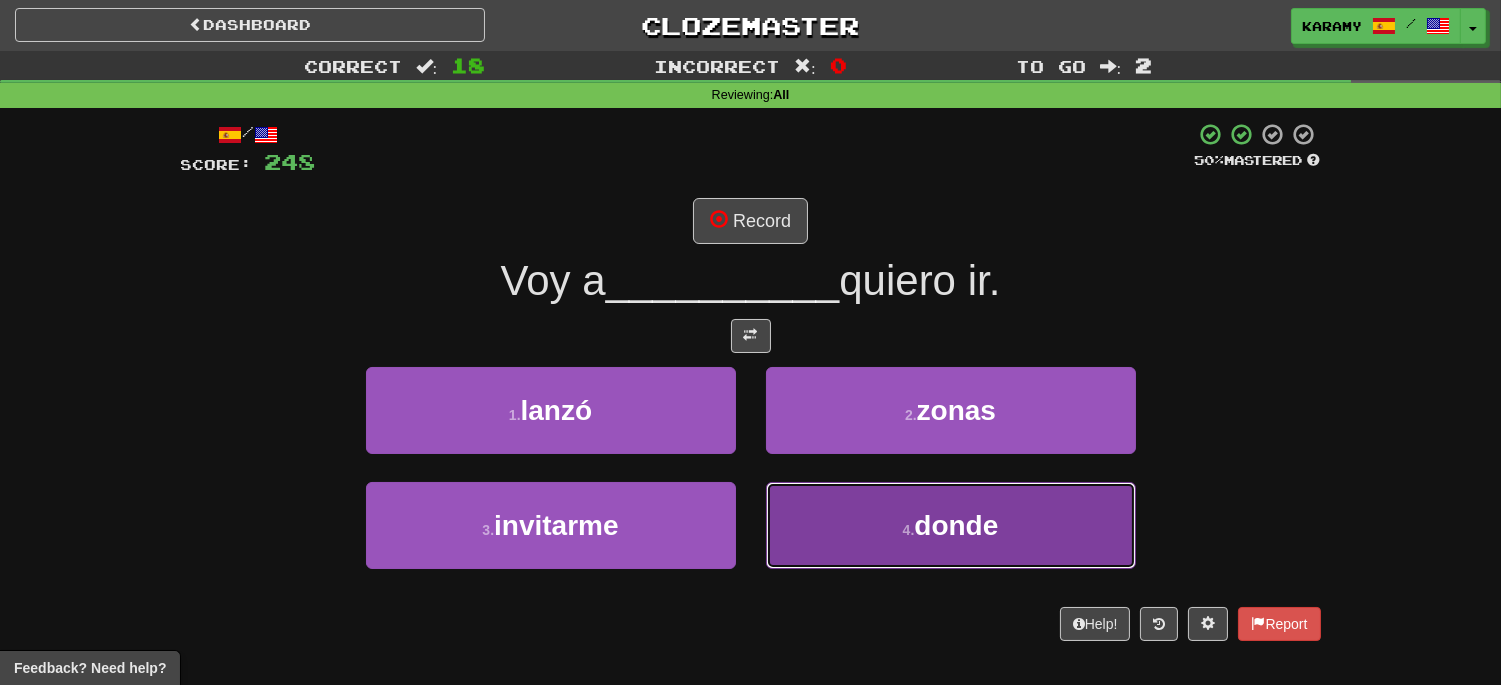click on "donde" at bounding box center (956, 525) 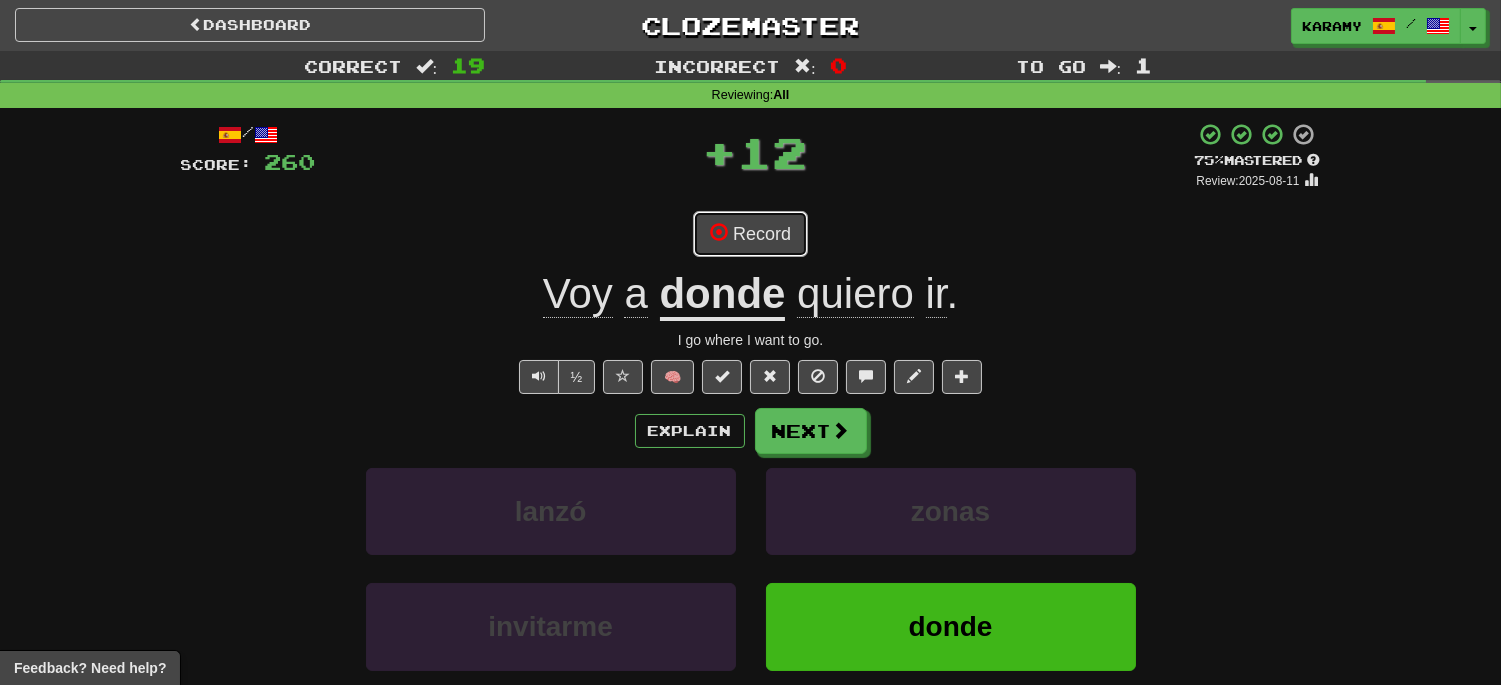 click on "Record" at bounding box center [750, 234] 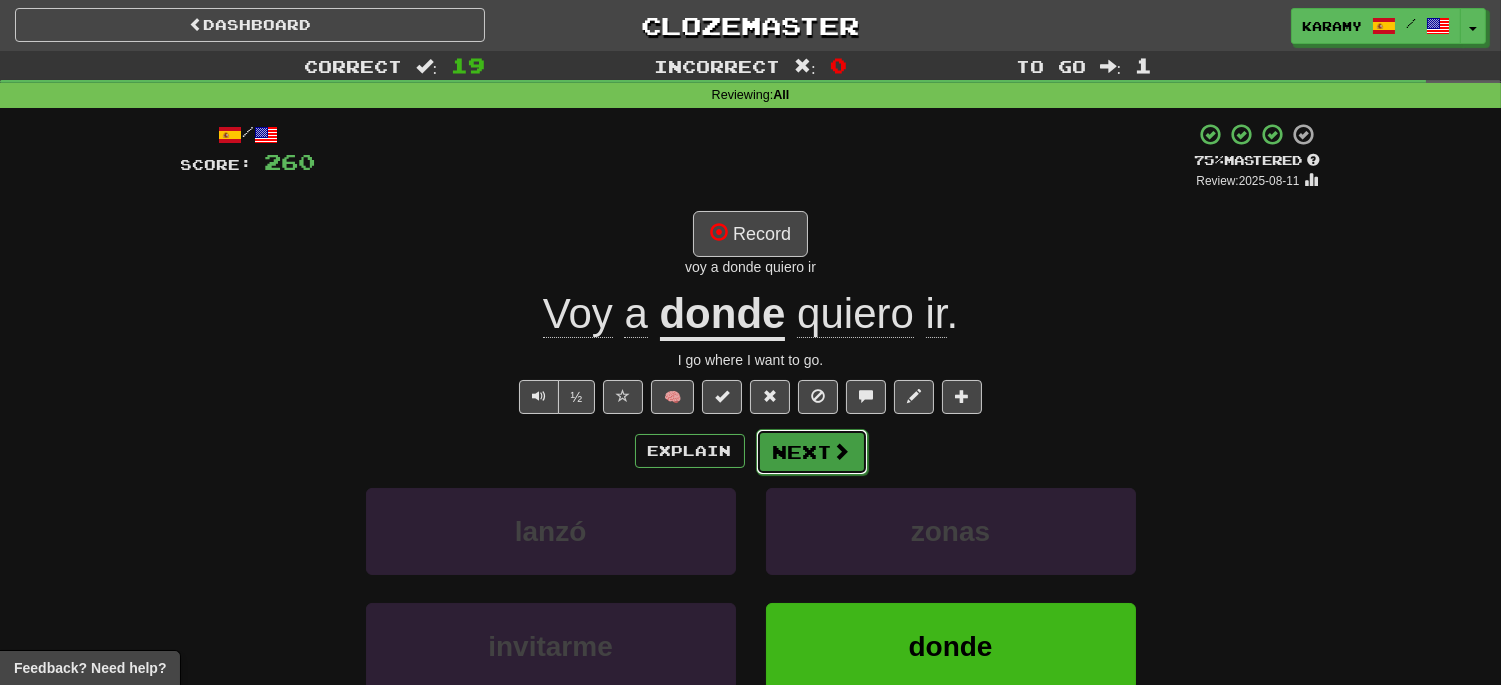 click on "Next" at bounding box center (812, 452) 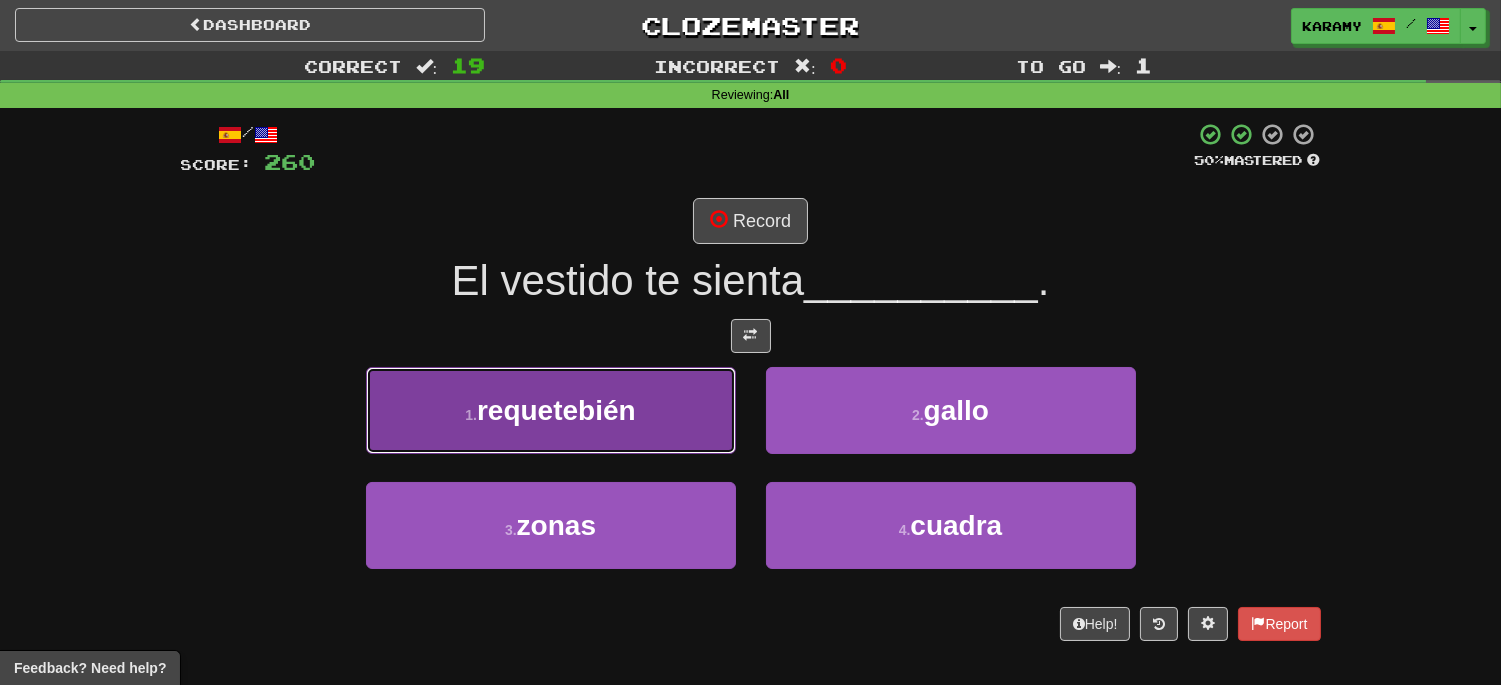 click on "1 .  requetebién" at bounding box center (551, 410) 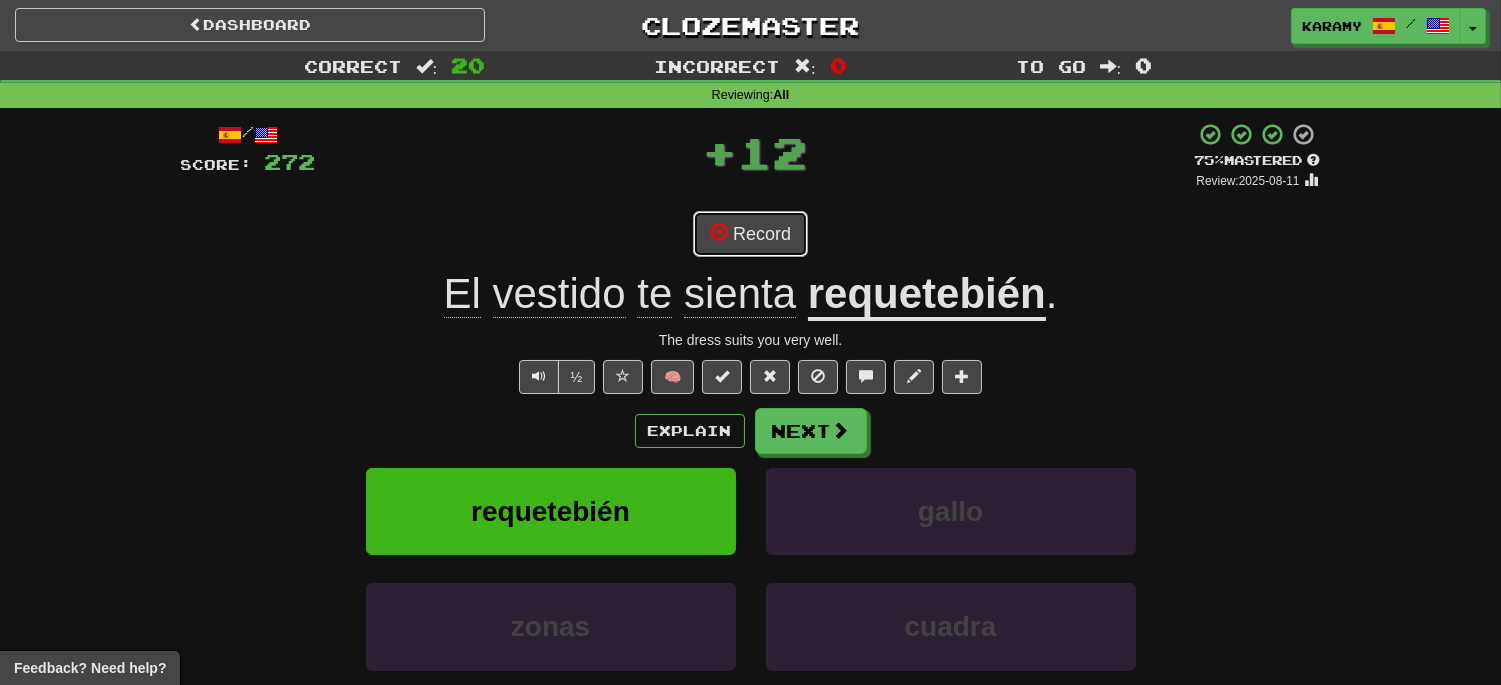 click on "Record" at bounding box center (750, 234) 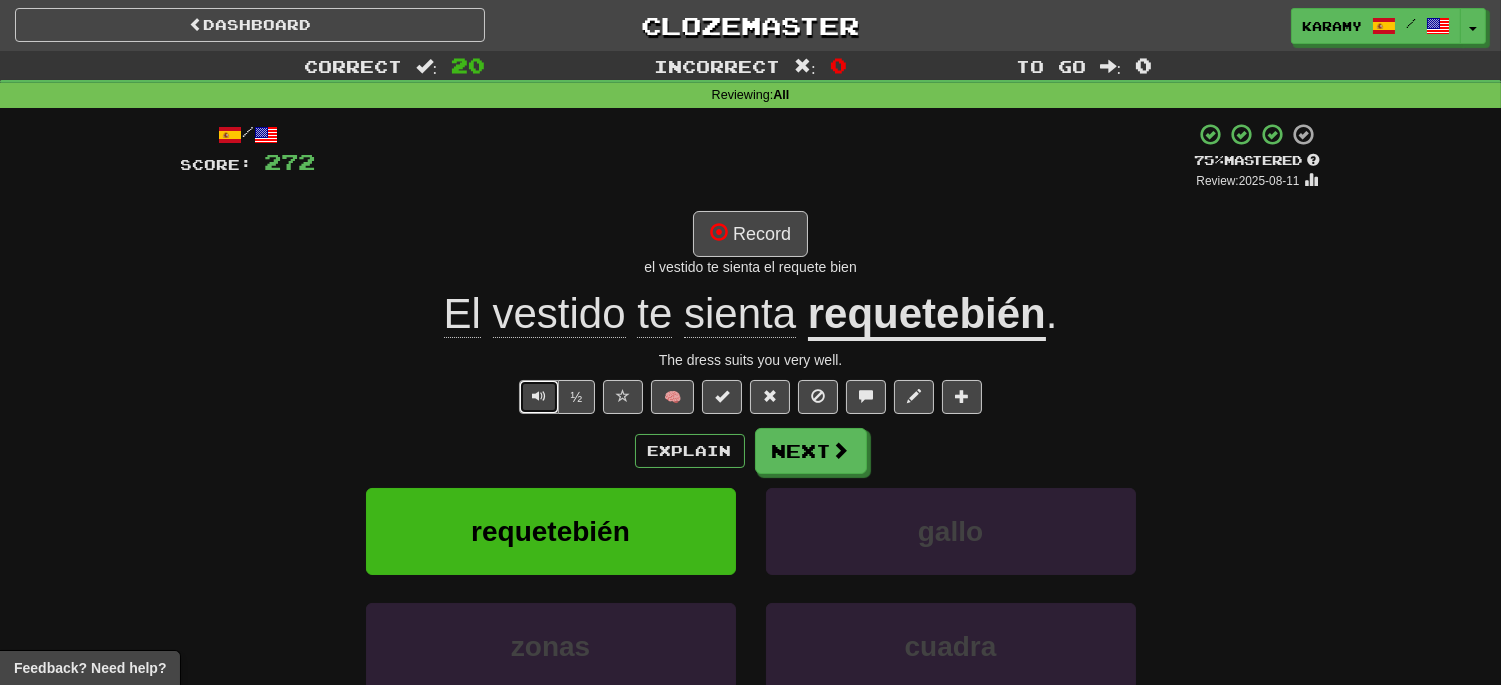 click at bounding box center [539, 397] 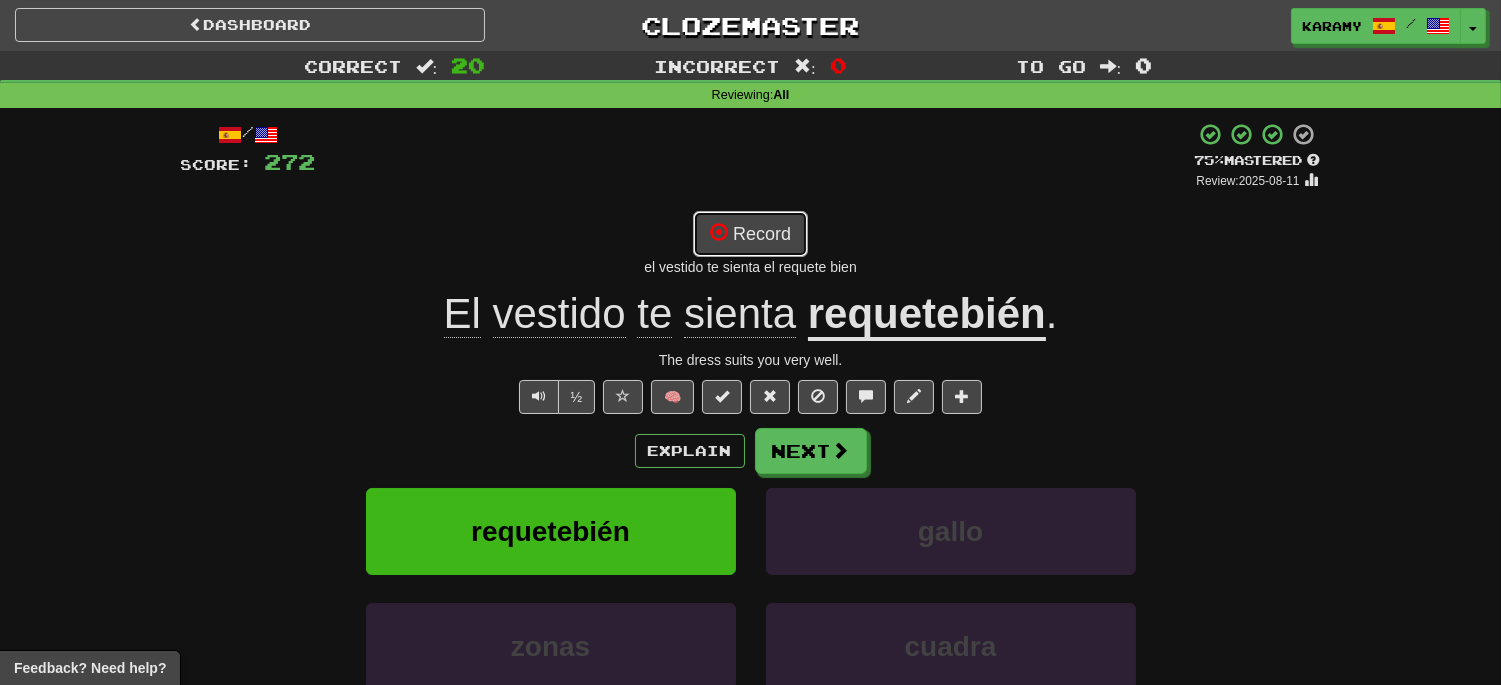 click on "Record" at bounding box center [750, 234] 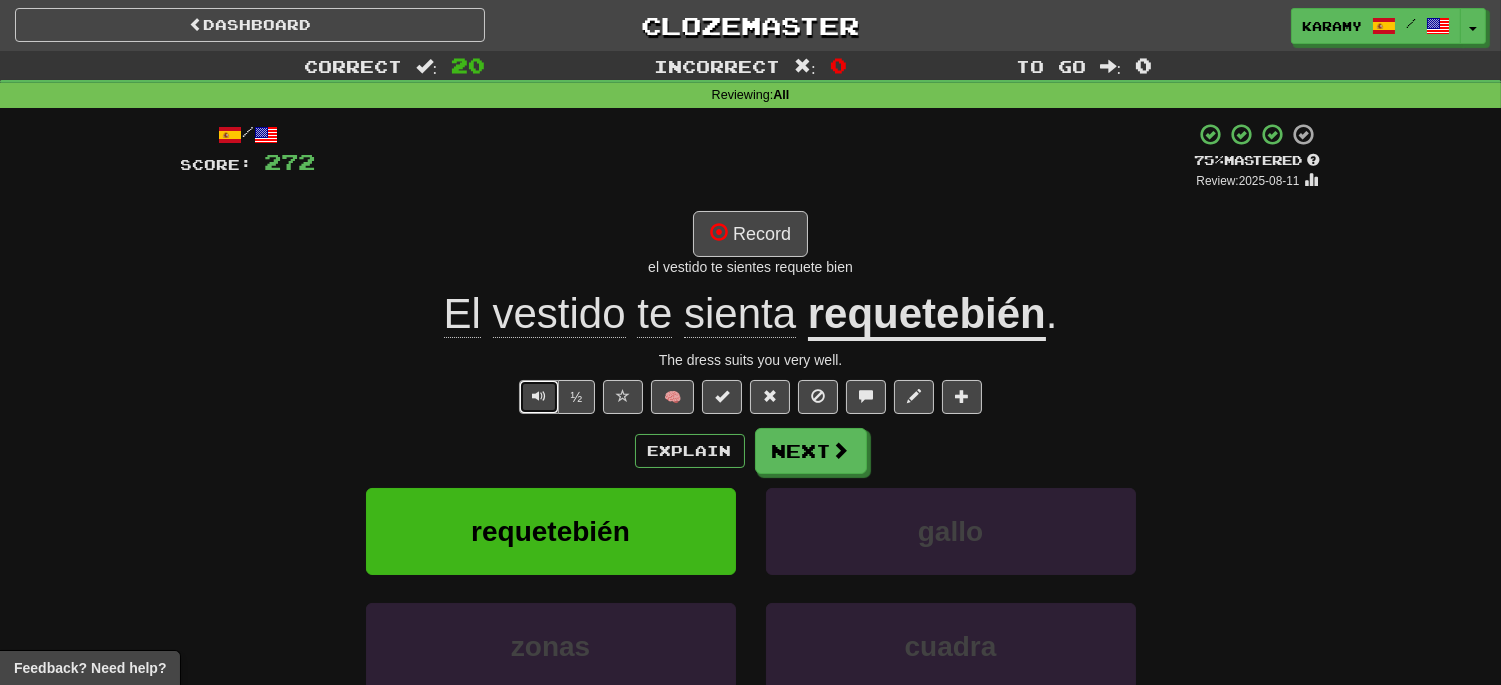 click at bounding box center [539, 397] 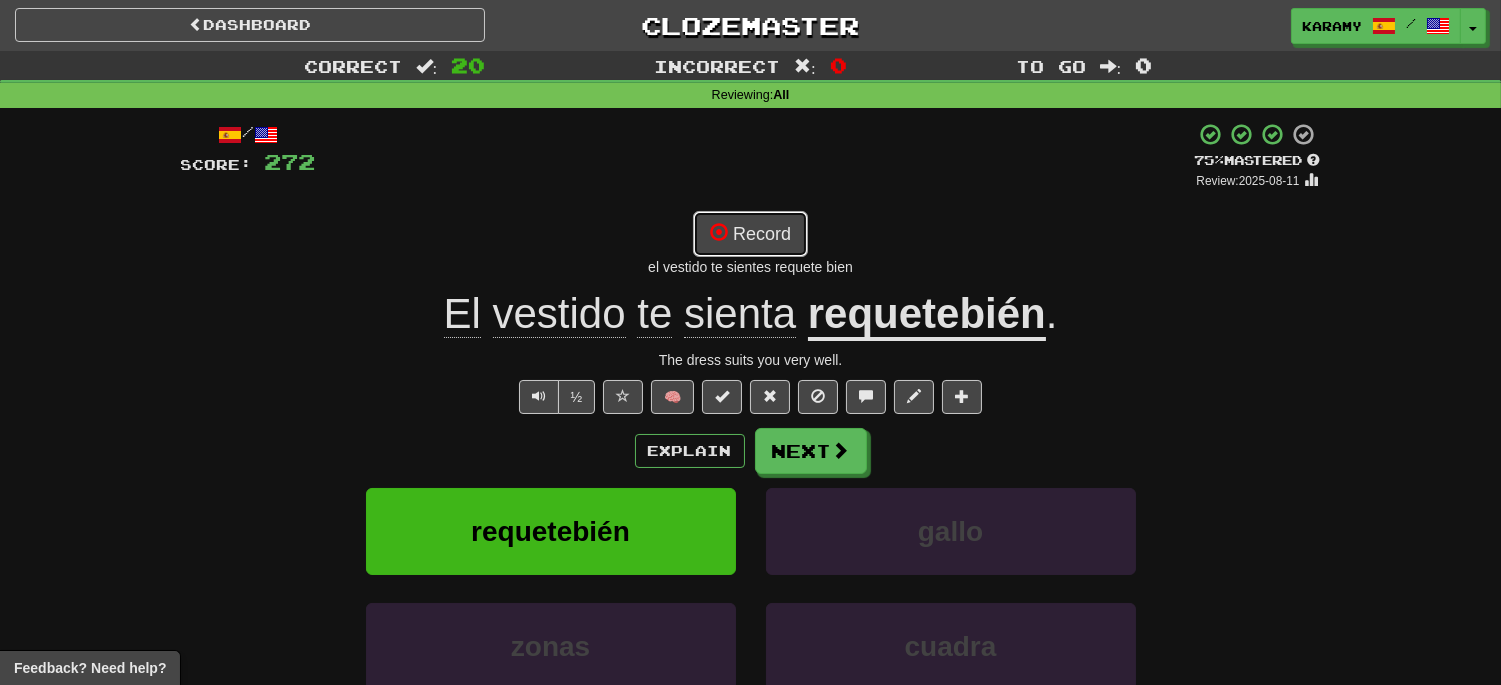 click on "Record" at bounding box center (750, 234) 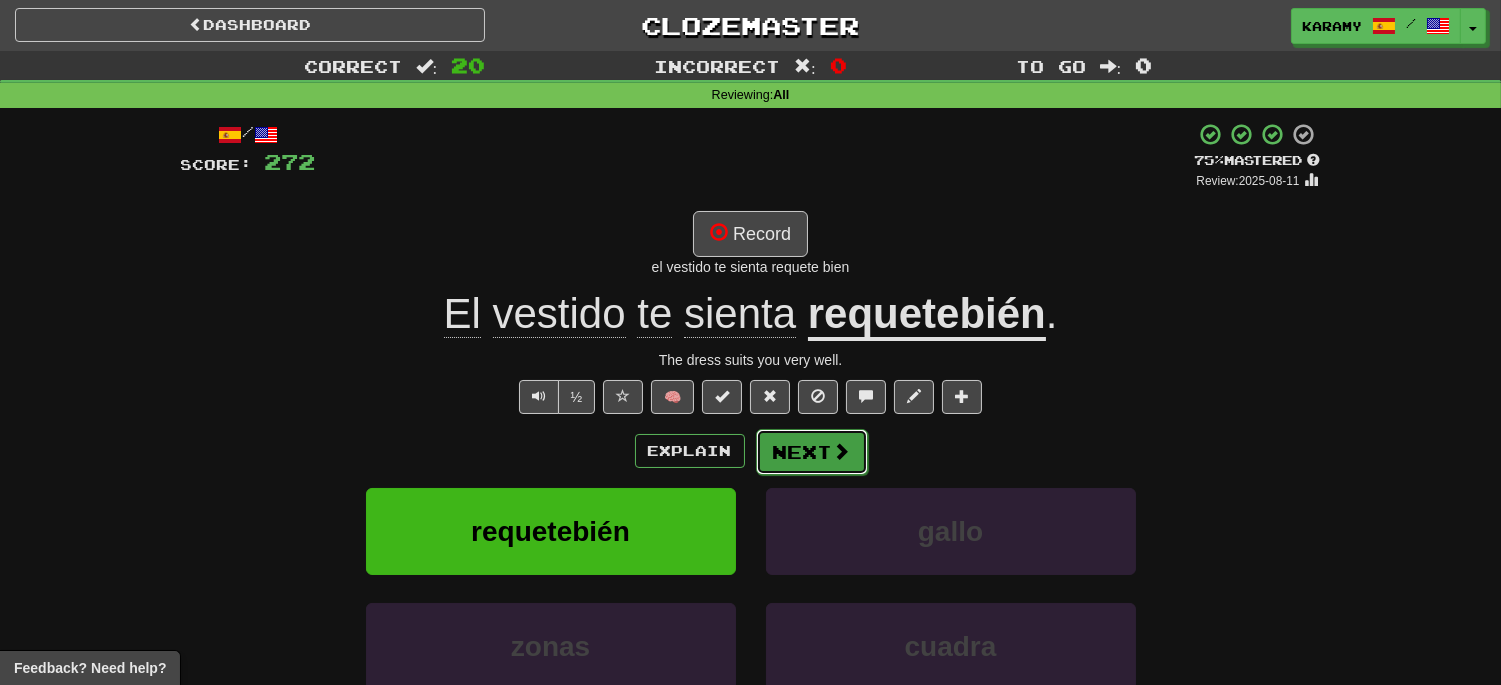 click at bounding box center (842, 451) 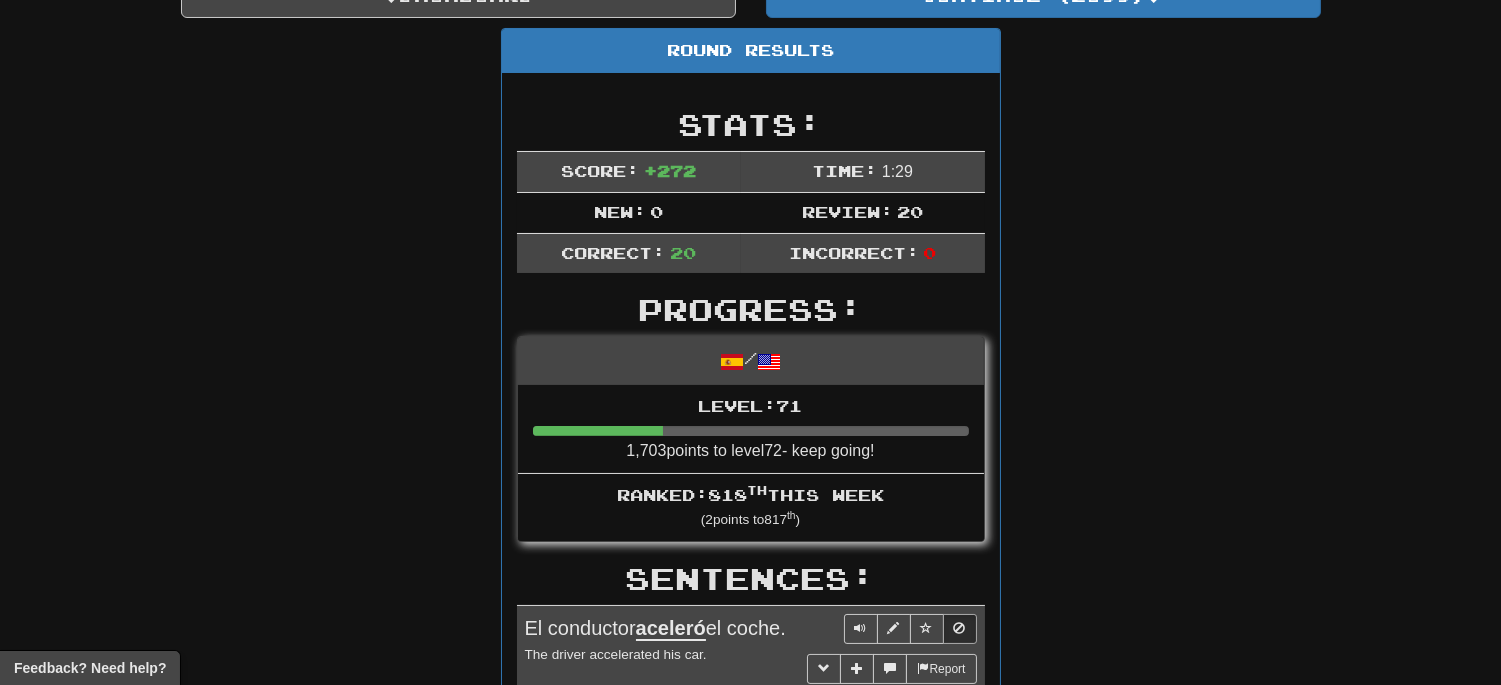 scroll, scrollTop: 0, scrollLeft: 0, axis: both 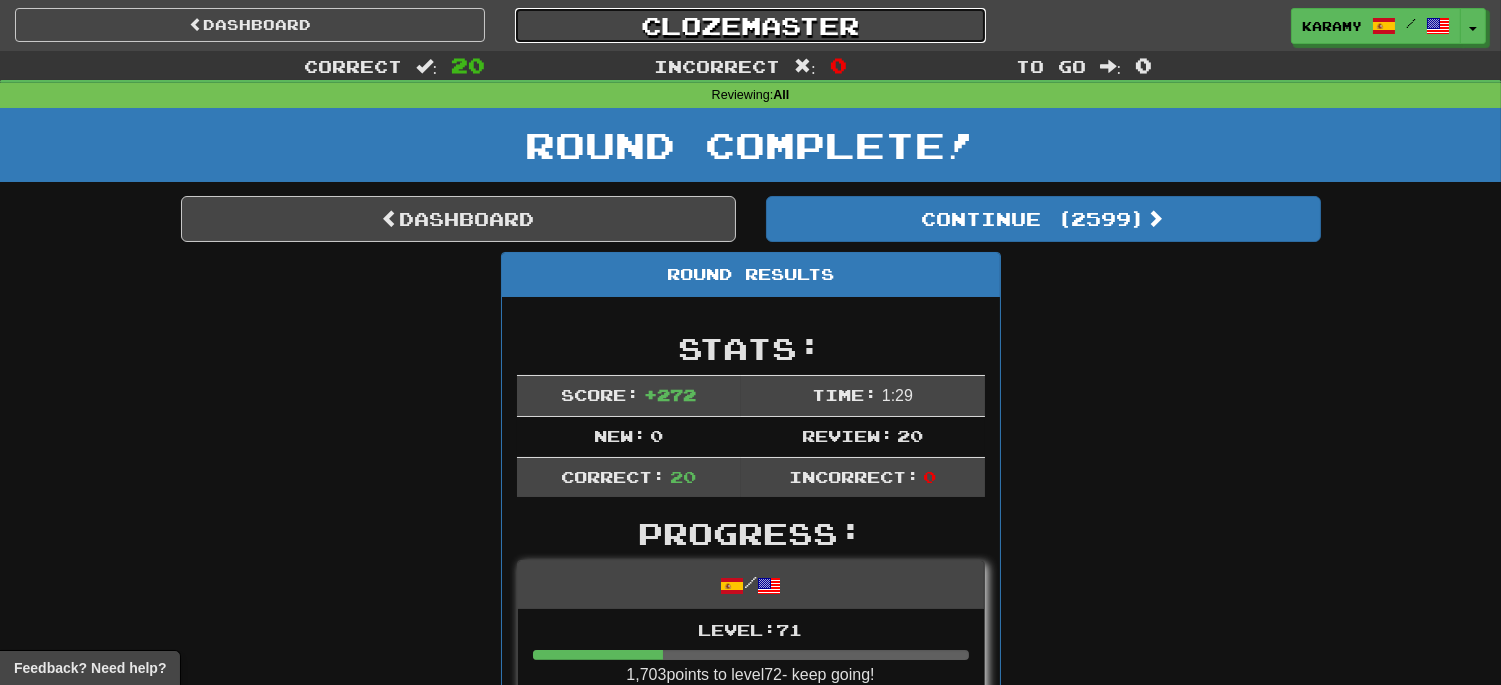 click on "Clozemaster" at bounding box center (750, 25) 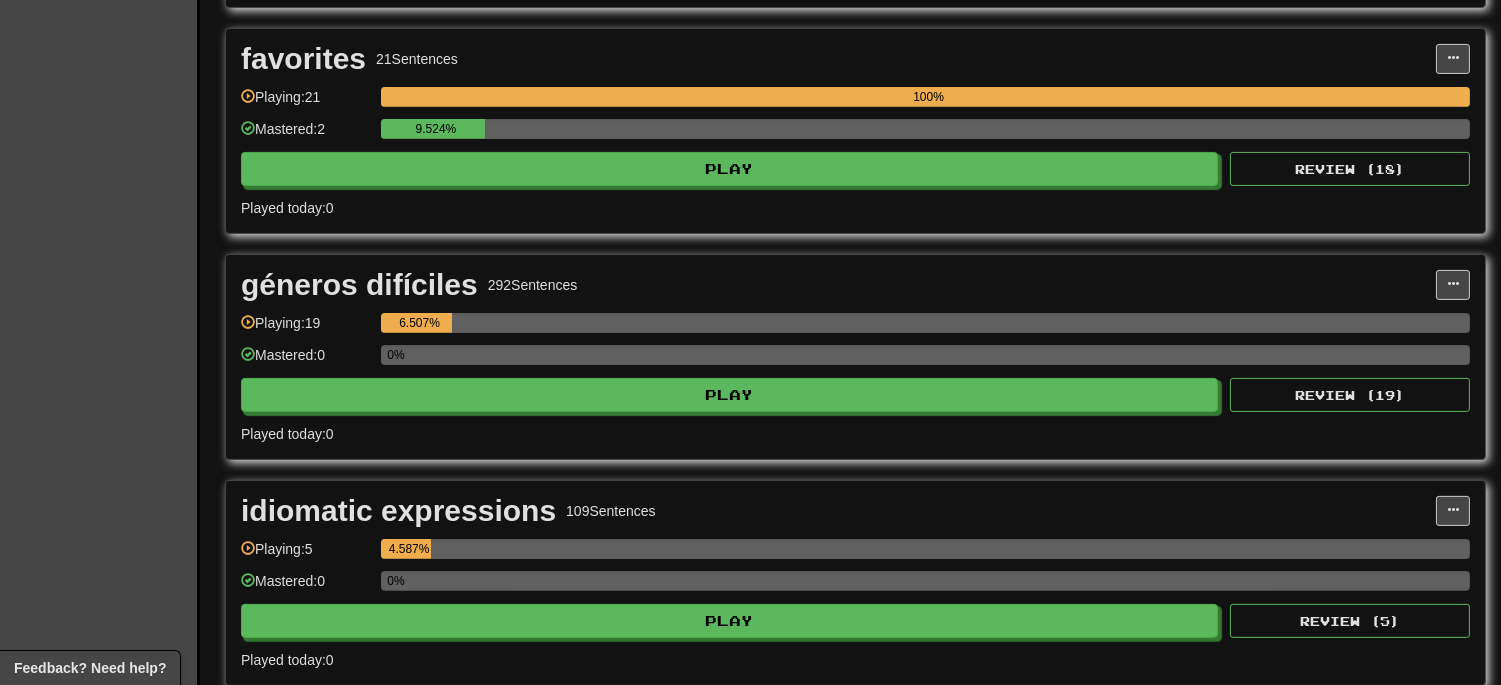 scroll, scrollTop: 1666, scrollLeft: 0, axis: vertical 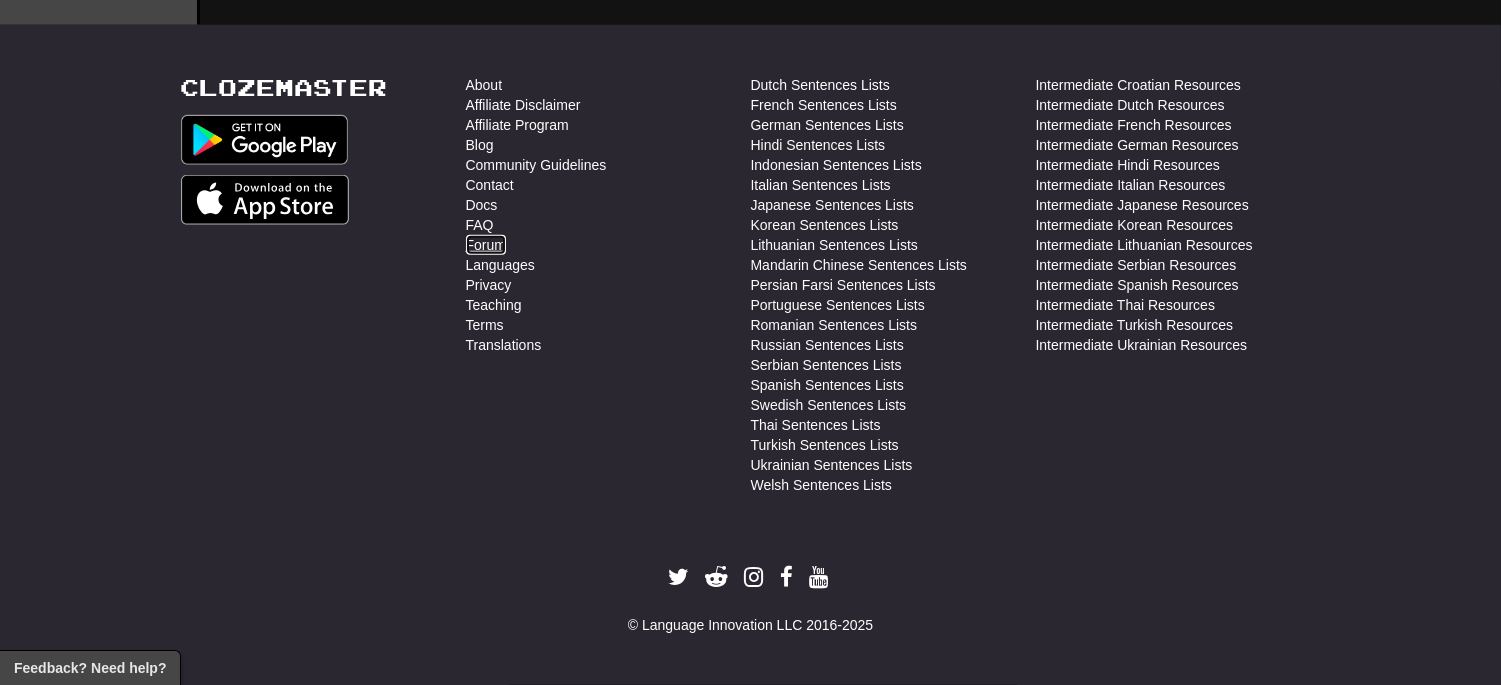 click on "Forum" at bounding box center [486, 245] 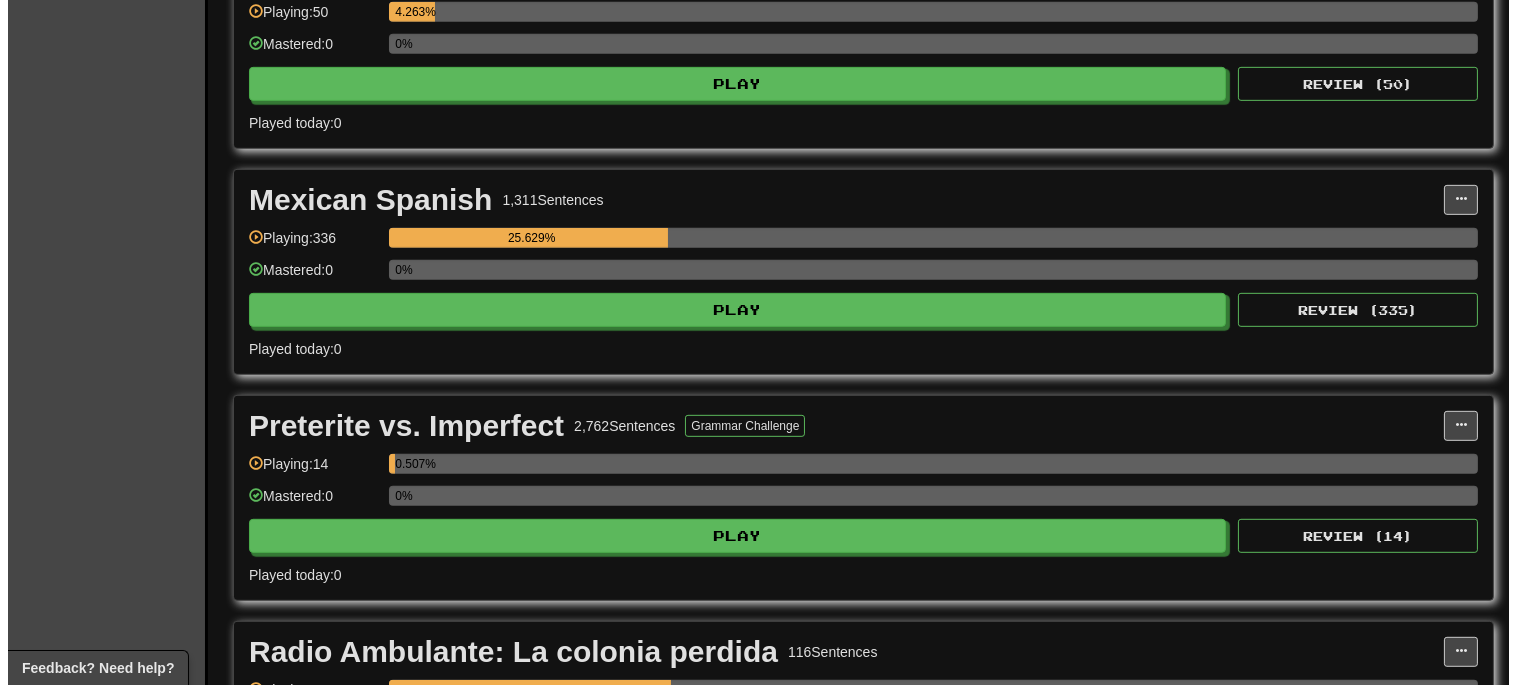scroll, scrollTop: 1888, scrollLeft: 0, axis: vertical 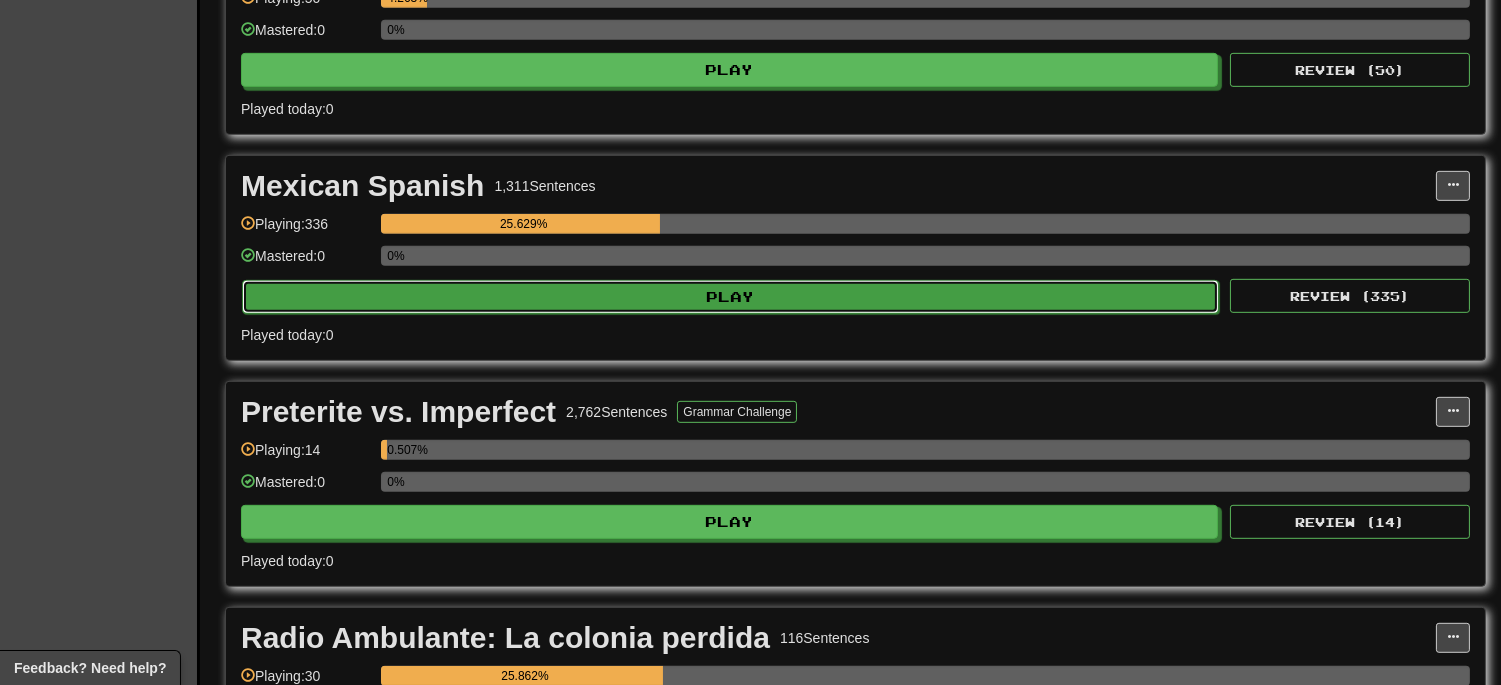 click on "Play" at bounding box center (730, 297) 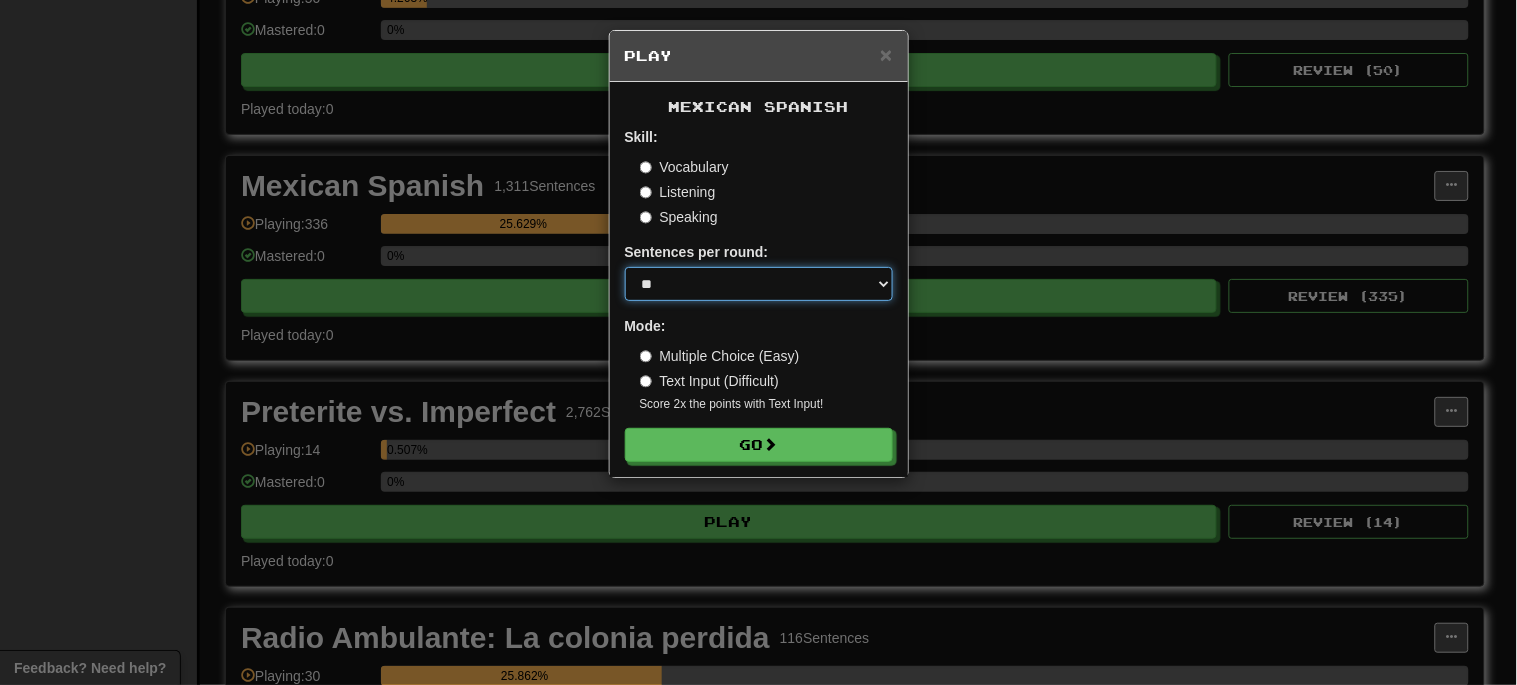 click on "* ** ** ** ** ** *** ********" at bounding box center (759, 284) 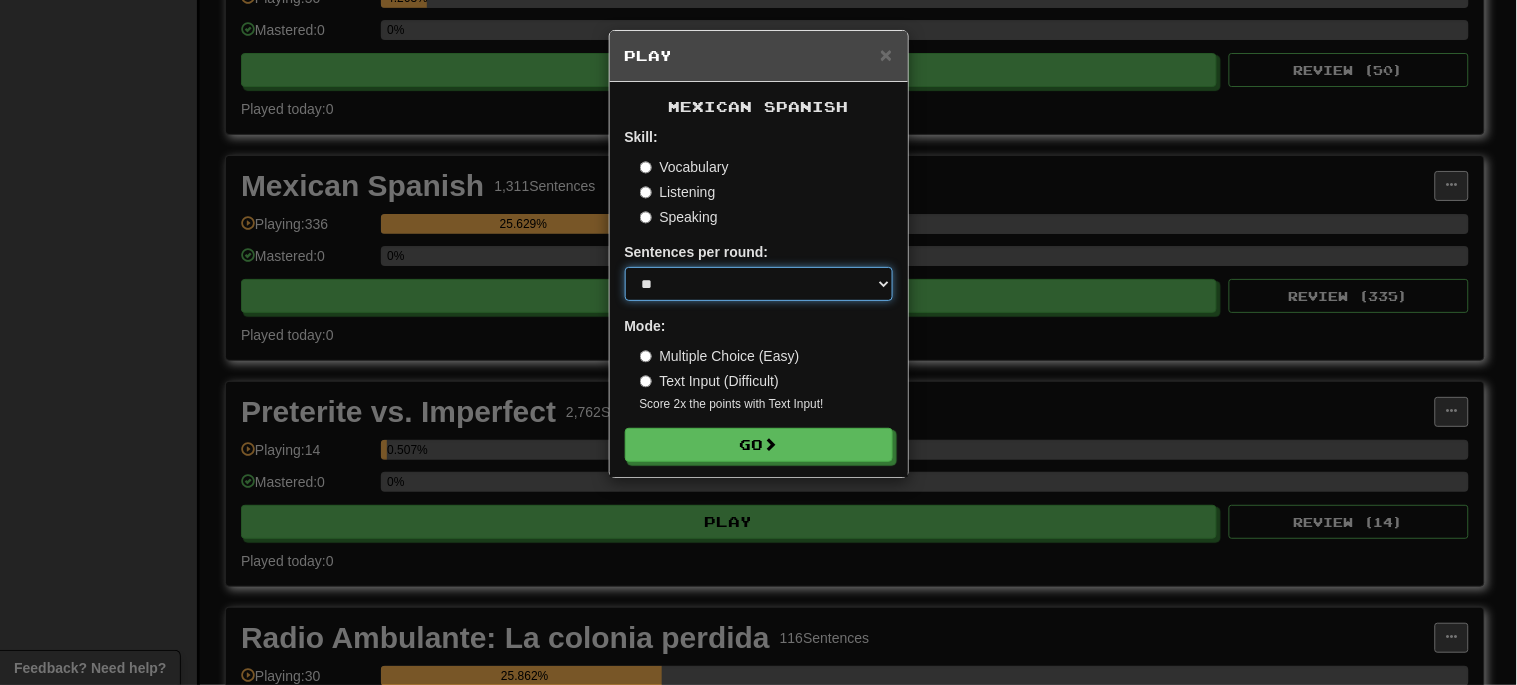 select on "**" 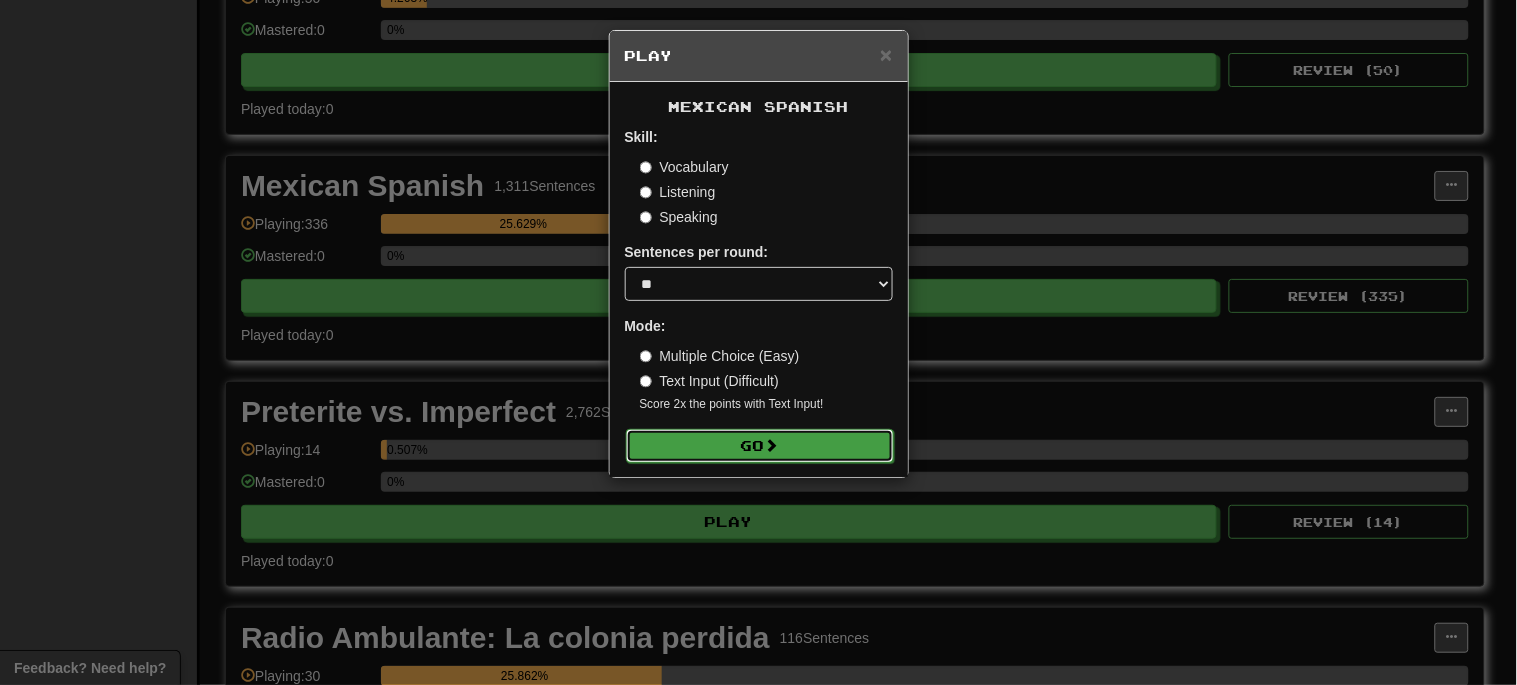 click on "Go" at bounding box center [760, 446] 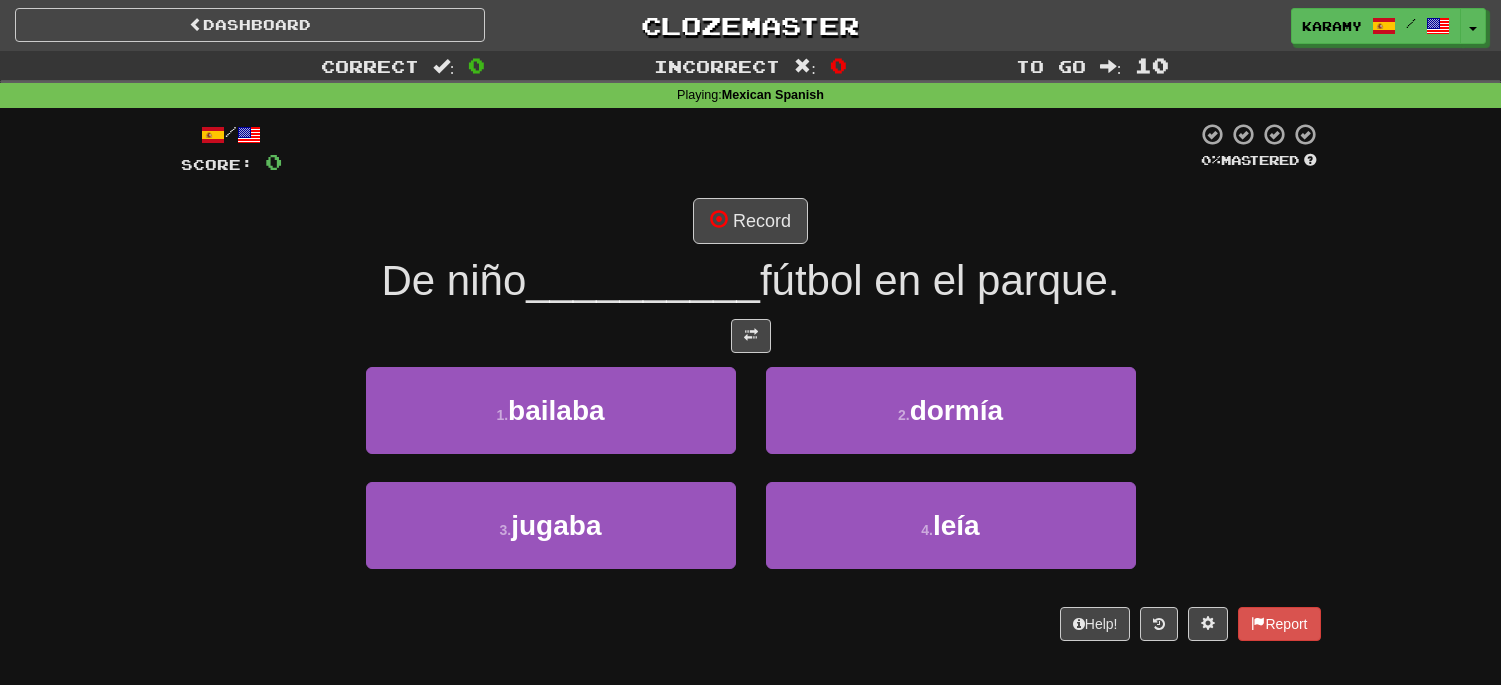 scroll, scrollTop: 0, scrollLeft: 0, axis: both 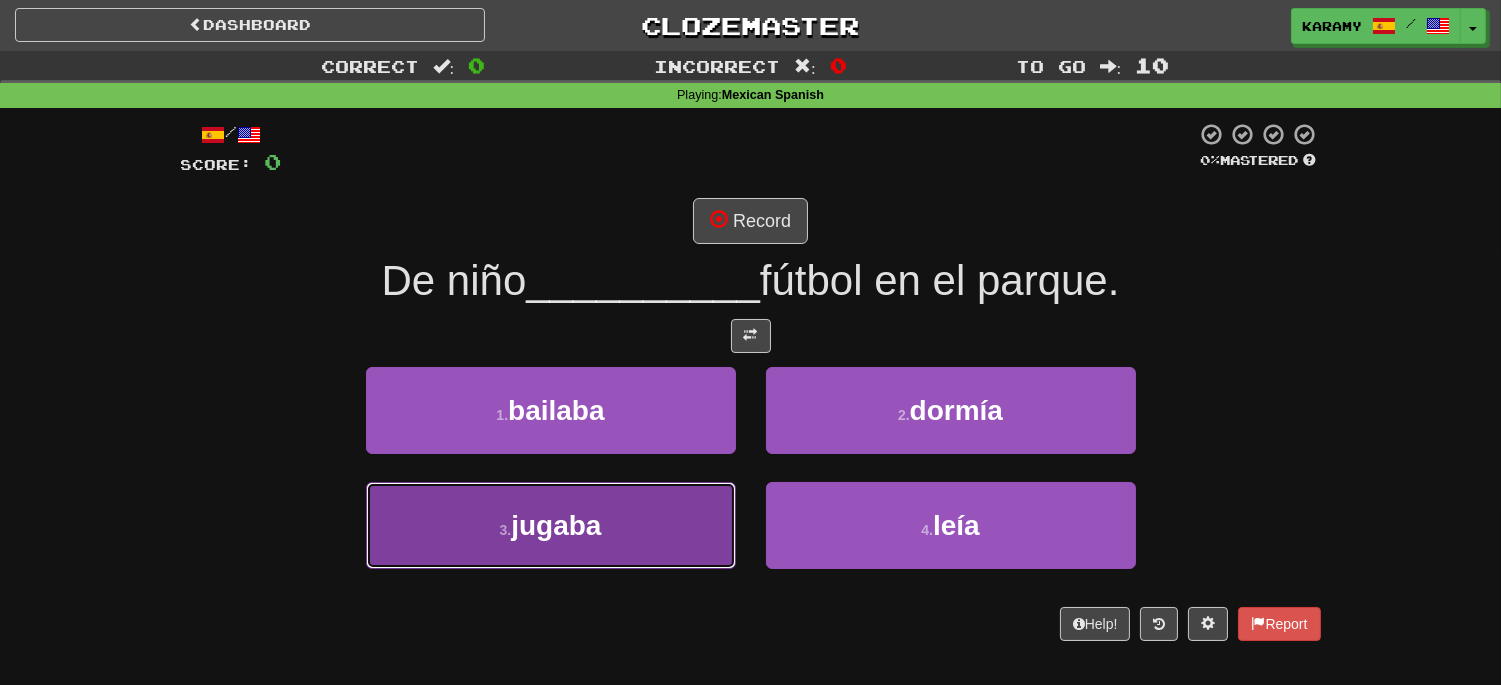 click on "jugaba" at bounding box center [556, 525] 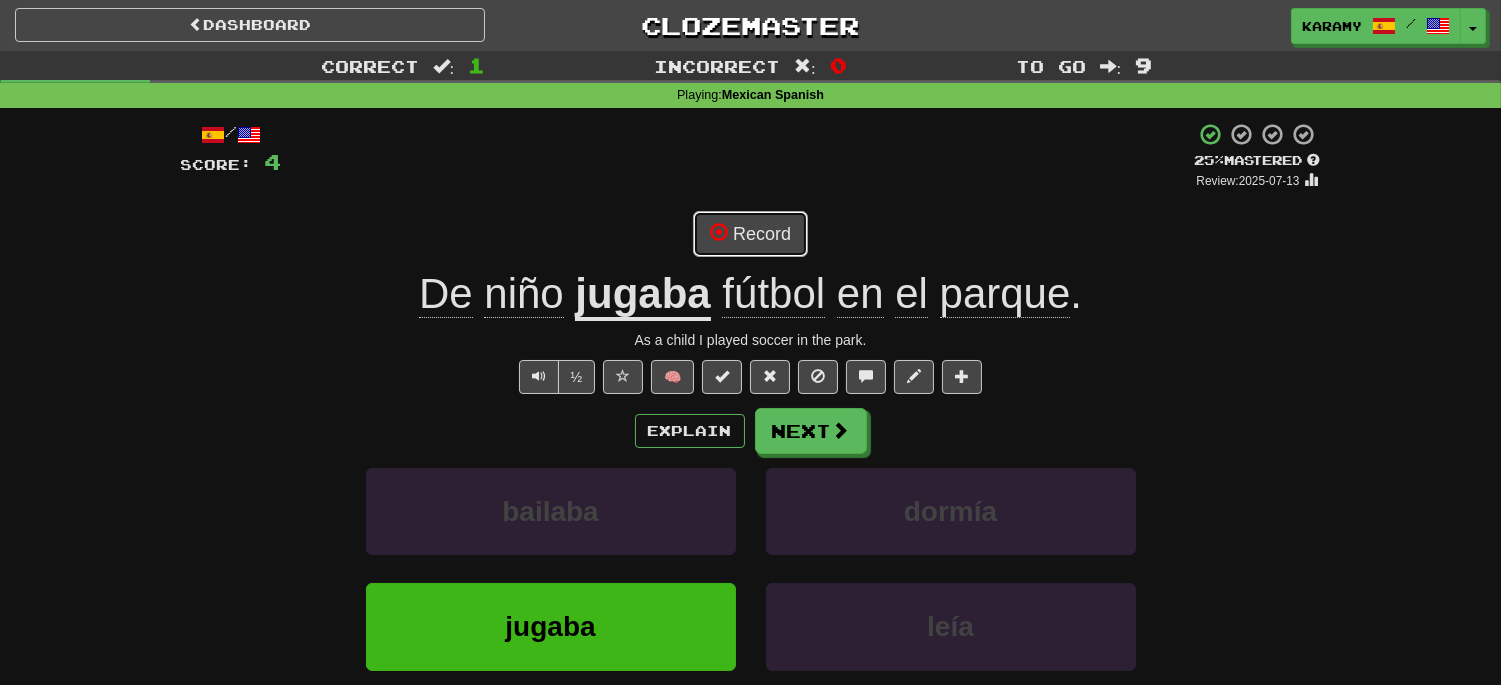 click on "Record" at bounding box center (750, 234) 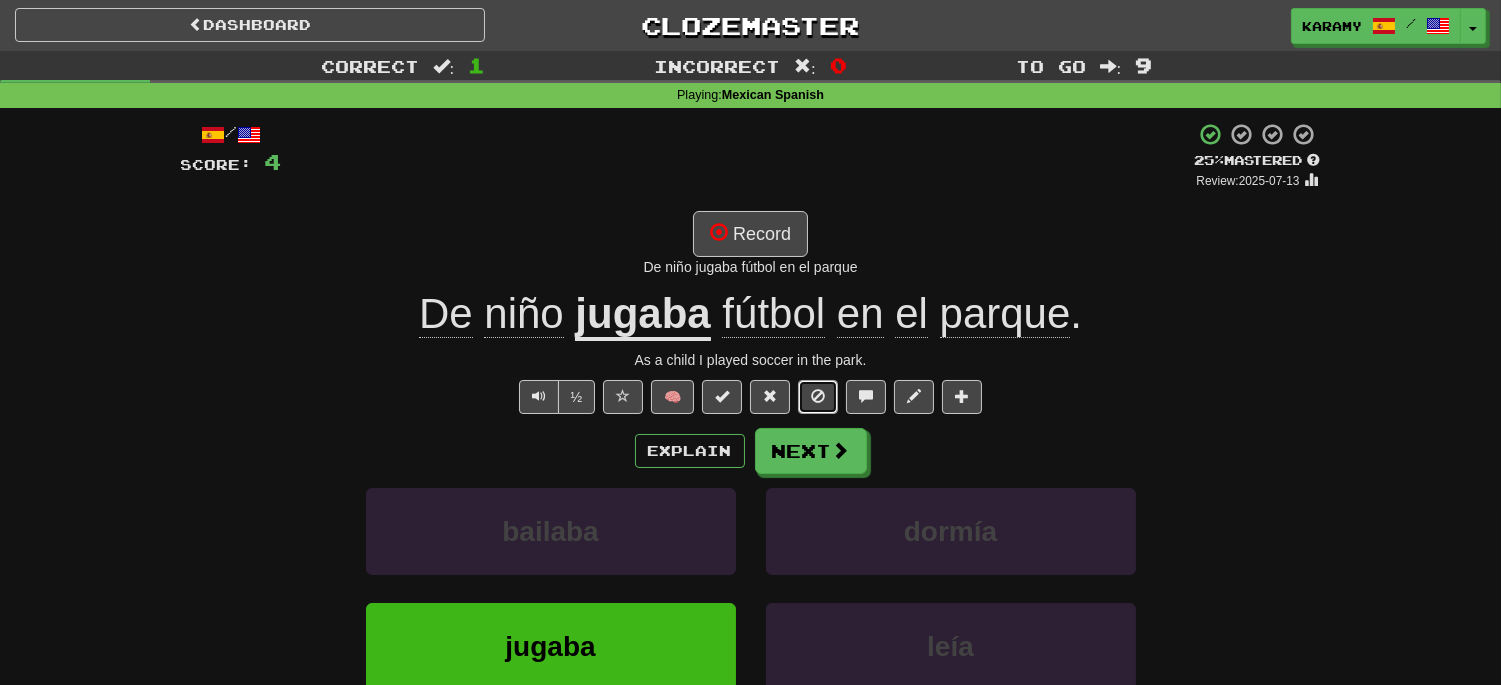 click at bounding box center (818, 396) 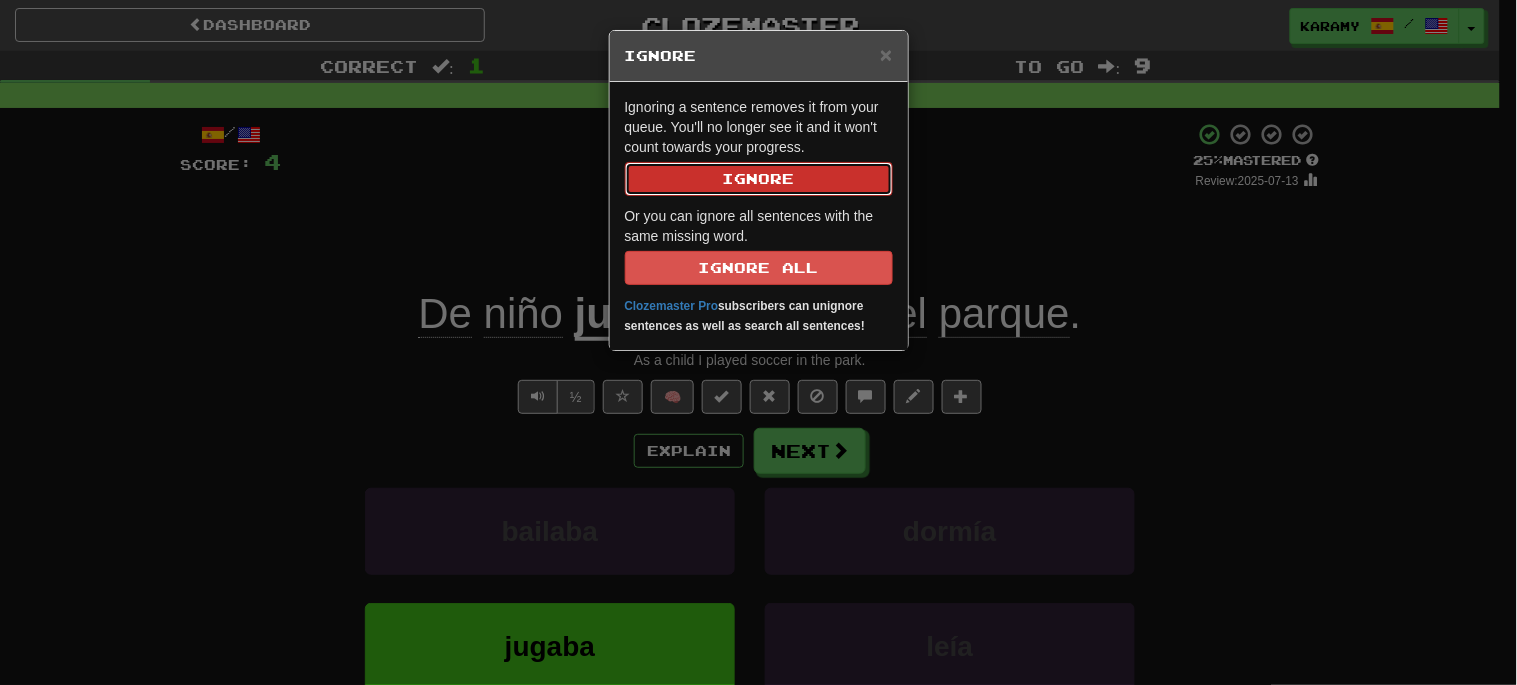 click on "Ignore" at bounding box center [759, 179] 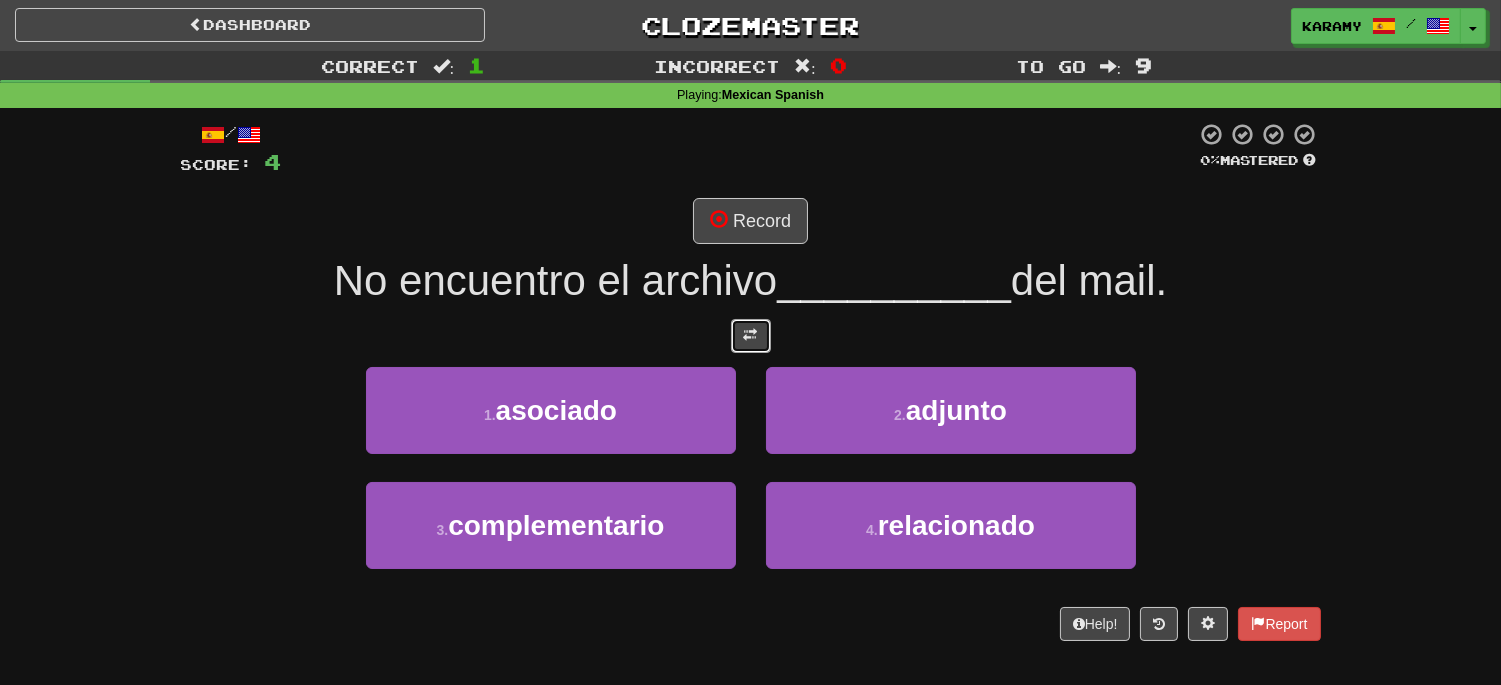 click at bounding box center [751, 336] 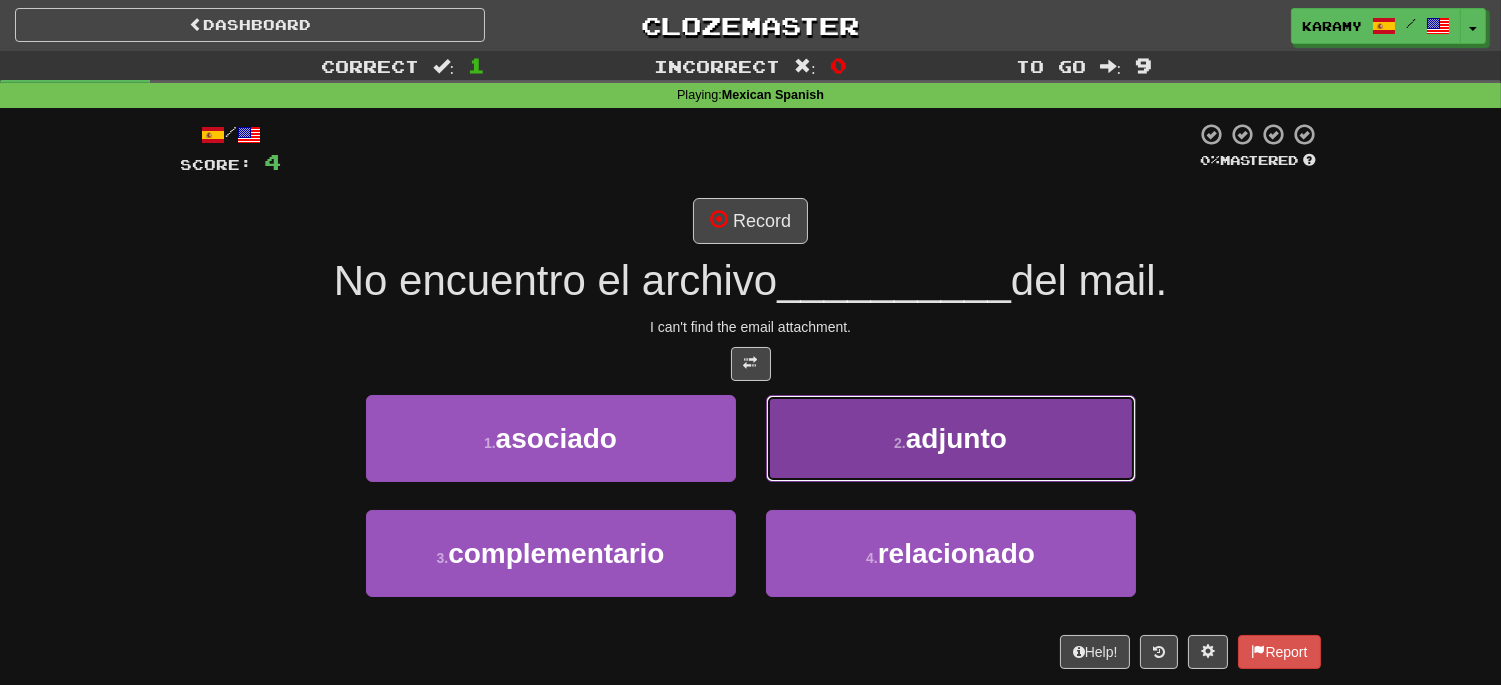 click on "2 .  adjunto" at bounding box center (951, 438) 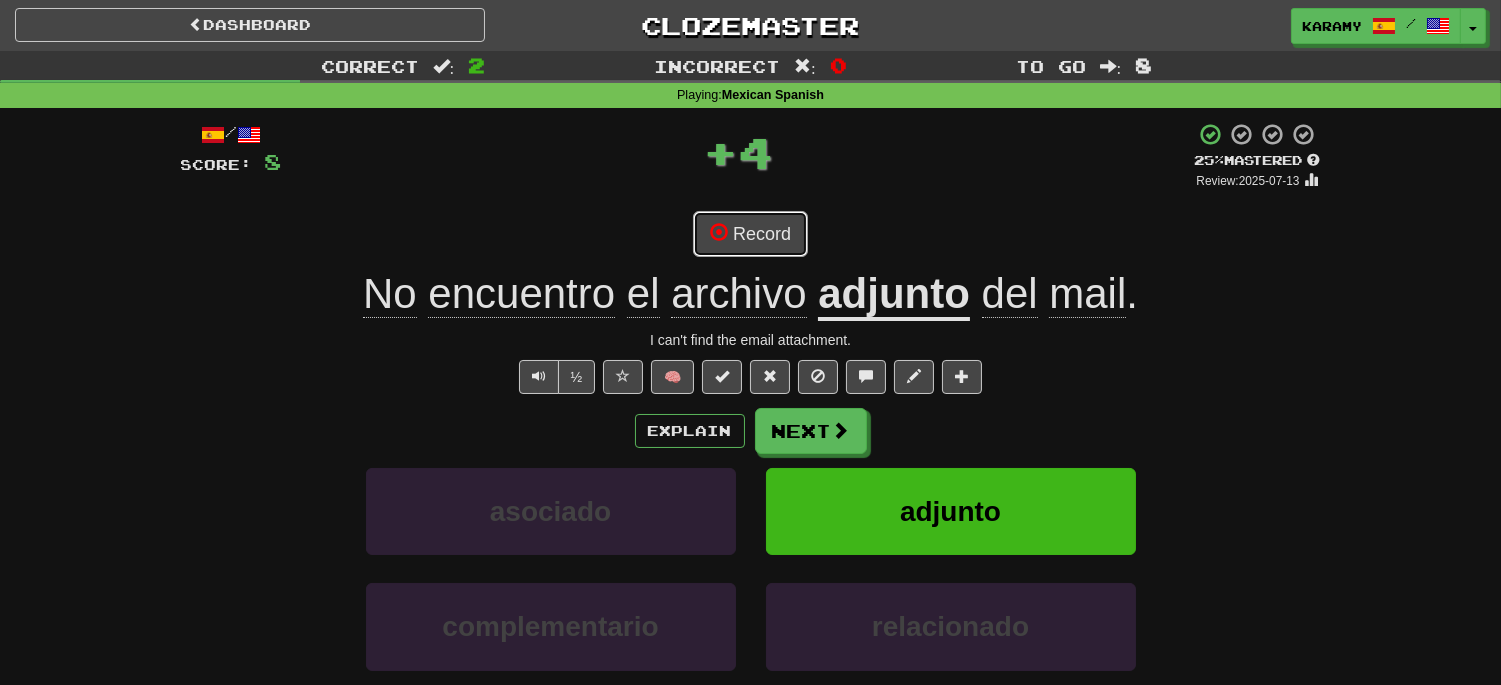 click on "Record" at bounding box center [750, 234] 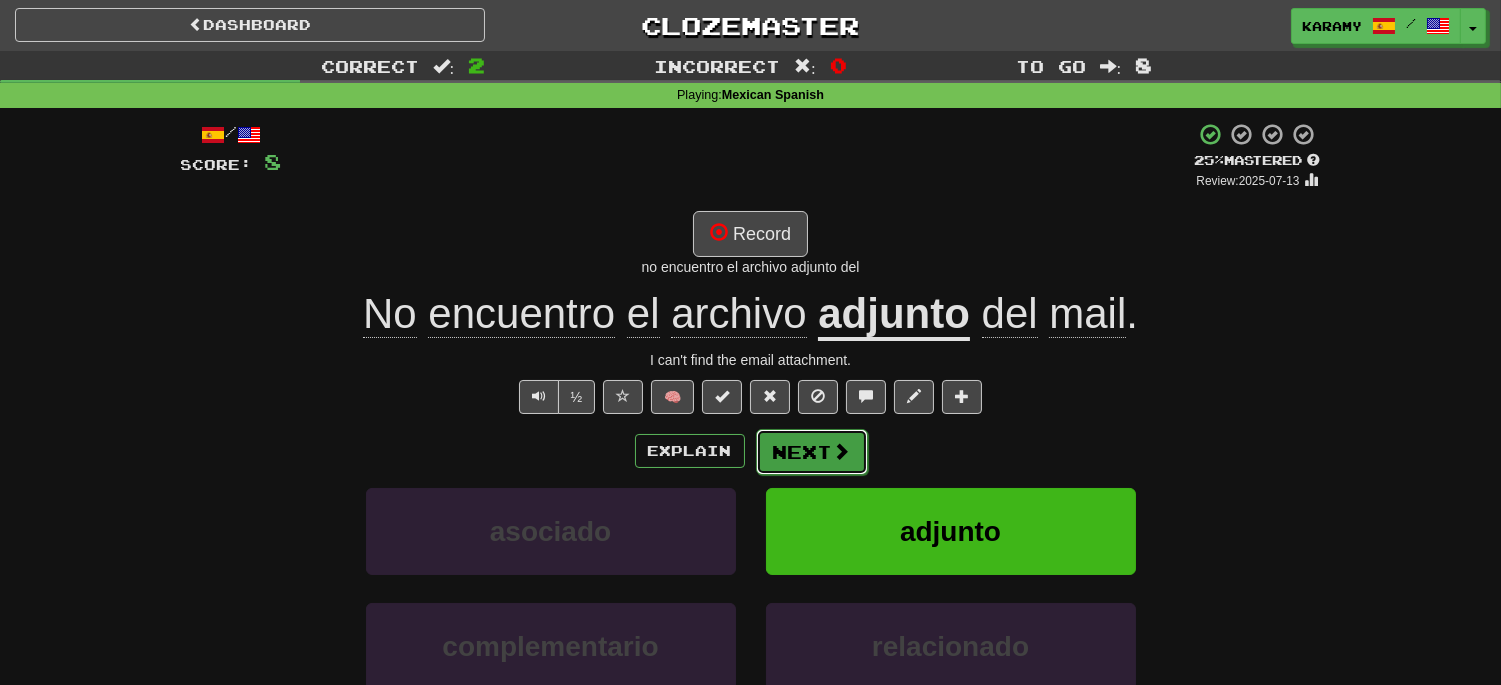 click on "Next" at bounding box center [812, 452] 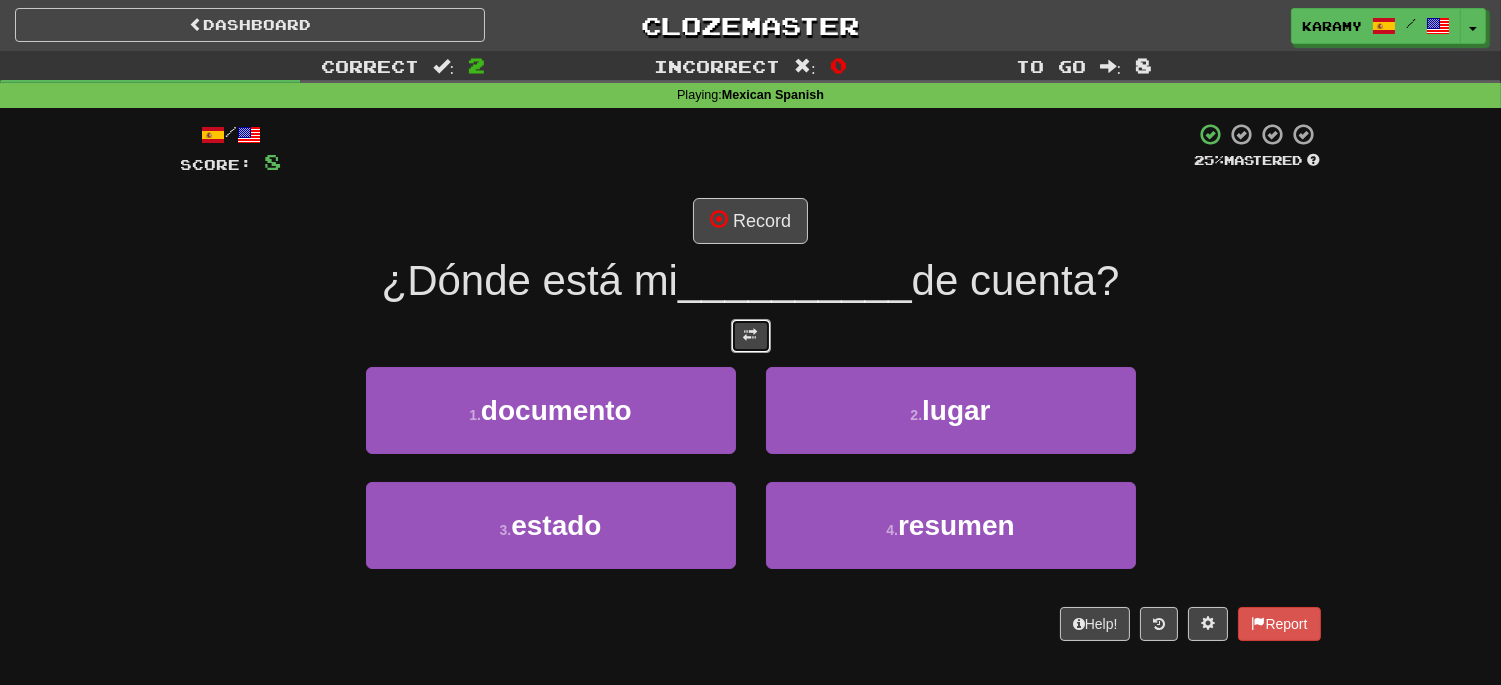 click at bounding box center (751, 335) 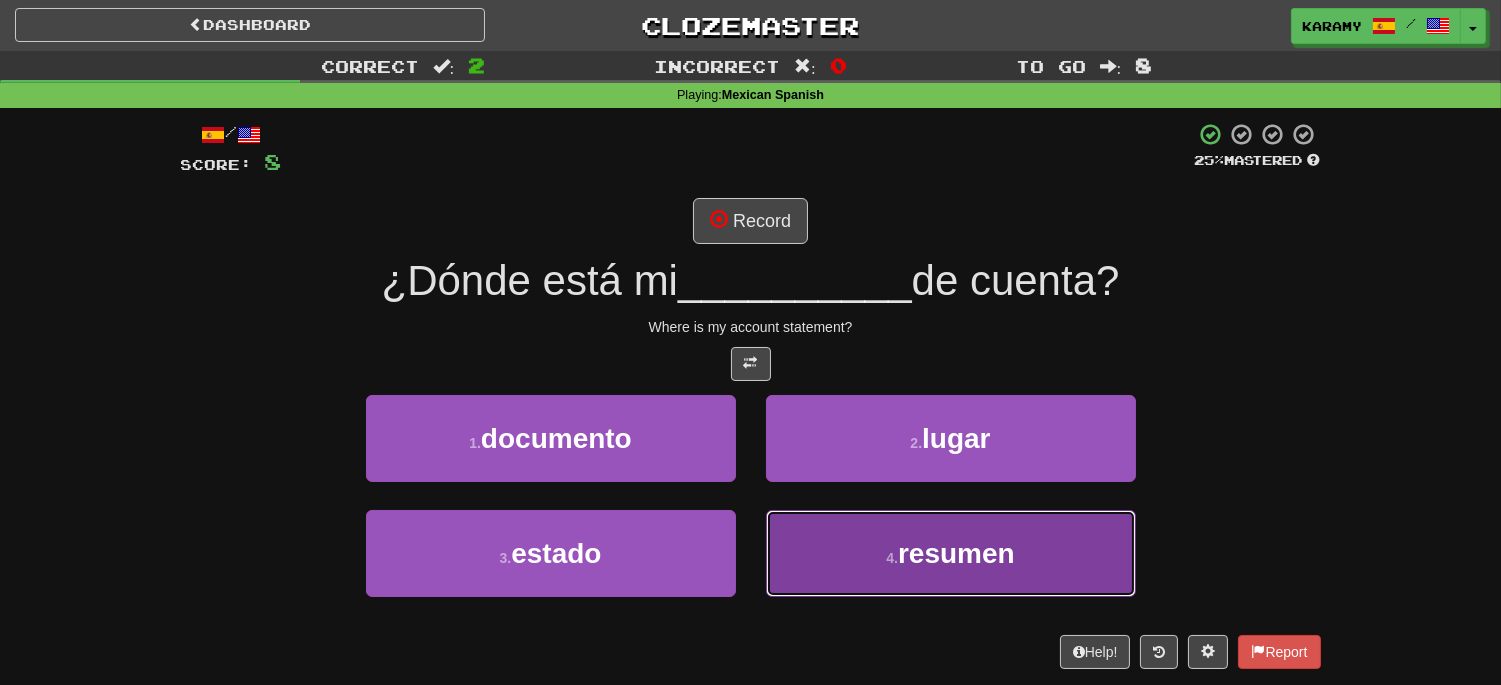 click on "4 .  resumen" at bounding box center (951, 553) 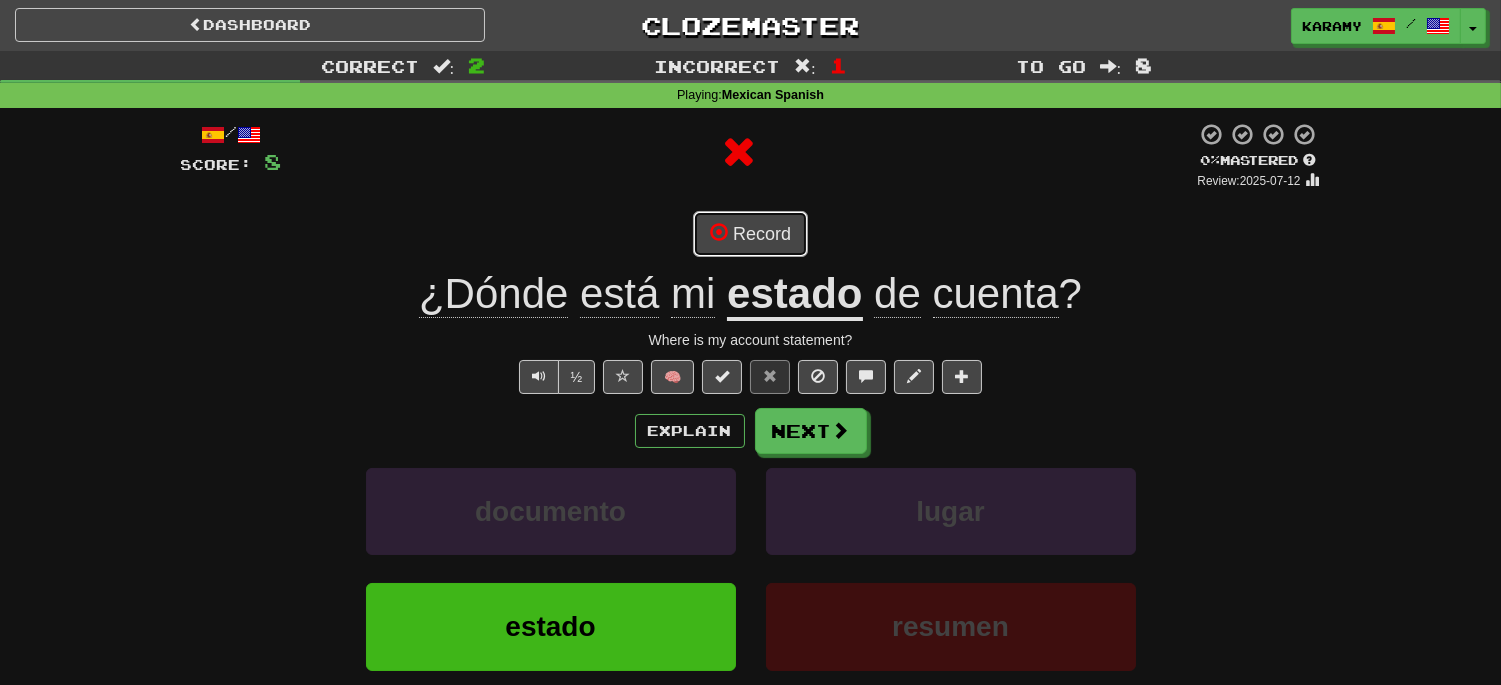 click on "Record" at bounding box center [750, 234] 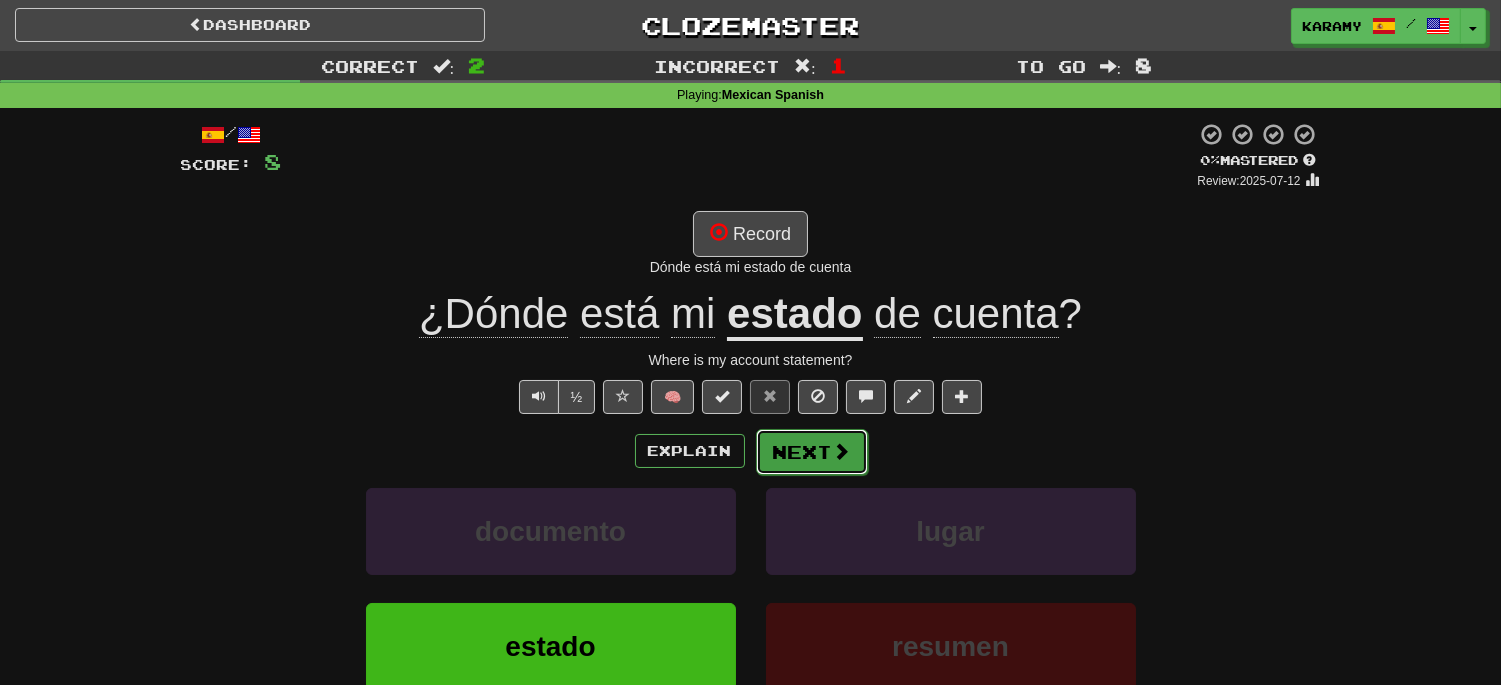 click at bounding box center (842, 451) 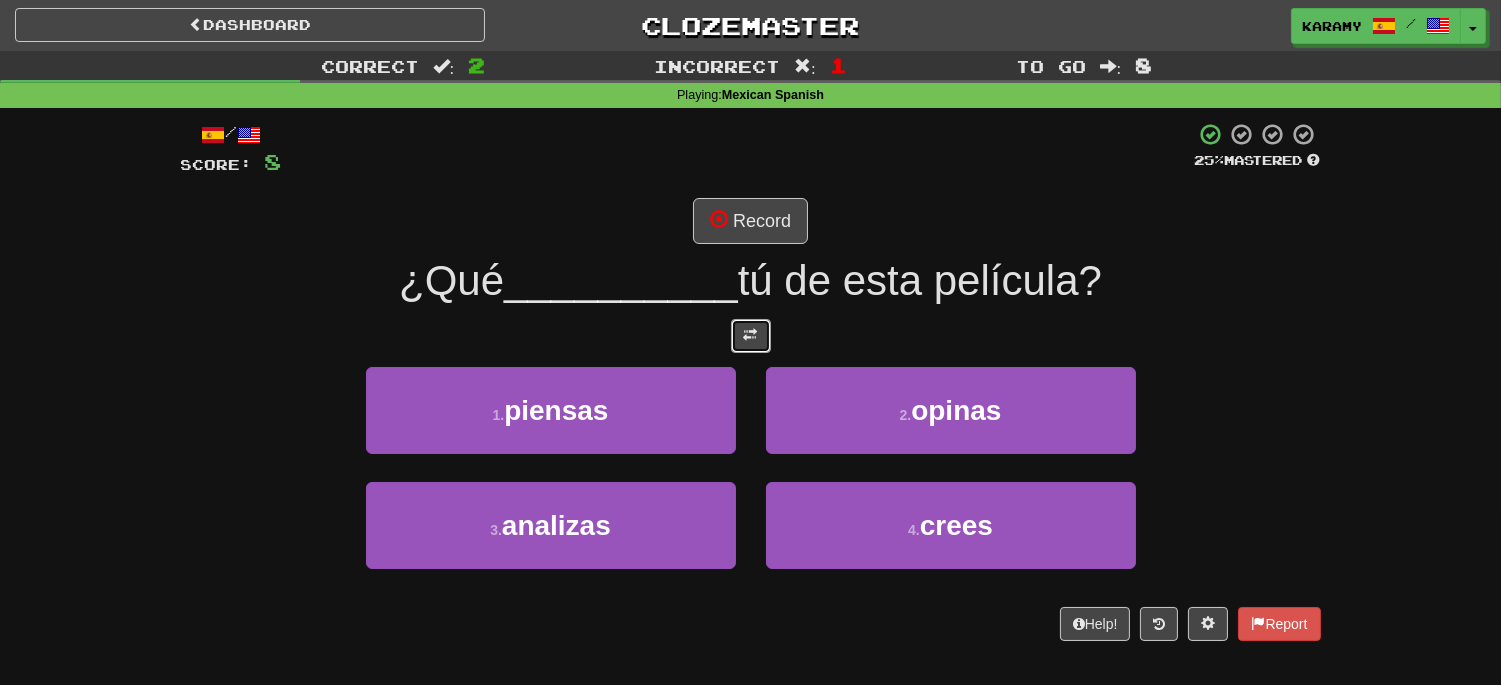 click at bounding box center [751, 335] 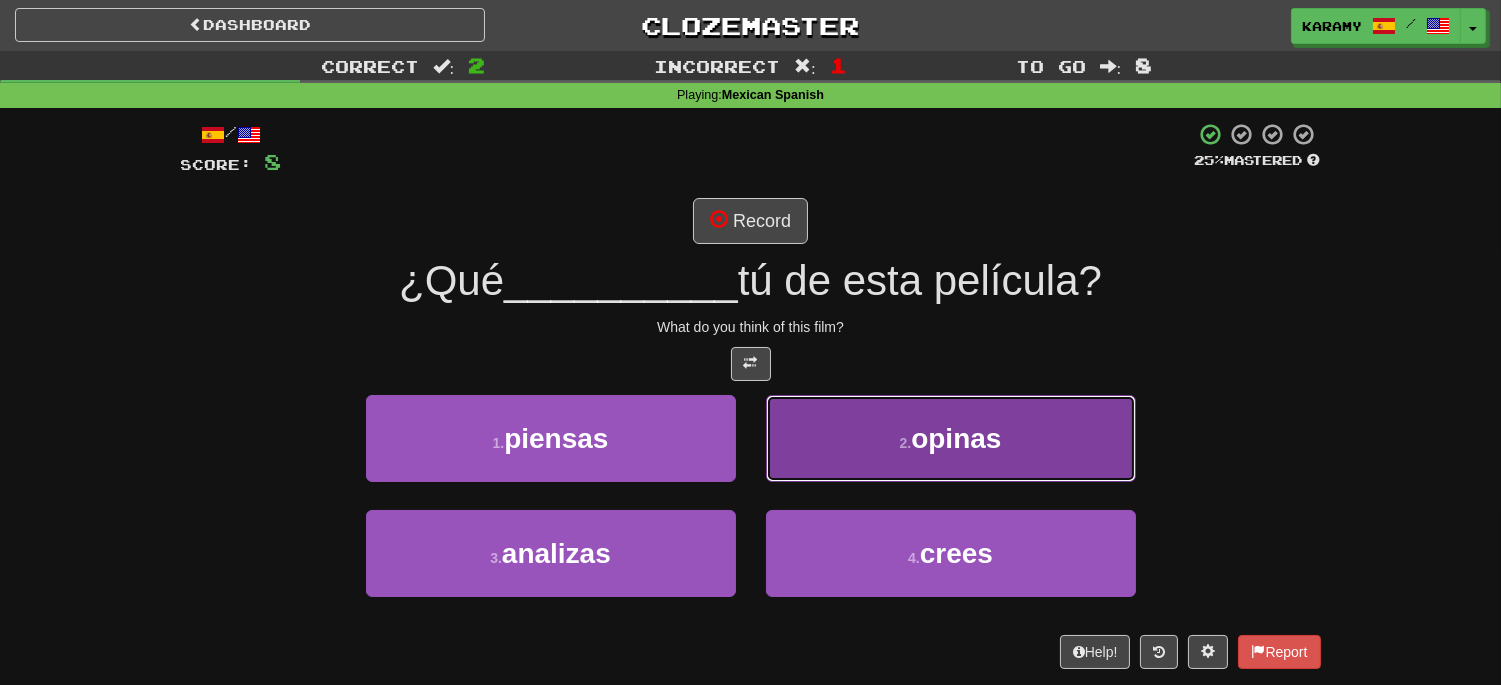 click on "2 .  opinas" at bounding box center [951, 438] 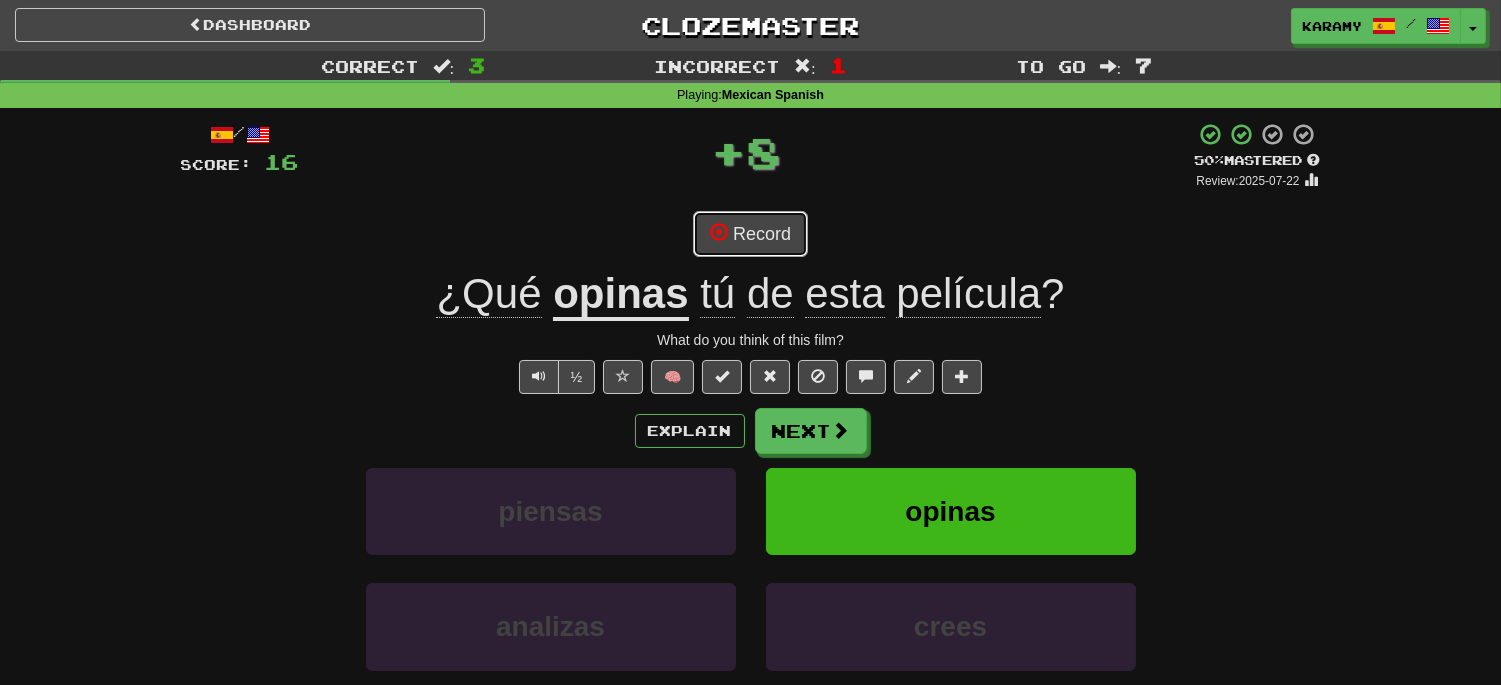 click on "Record" at bounding box center [750, 234] 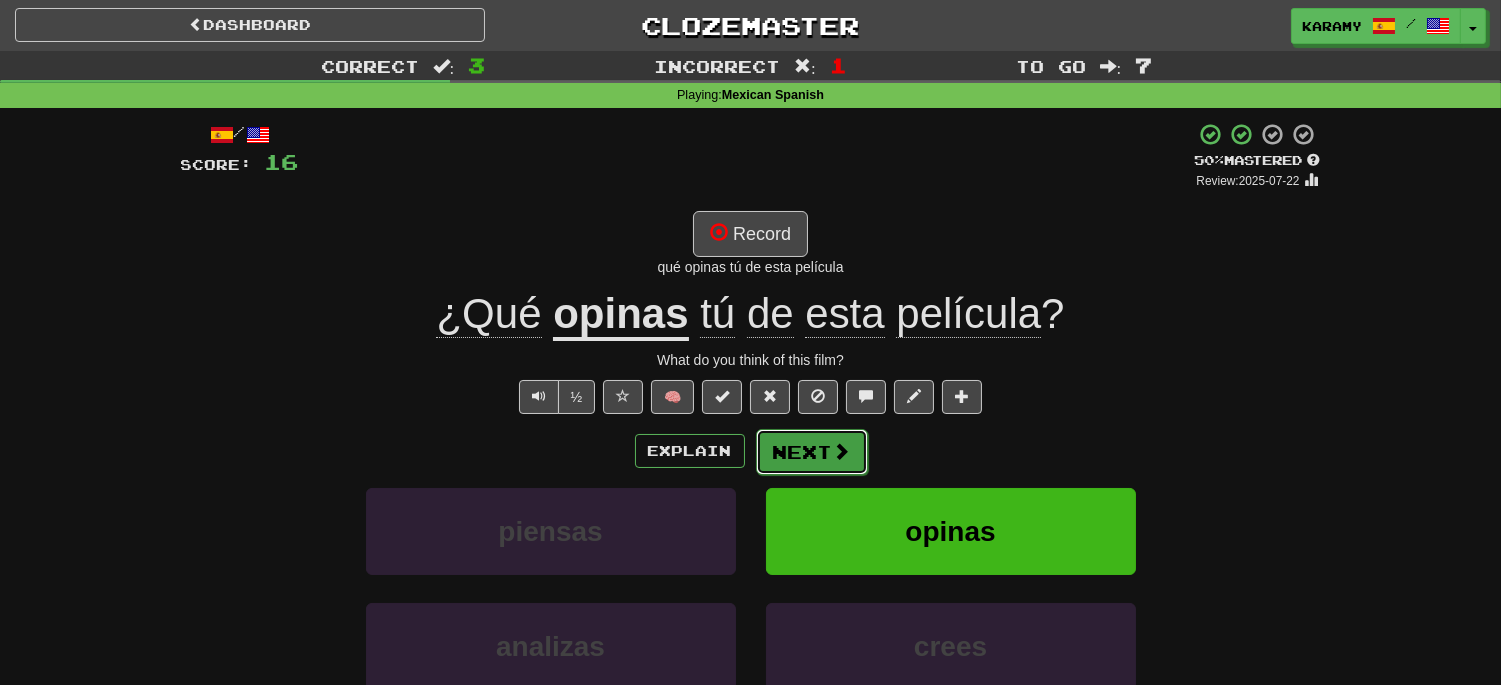 click on "Next" at bounding box center [812, 452] 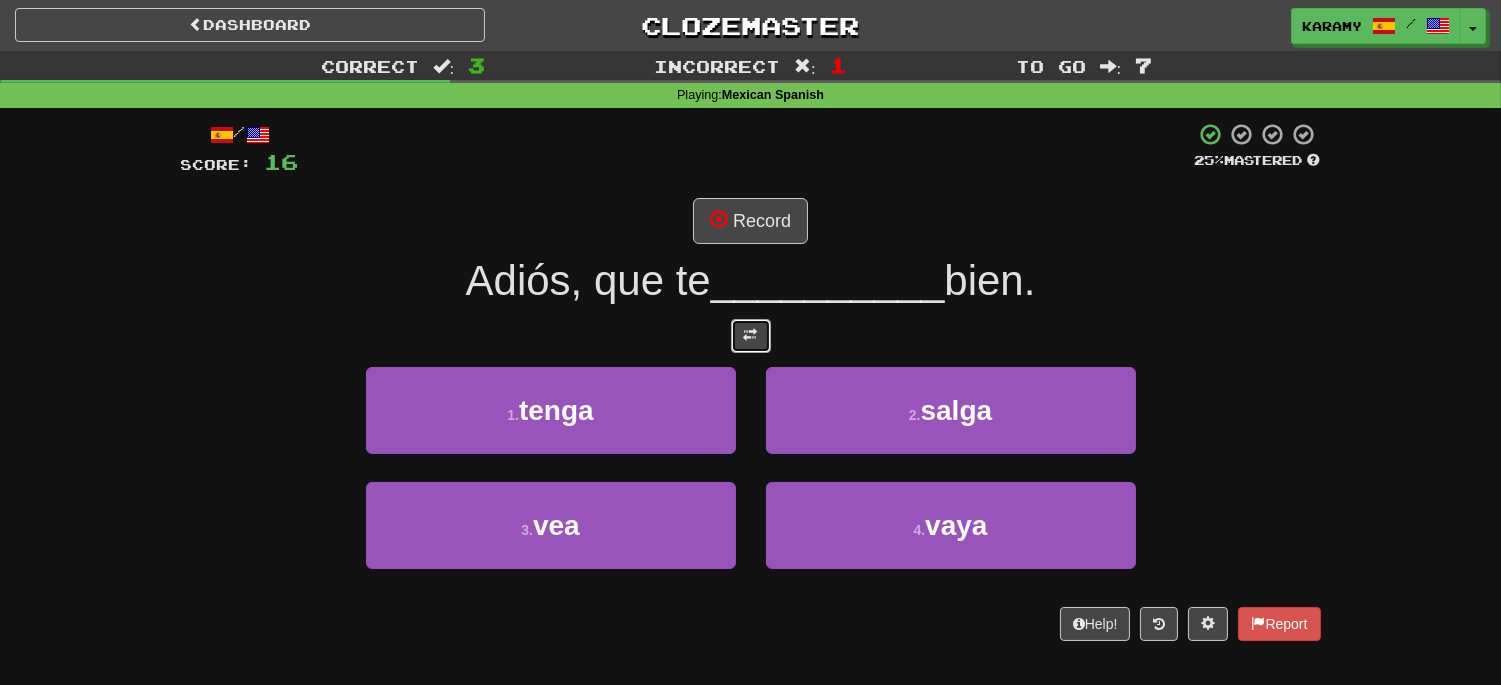 click at bounding box center (751, 335) 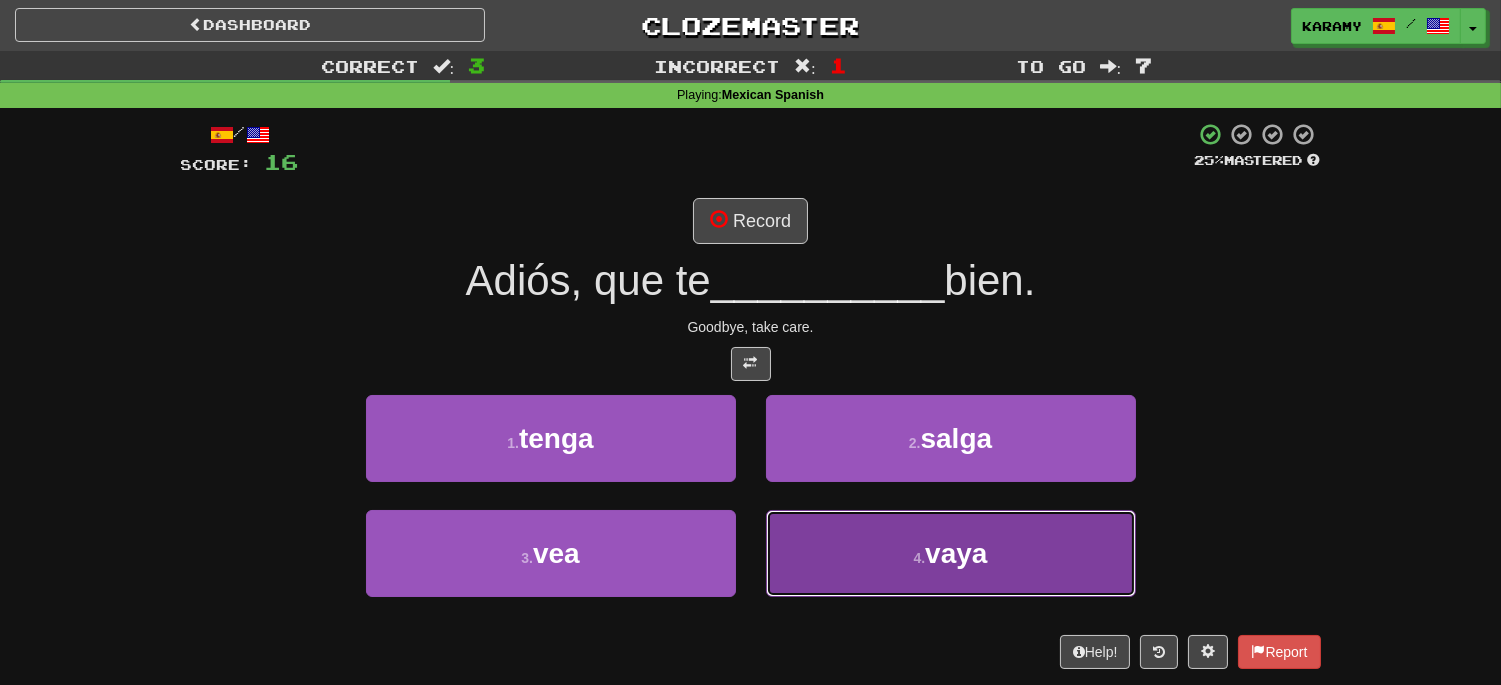 click on "4 .  vaya" at bounding box center [951, 553] 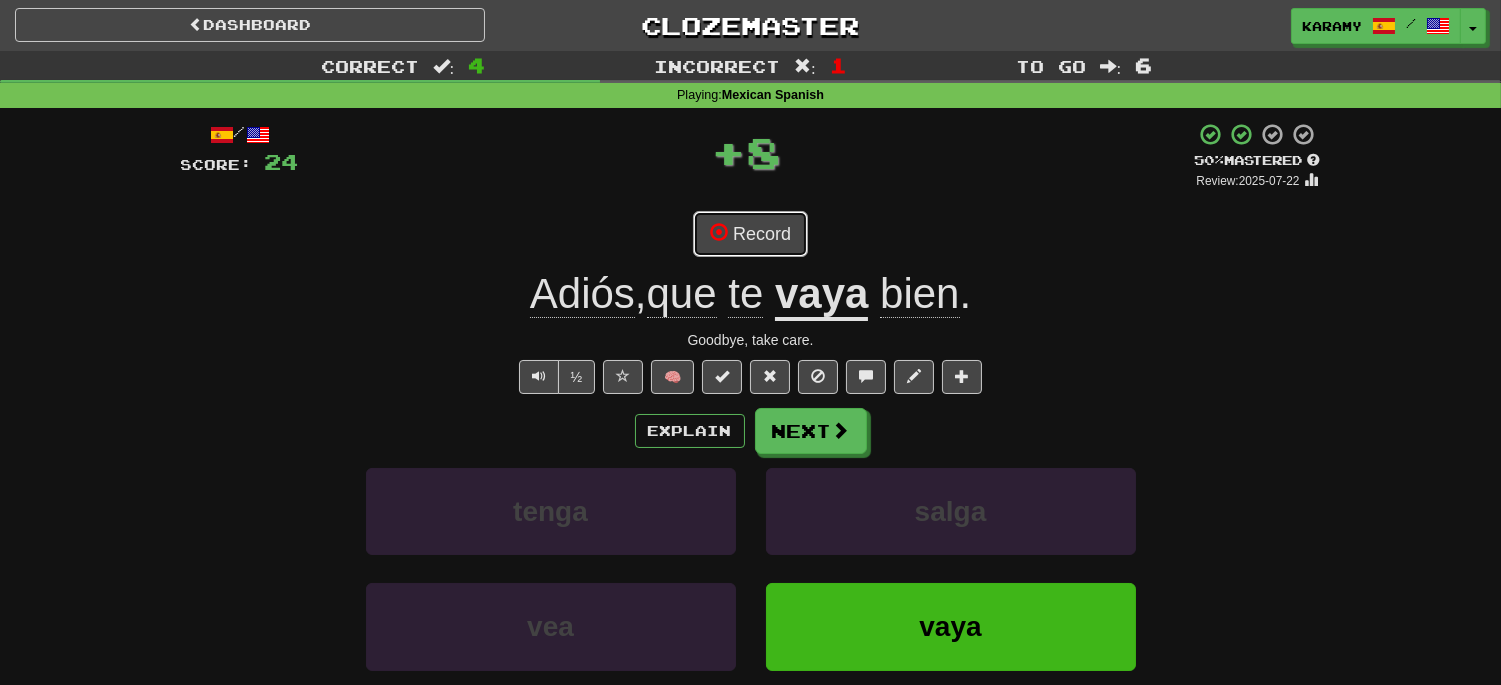 click on "Record" at bounding box center [750, 234] 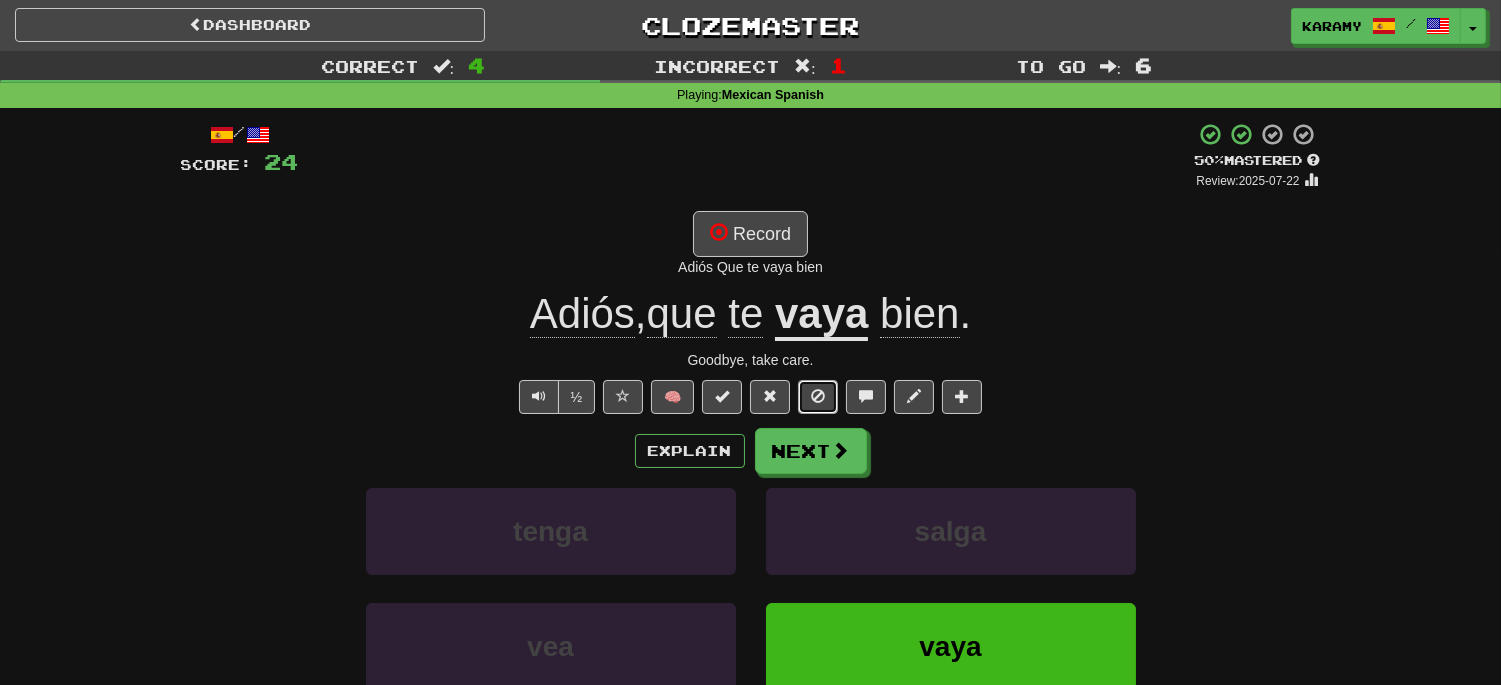 click at bounding box center (818, 396) 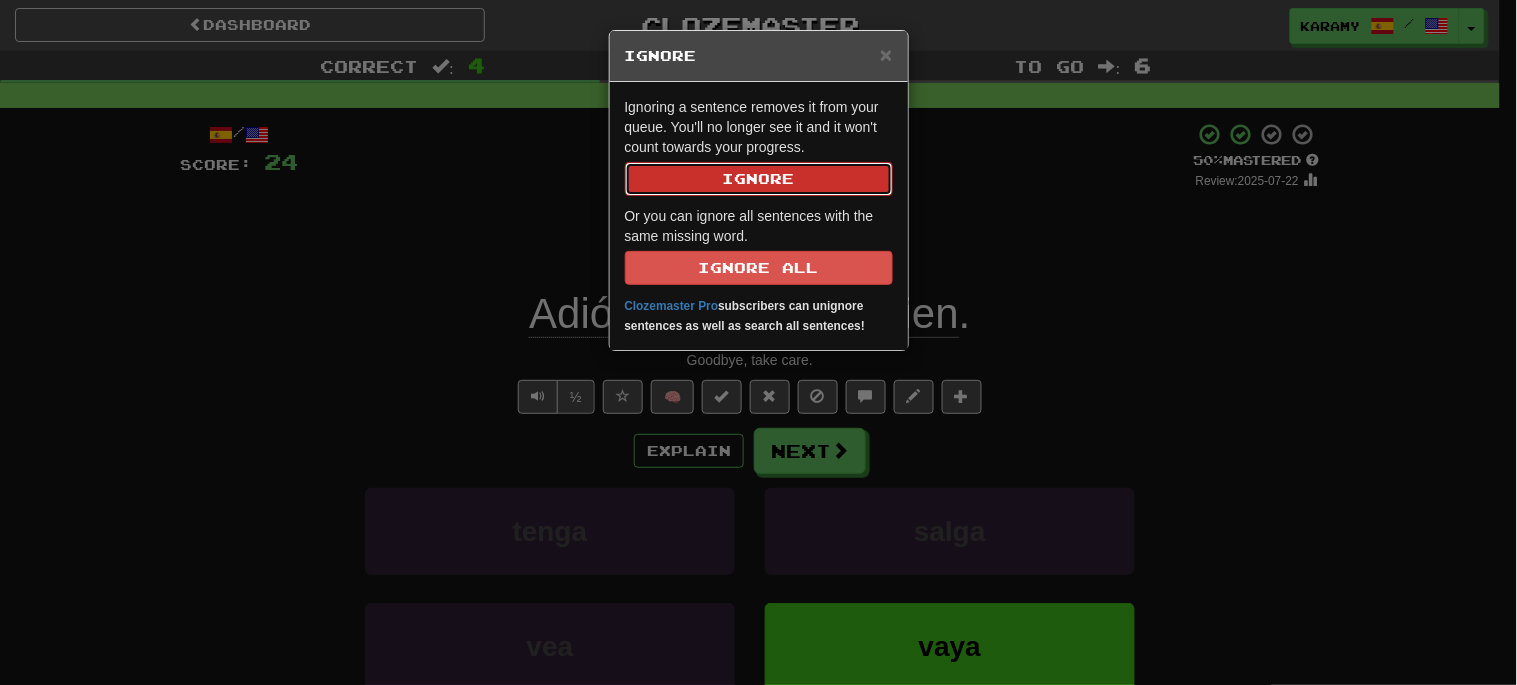 click on "Ignore" at bounding box center [759, 179] 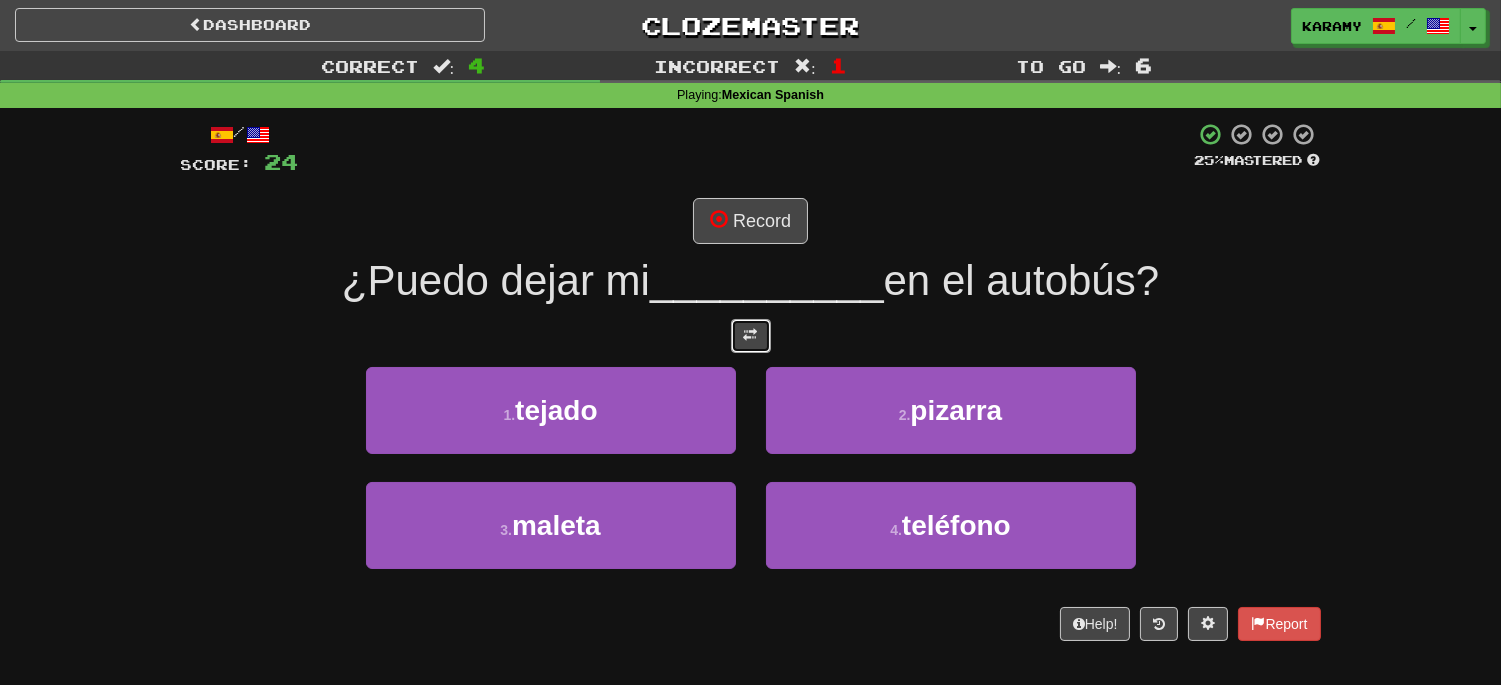 click at bounding box center (751, 335) 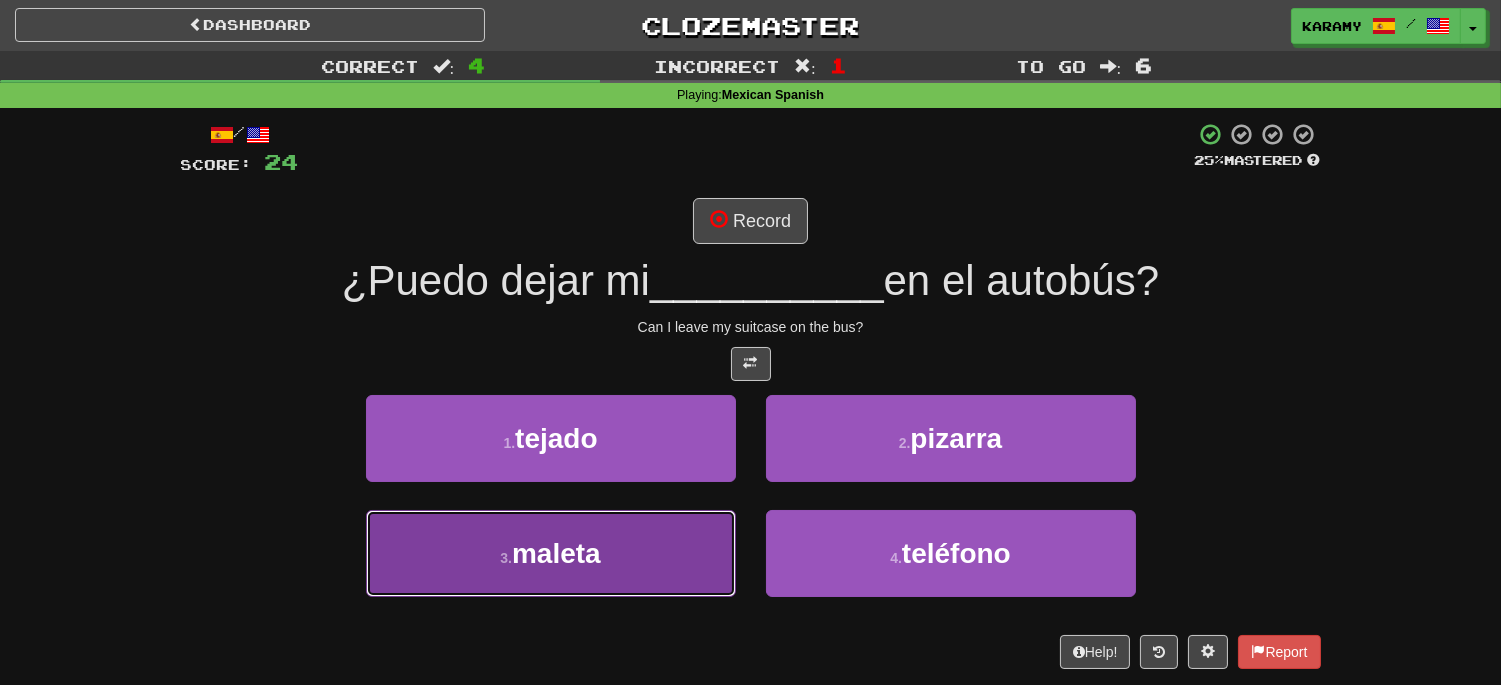 click on "3 .  maleta" at bounding box center [551, 553] 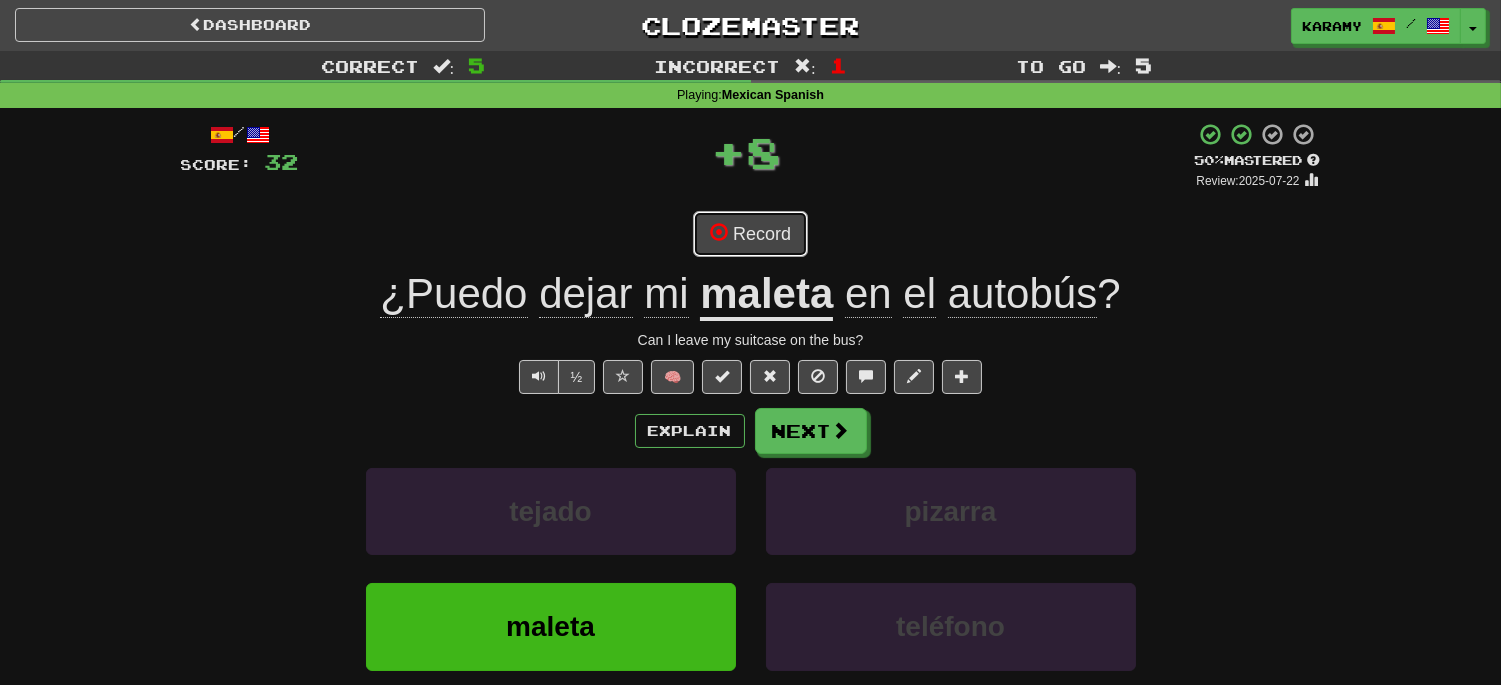 click on "Record" at bounding box center (750, 234) 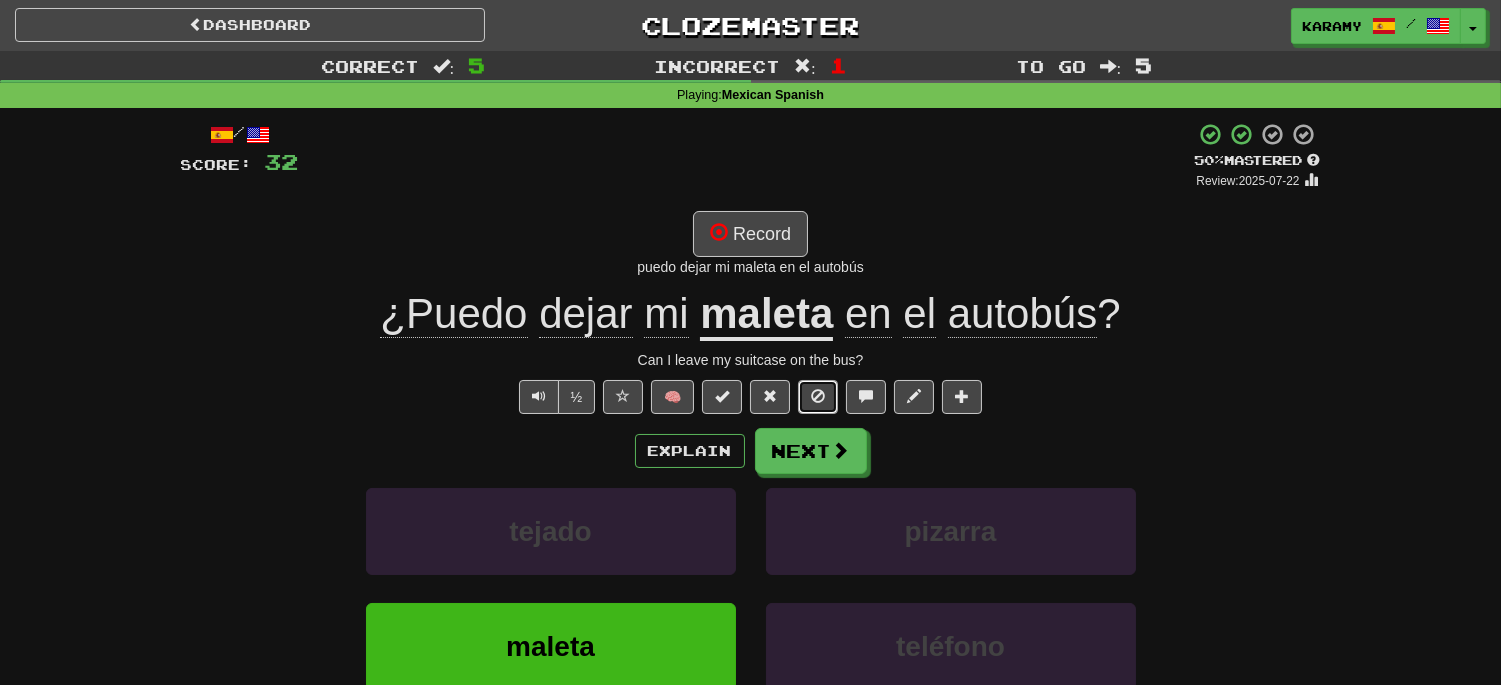 click at bounding box center [818, 396] 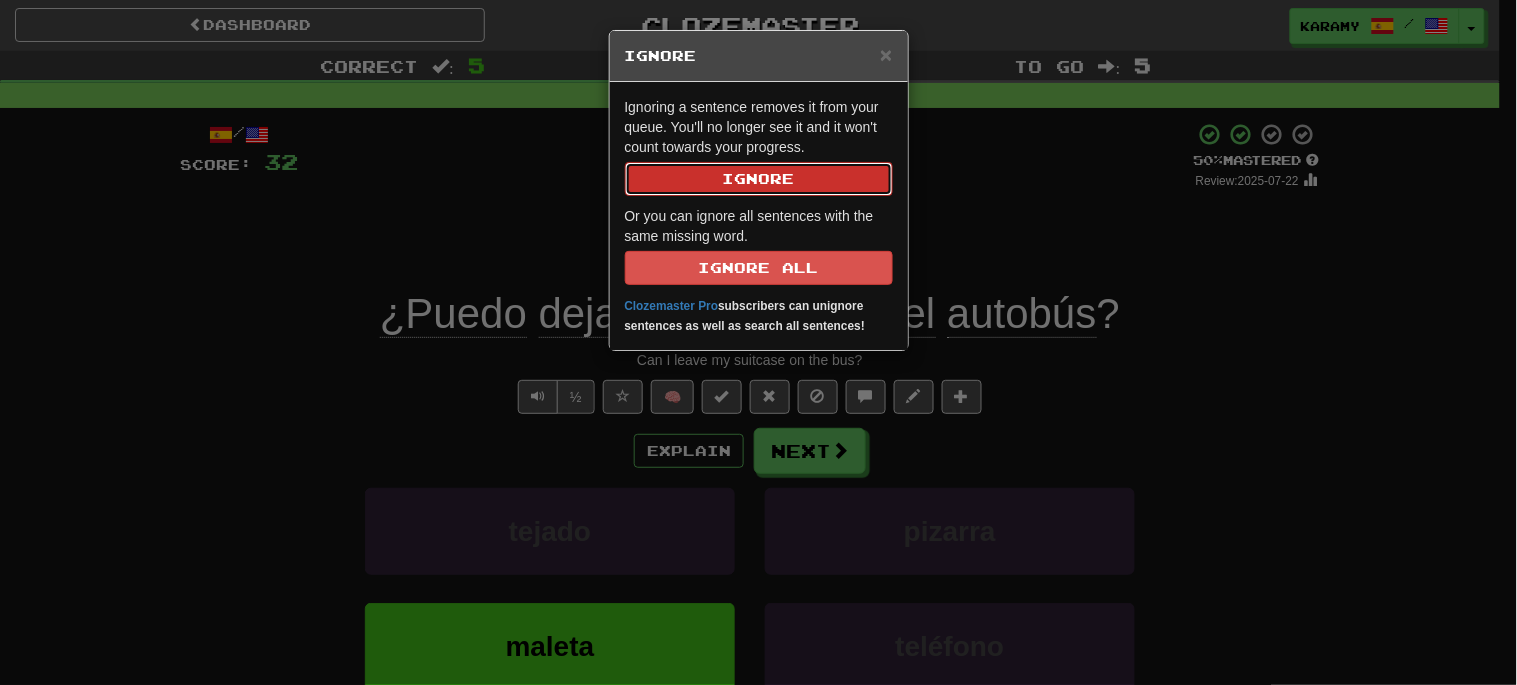 click on "Ignore" at bounding box center [759, 179] 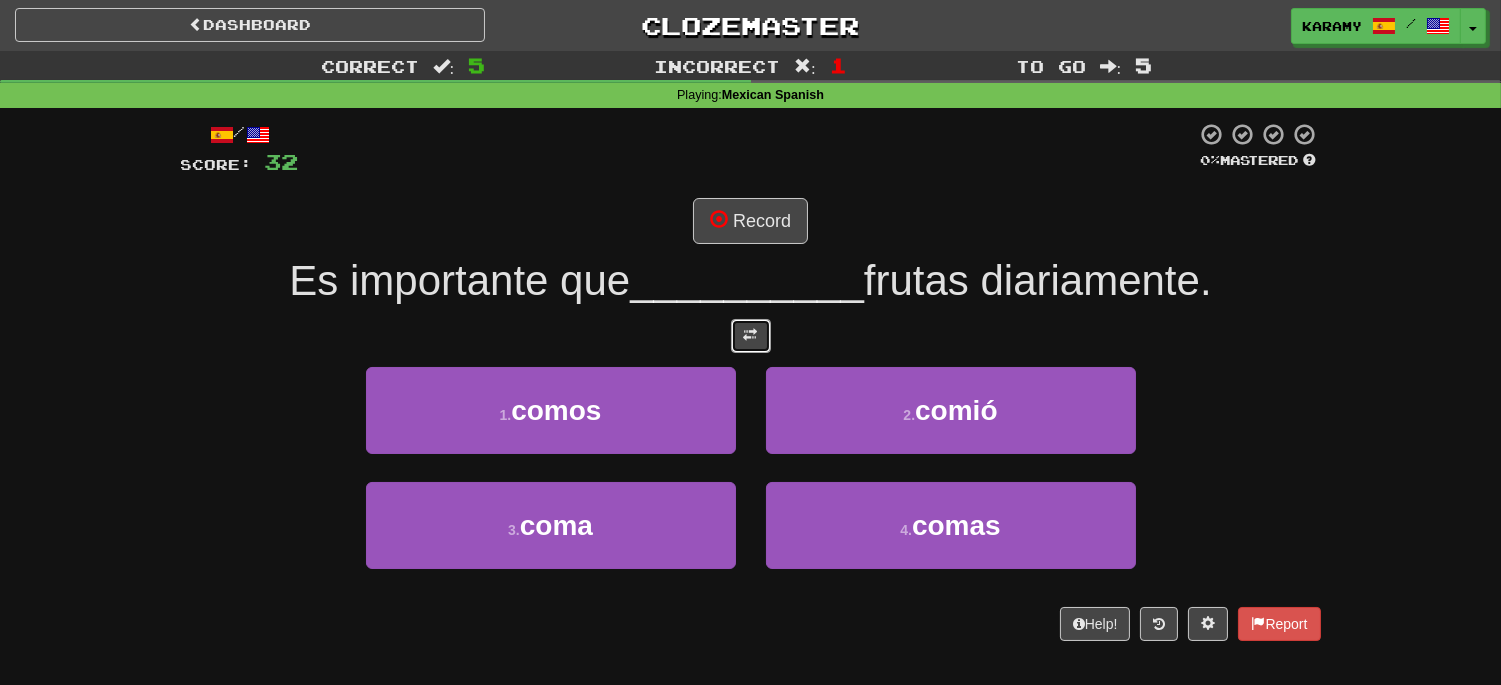 click at bounding box center (751, 335) 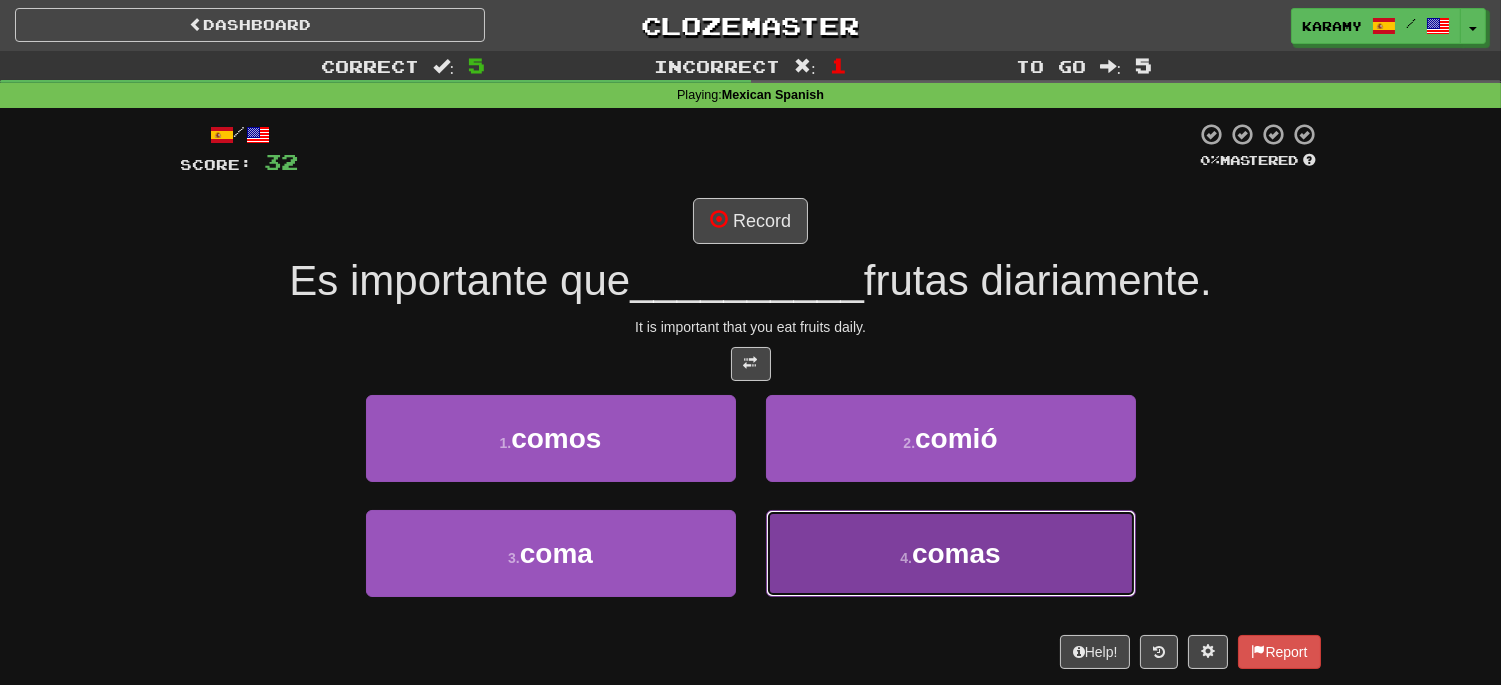 click on "4 .  comas" at bounding box center (951, 553) 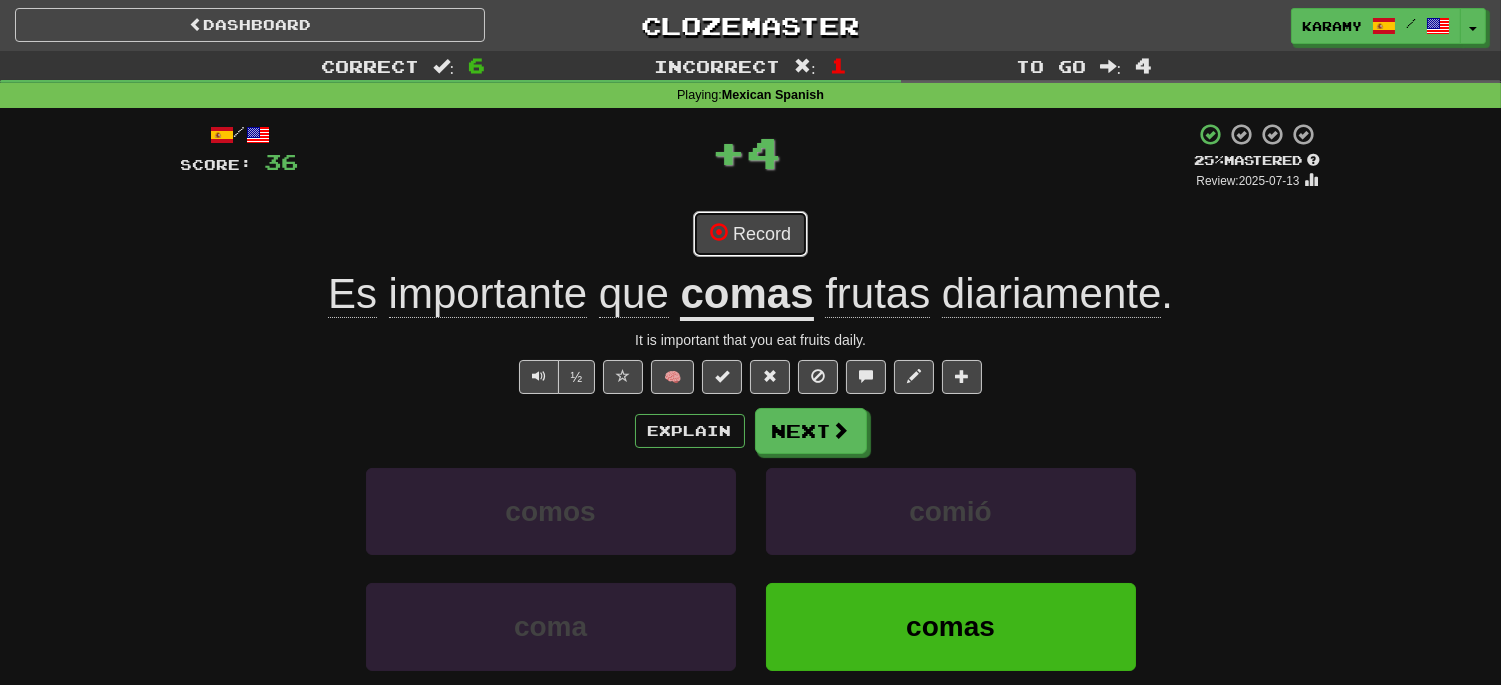 click on "Record" at bounding box center (750, 234) 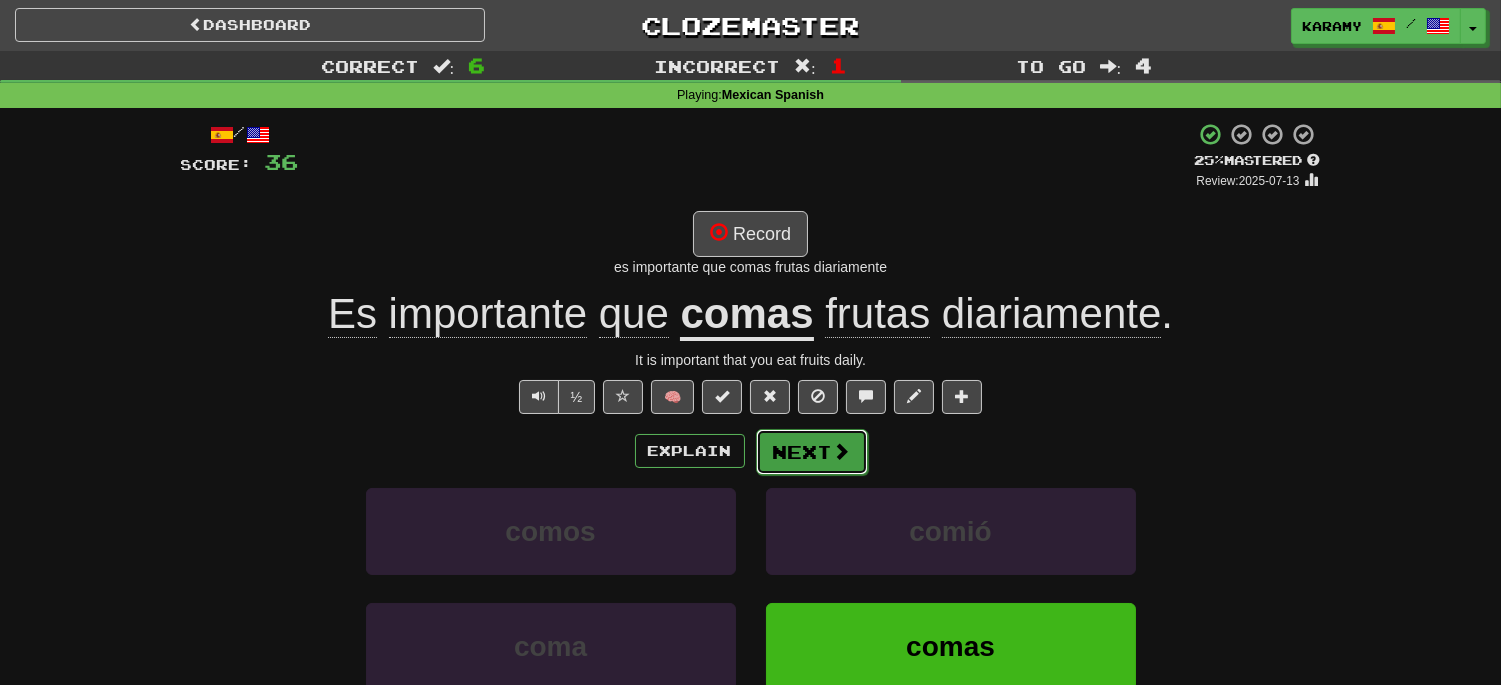 click at bounding box center (842, 451) 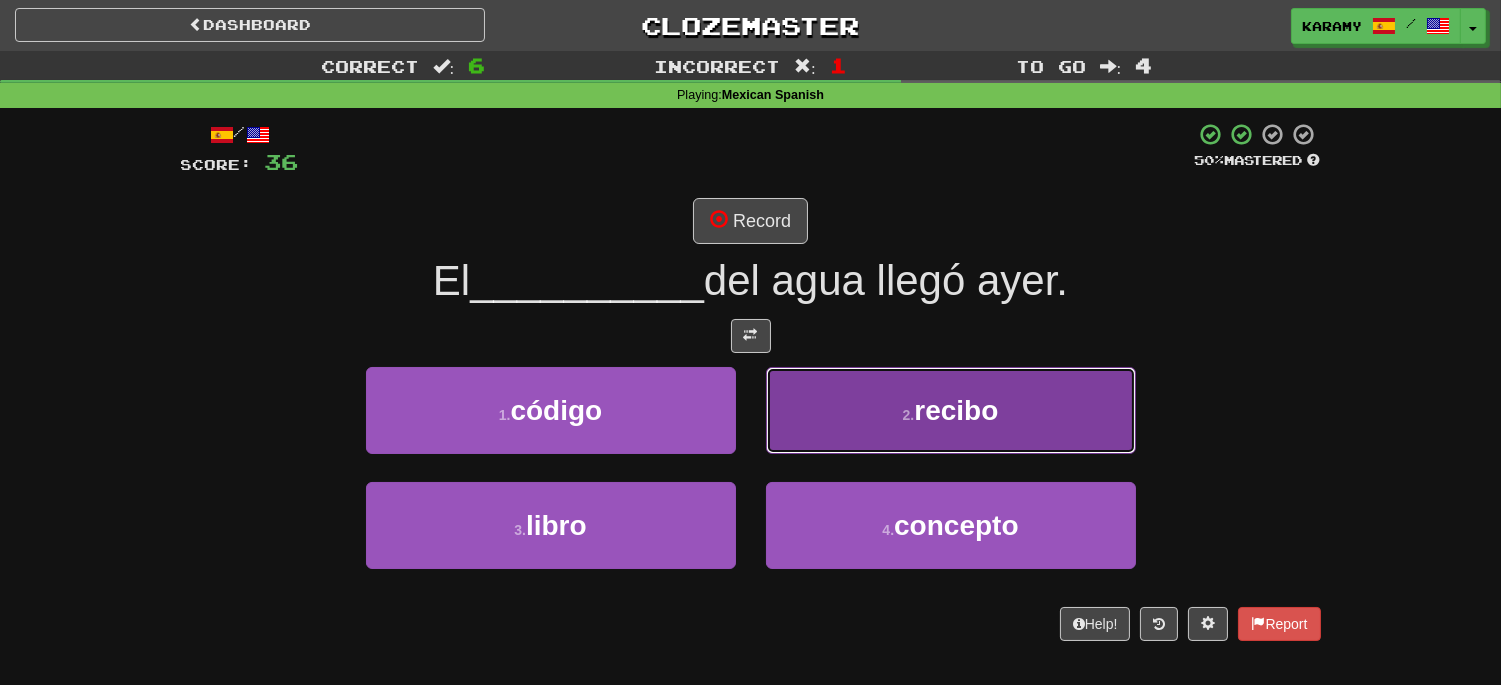 click on "2 .  recibo" at bounding box center (951, 410) 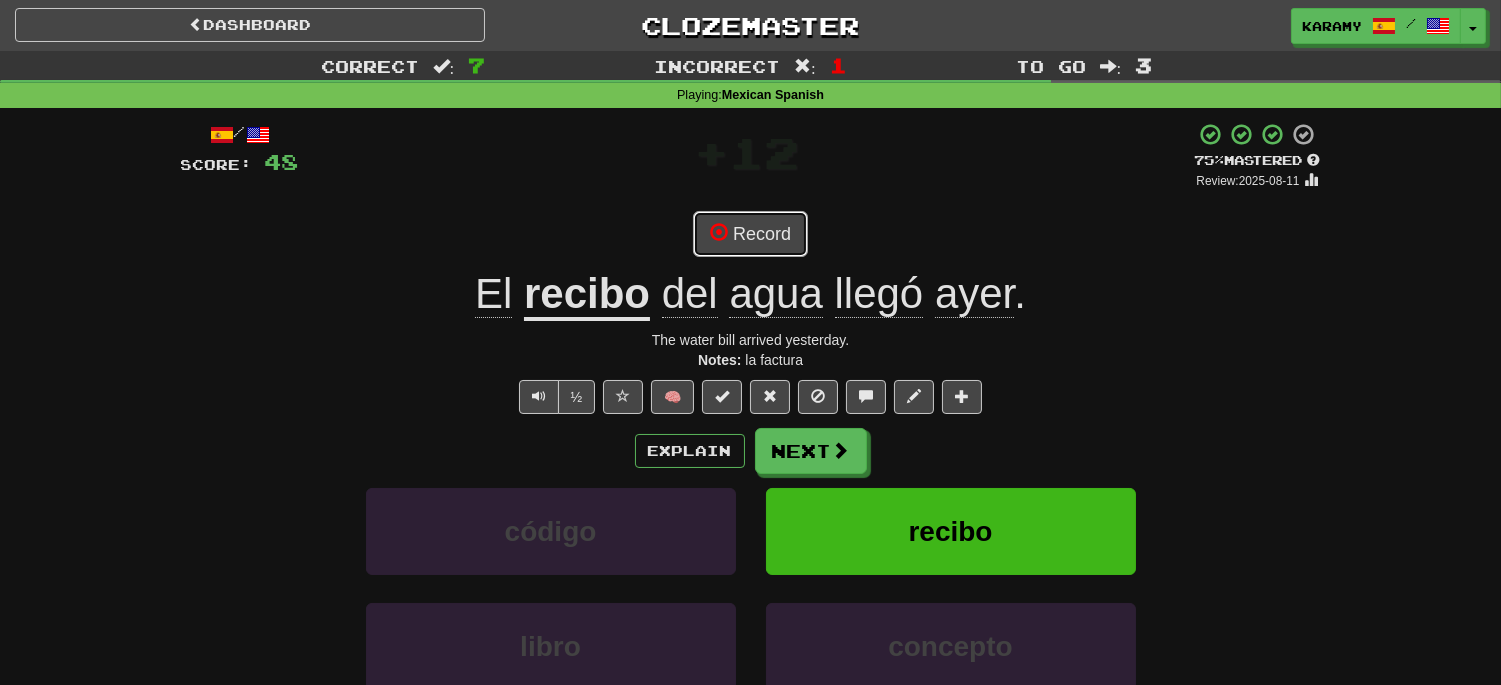 click on "Record" at bounding box center (750, 234) 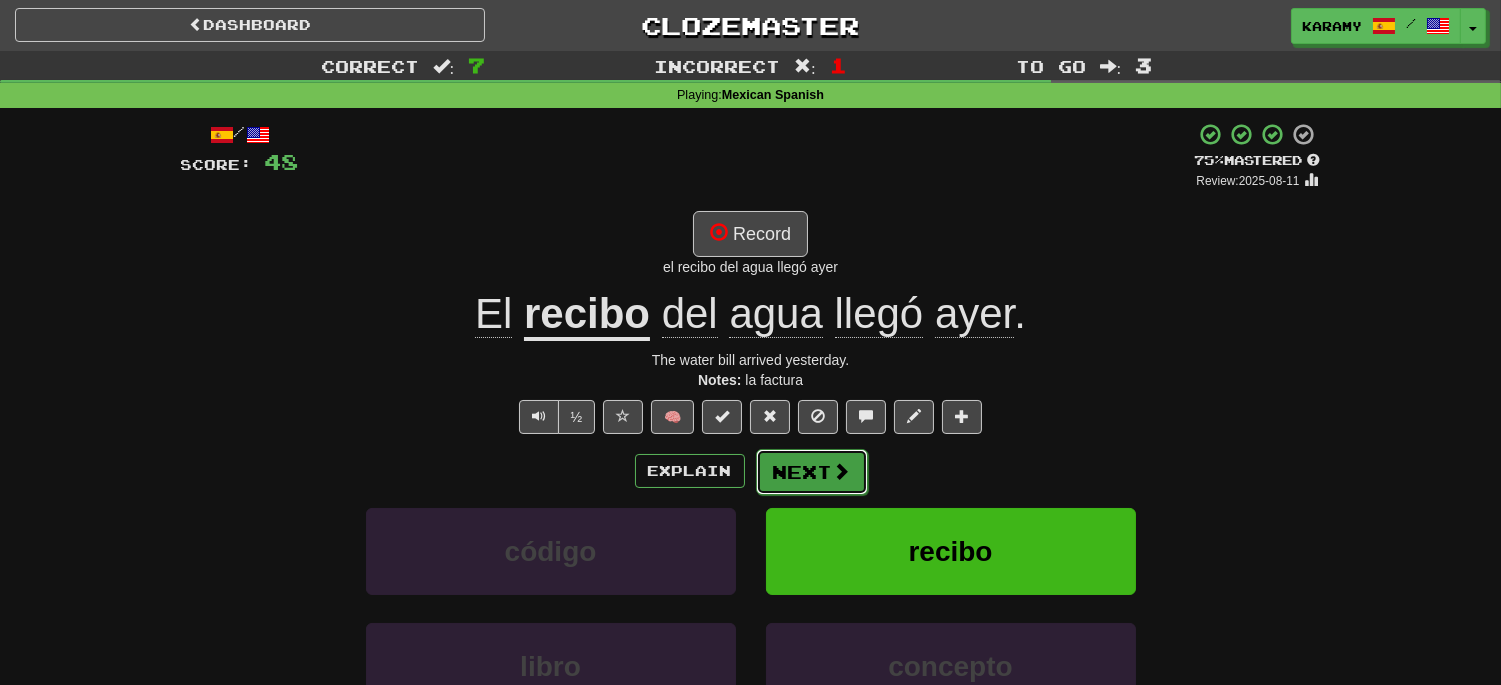click on "Next" at bounding box center (812, 472) 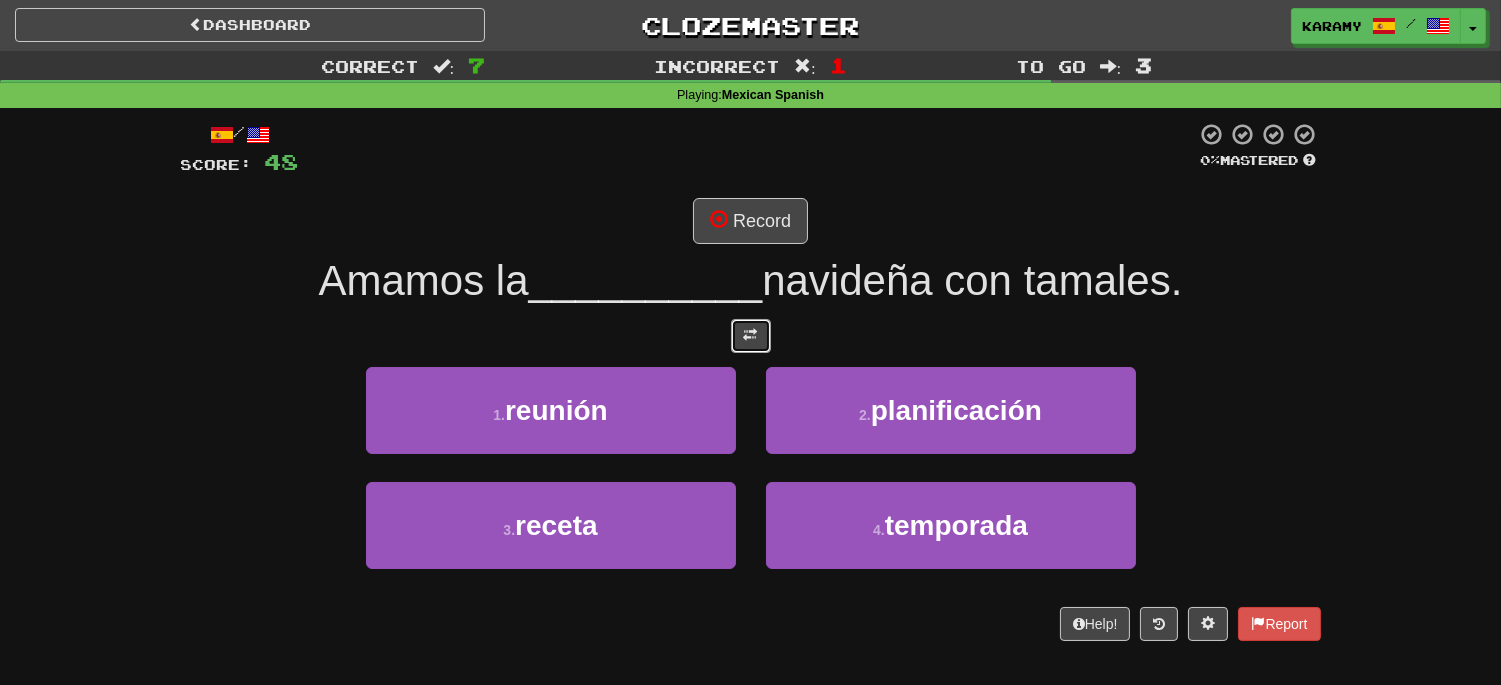 click at bounding box center (751, 336) 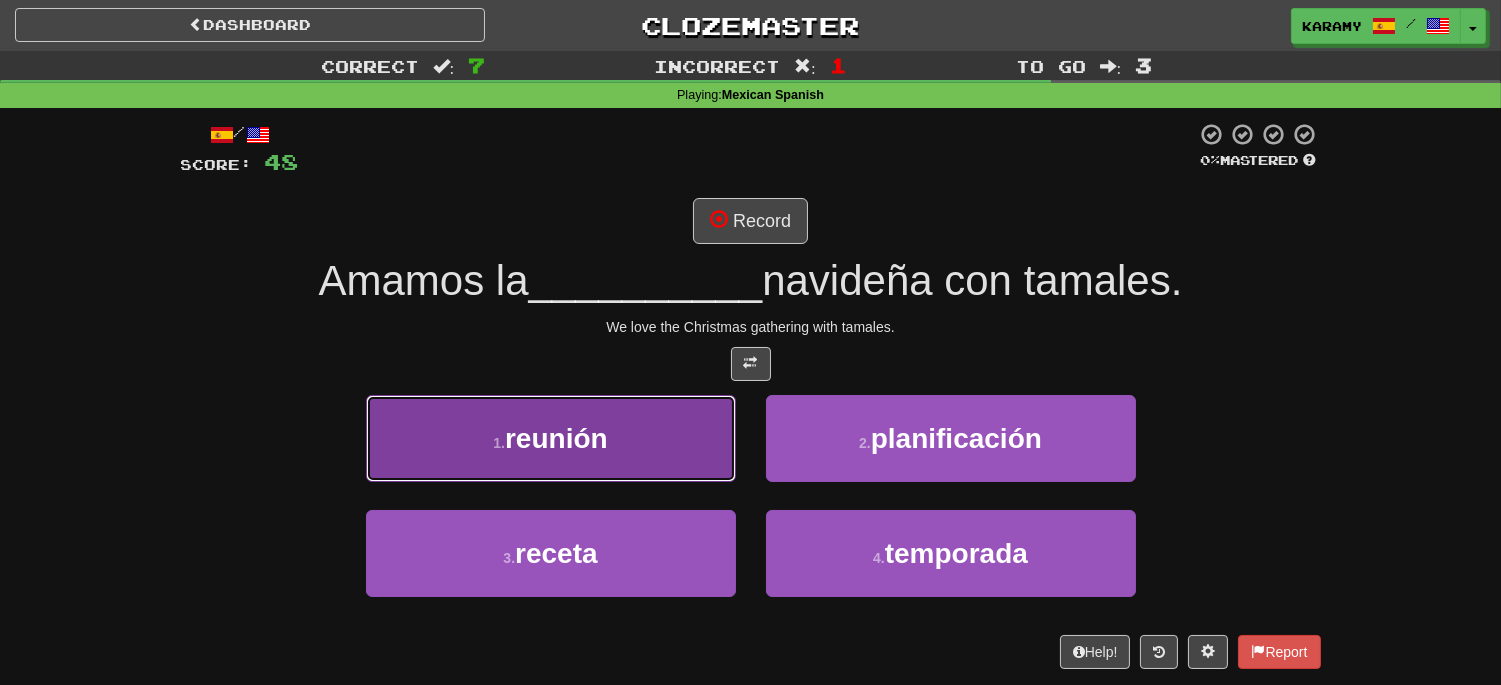click on "1 .  reunión" at bounding box center [551, 438] 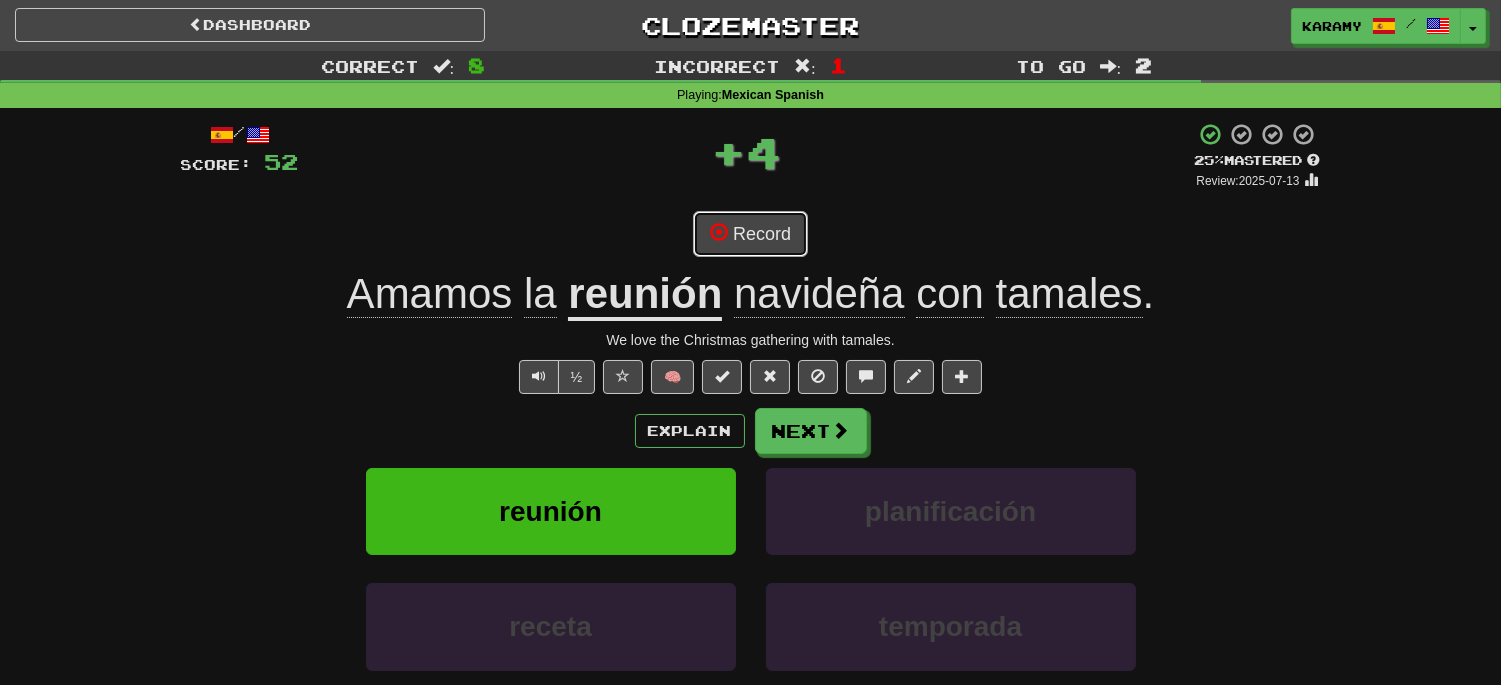click on "Record" at bounding box center (750, 234) 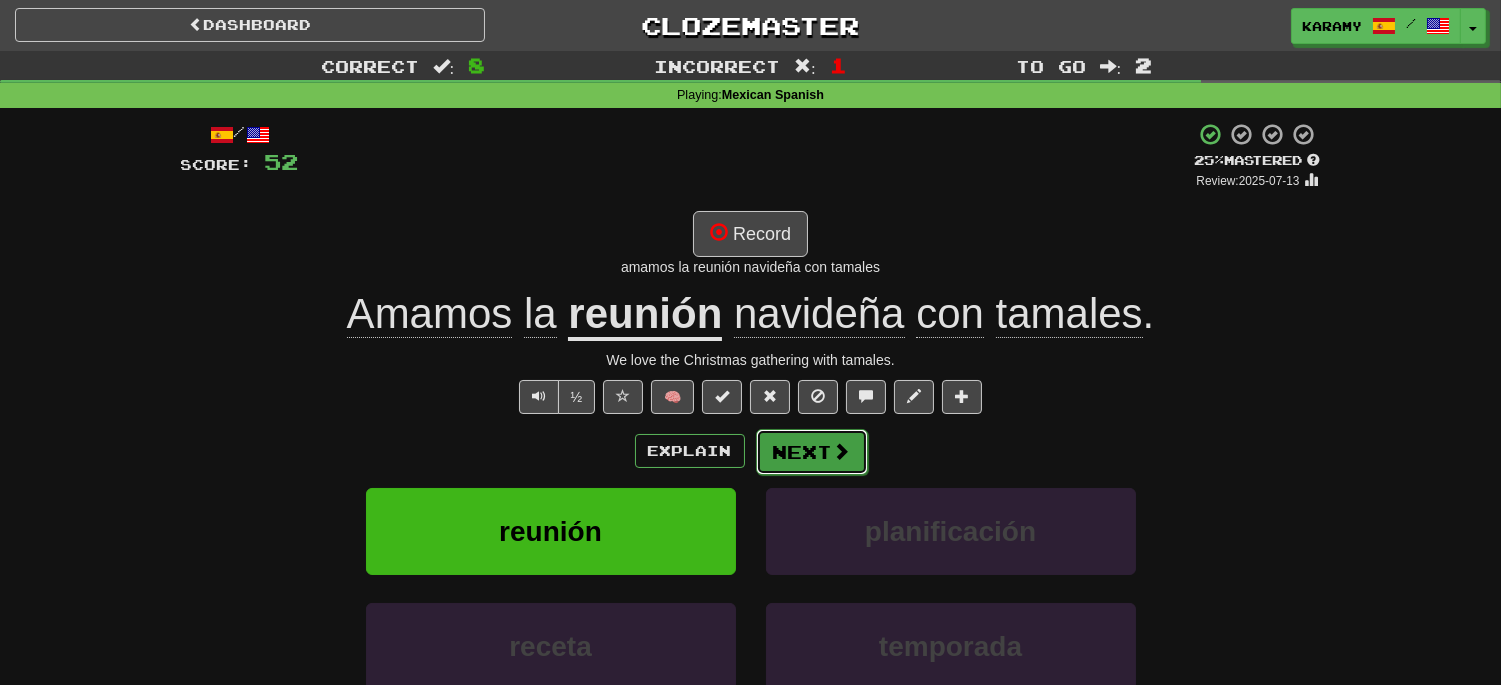click at bounding box center [842, 451] 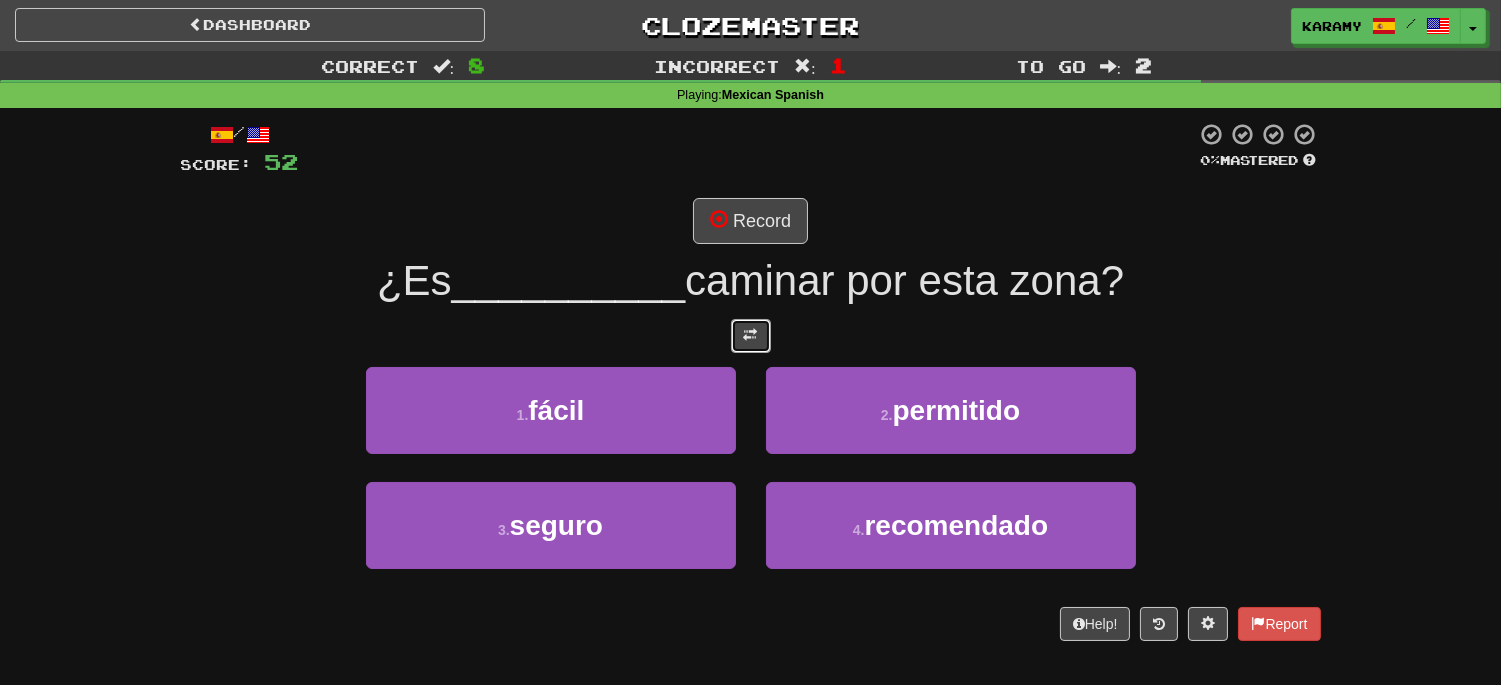 click at bounding box center [751, 336] 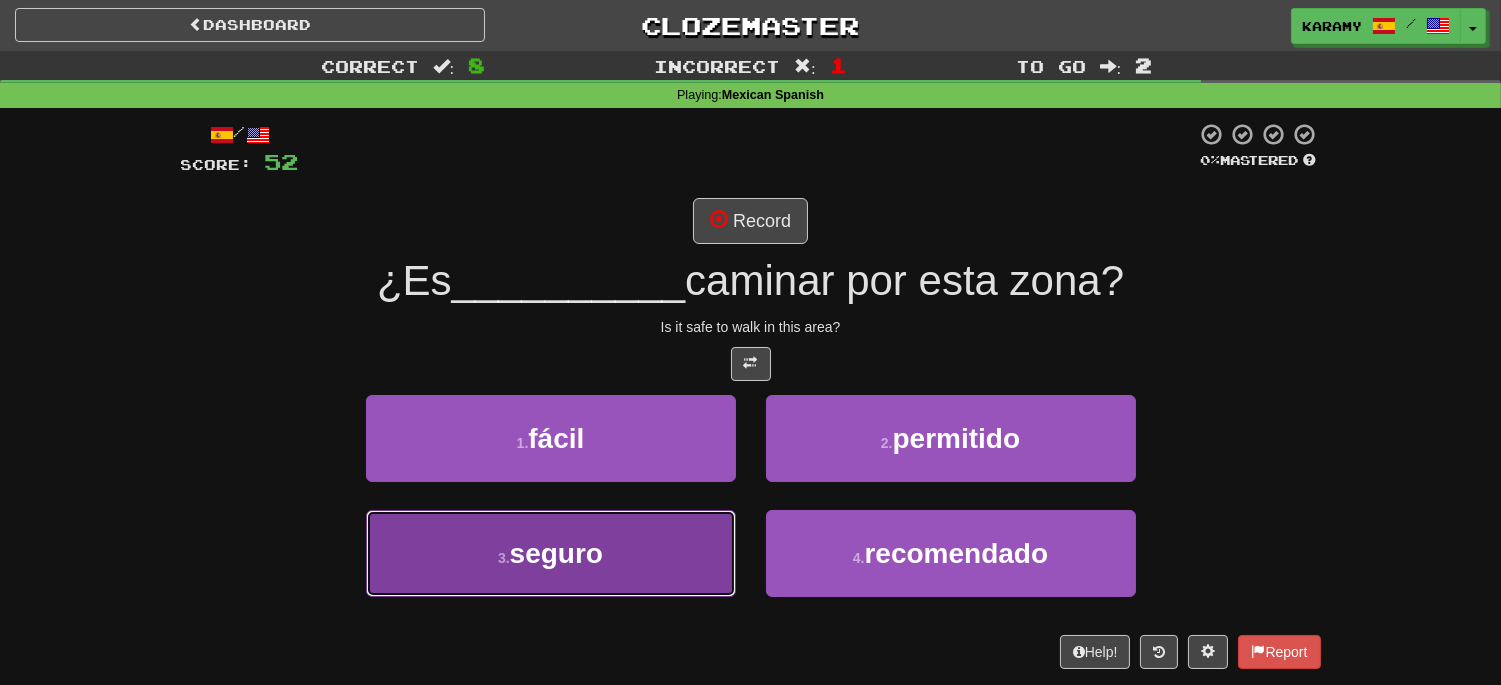 click on "3 .  seguro" at bounding box center [551, 553] 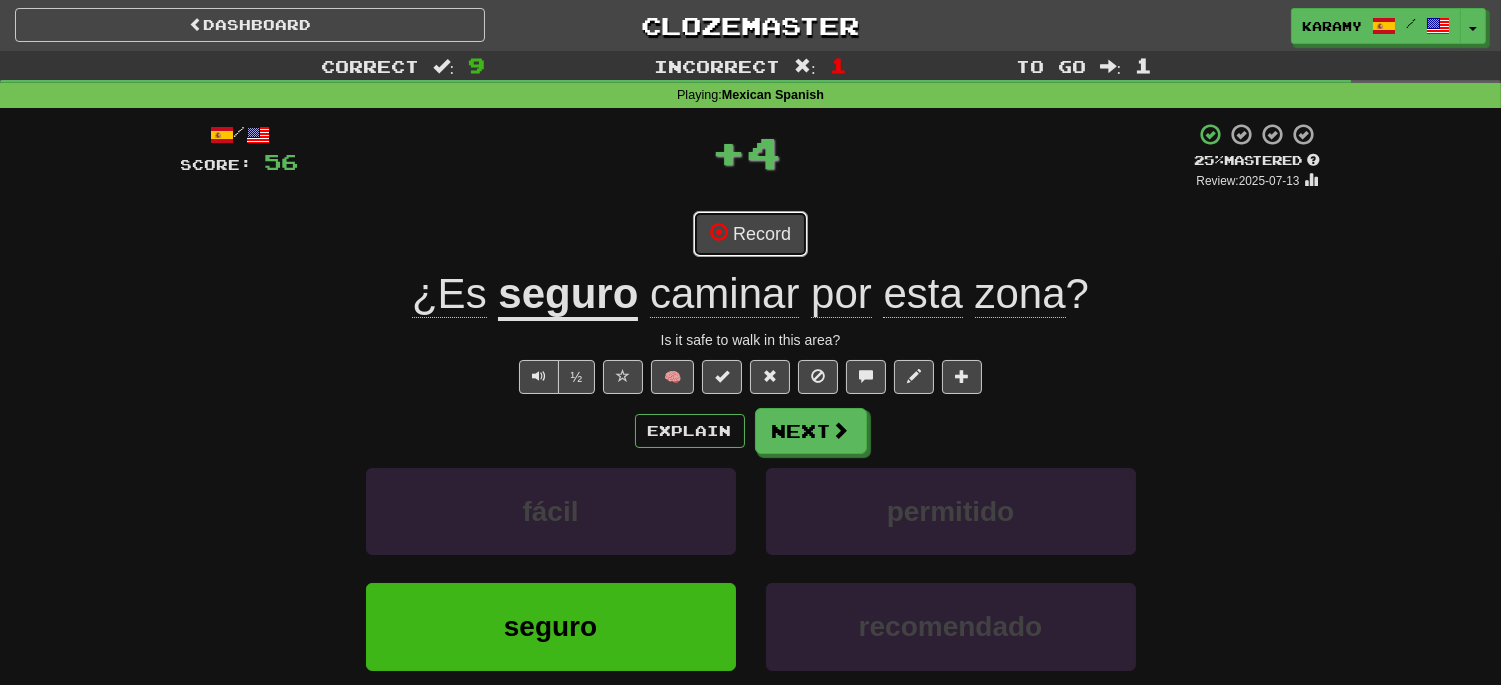 click on "Record" at bounding box center [750, 234] 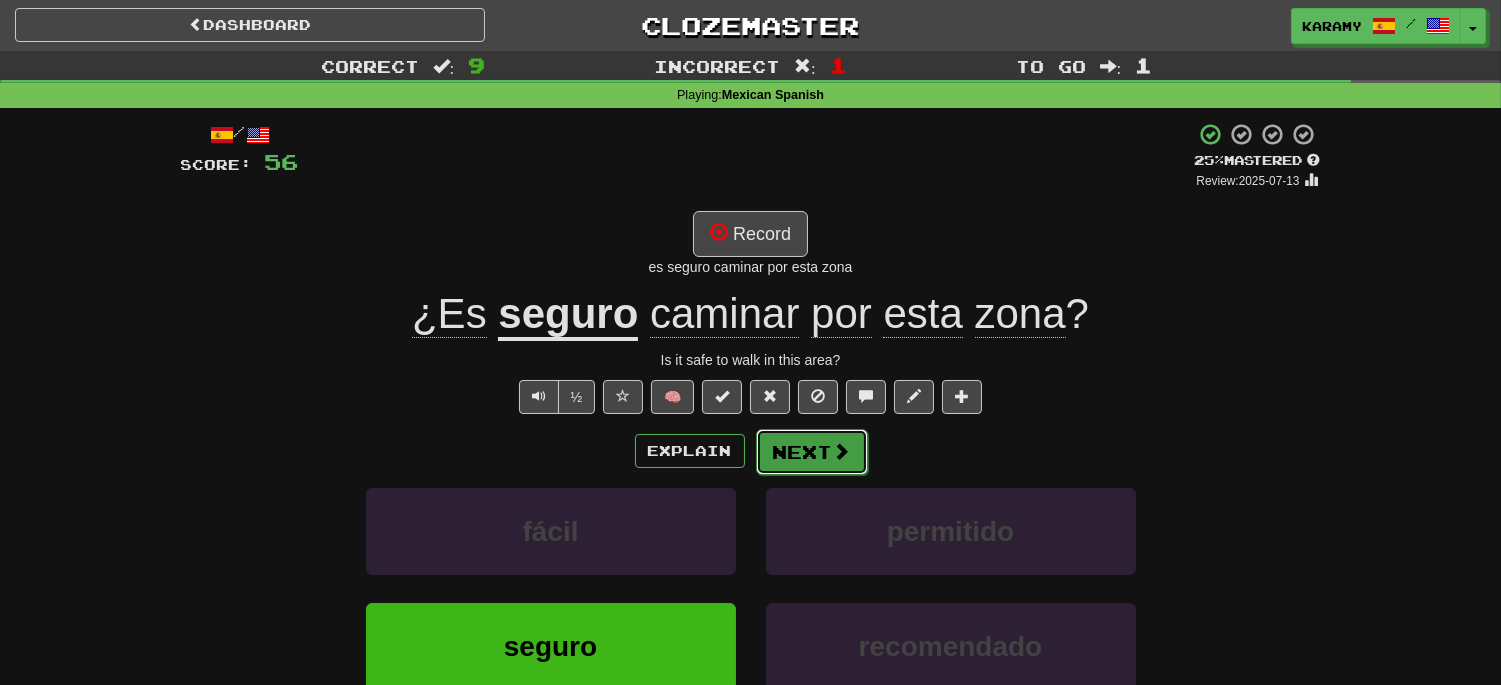 click on "Next" at bounding box center (812, 452) 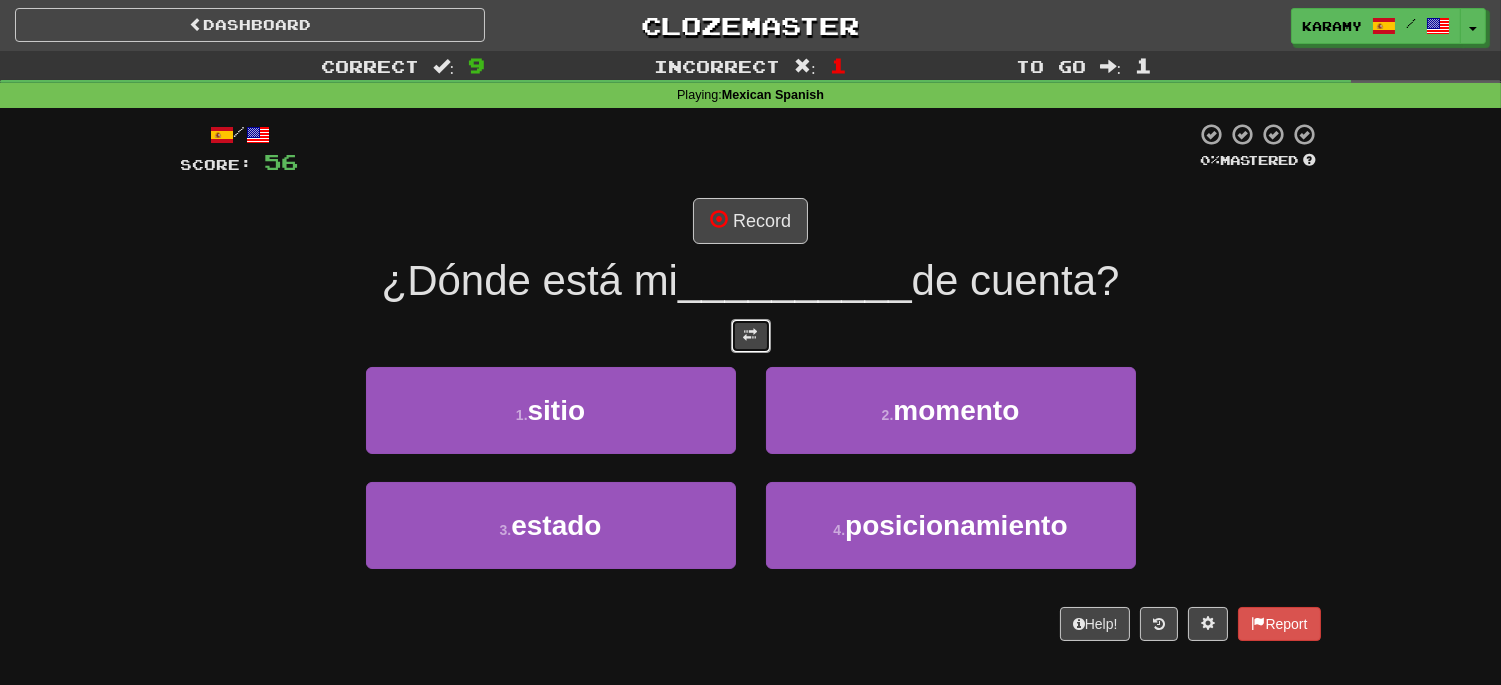 click at bounding box center [751, 335] 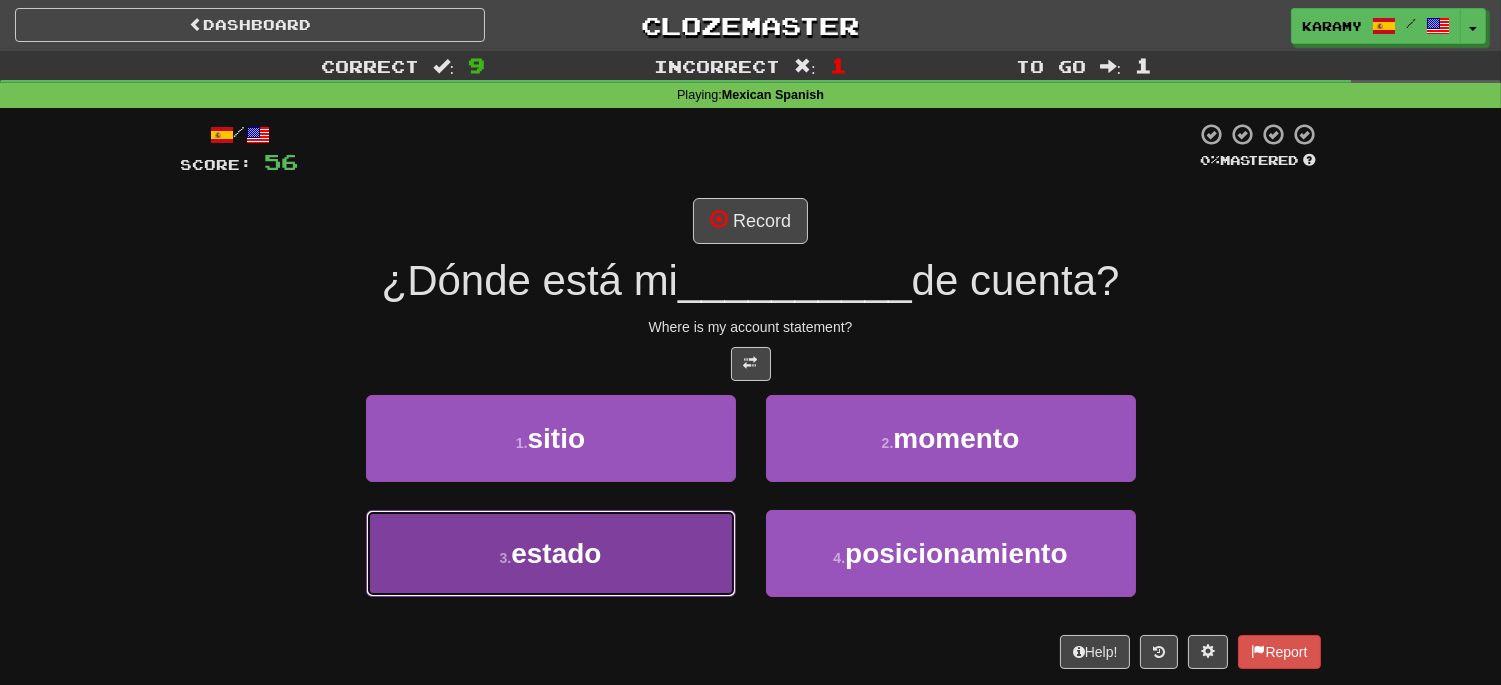 click on "3 .  estado" at bounding box center [551, 553] 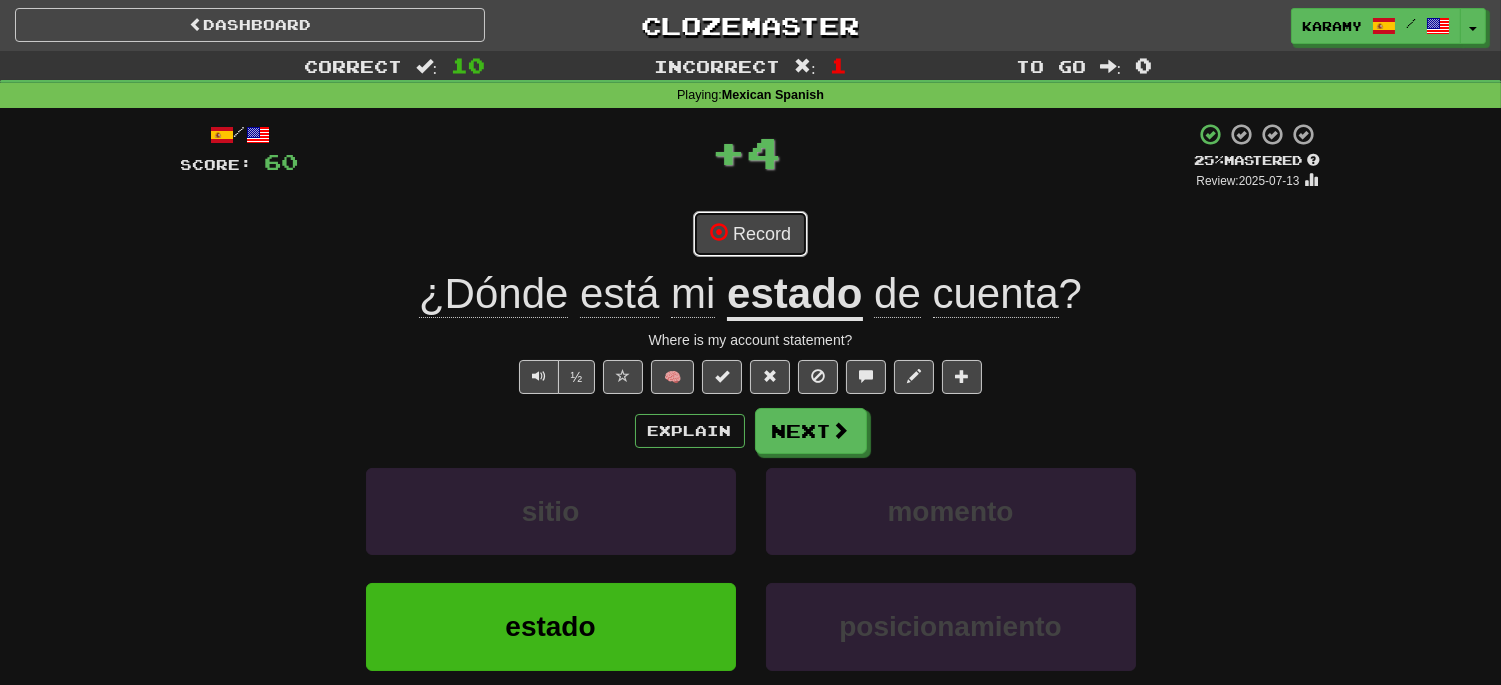 click on "Record" at bounding box center (750, 234) 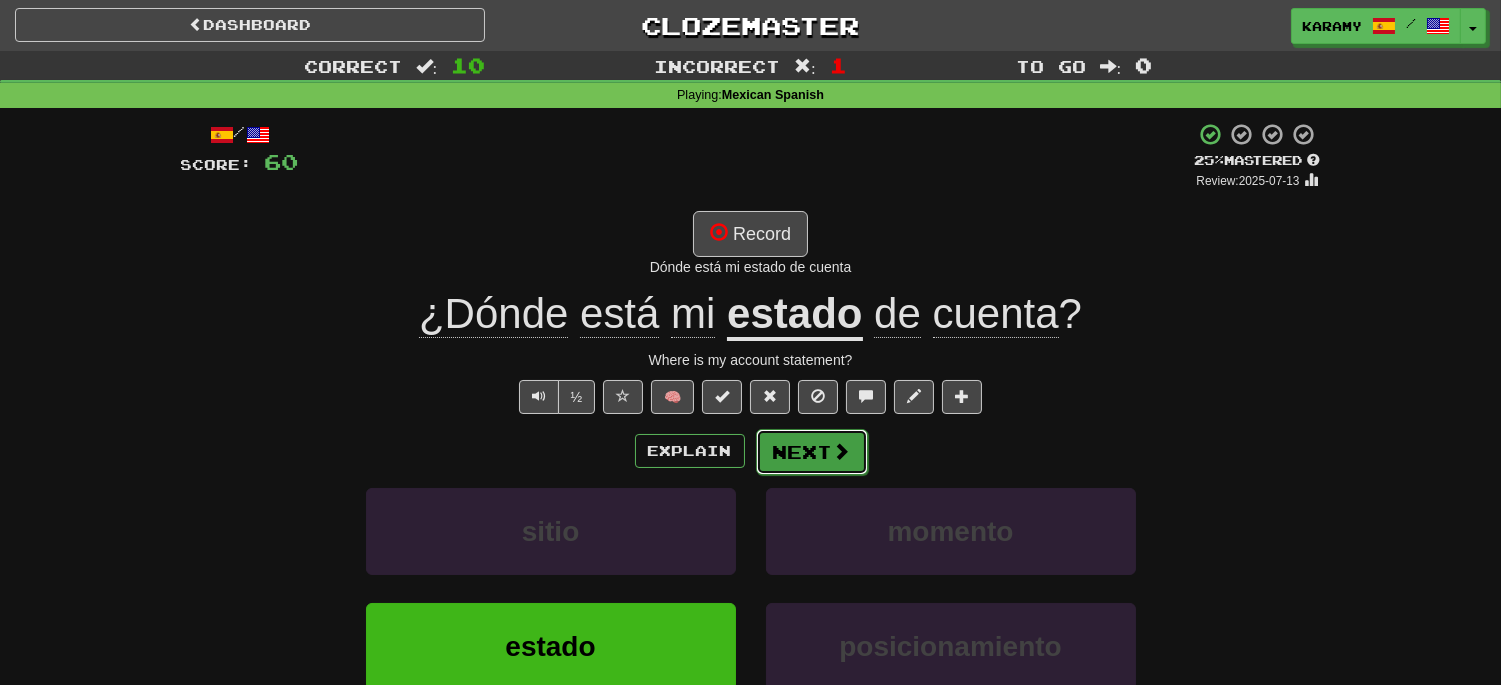 click on "Next" at bounding box center [812, 452] 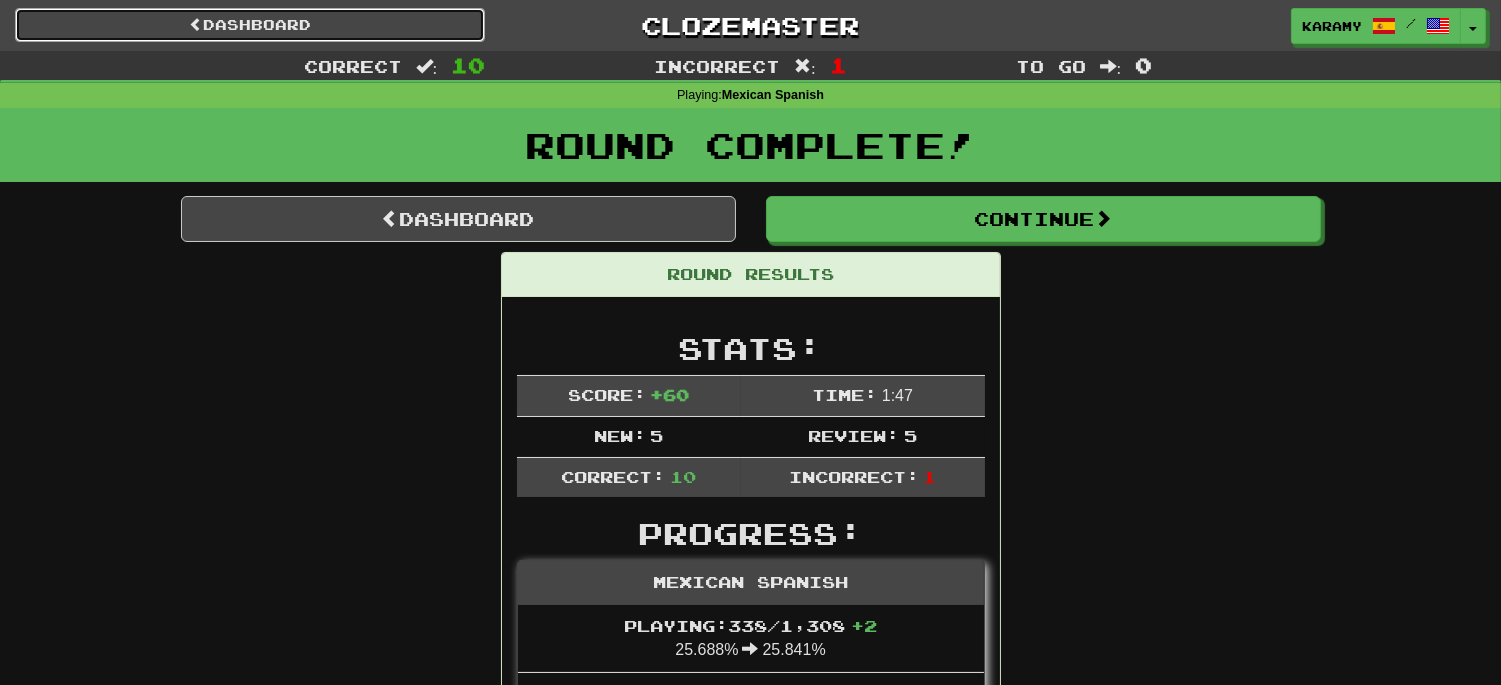 click on "Dashboard" at bounding box center [250, 25] 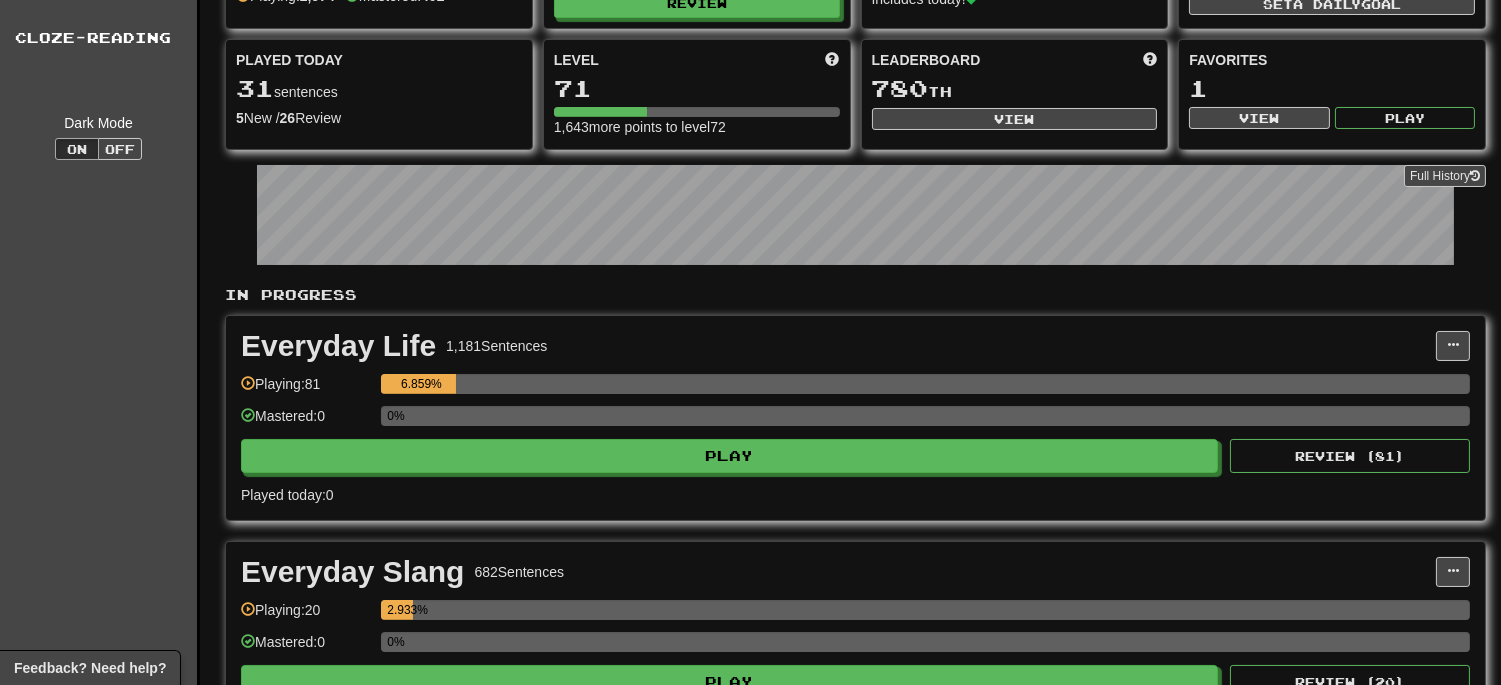 scroll, scrollTop: 0, scrollLeft: 0, axis: both 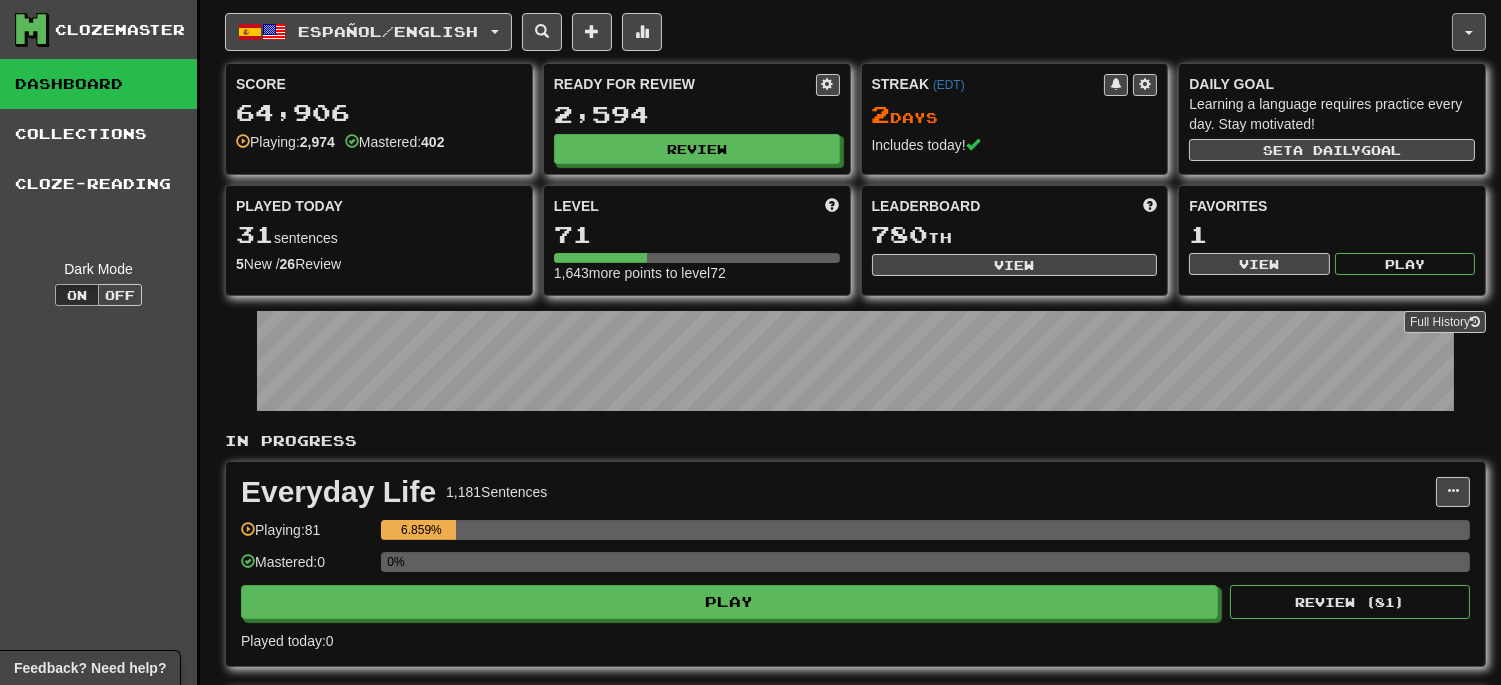 click at bounding box center [1469, 32] 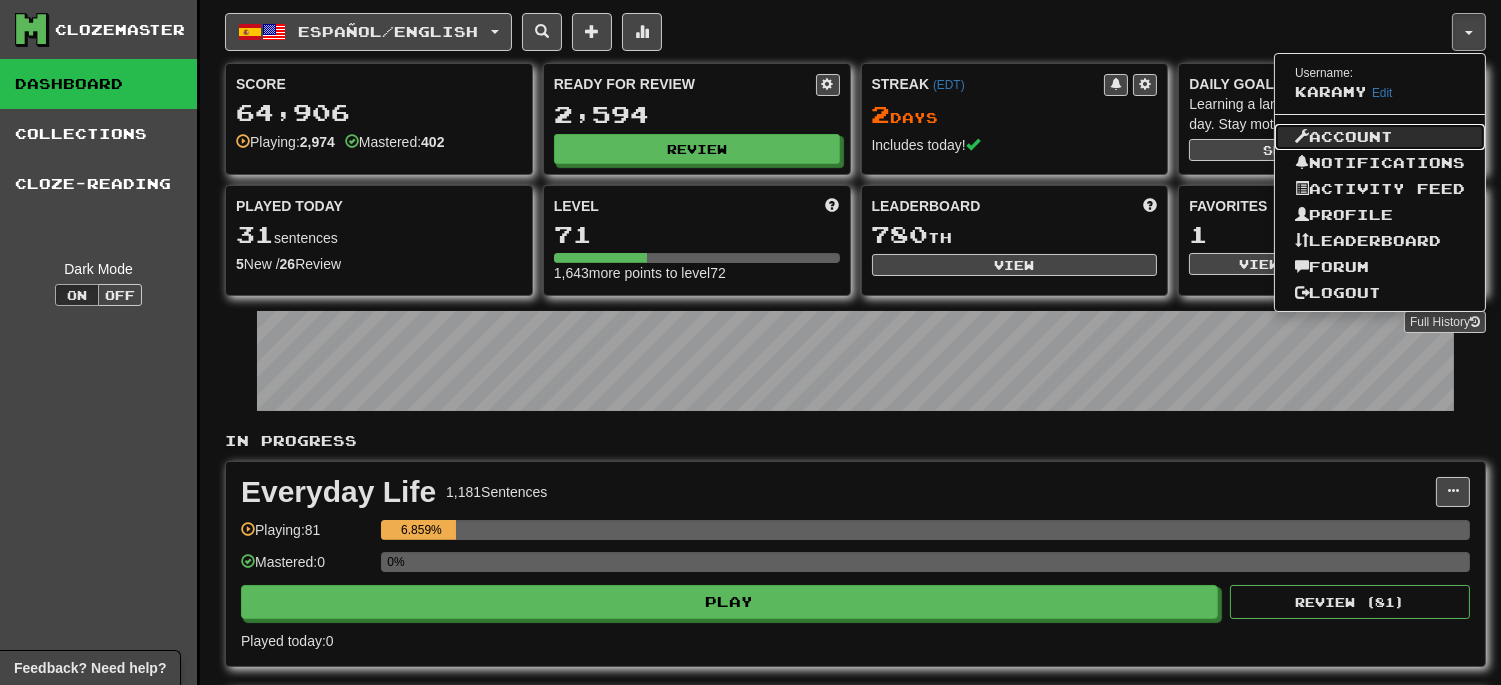 click on "Account" at bounding box center [1380, 137] 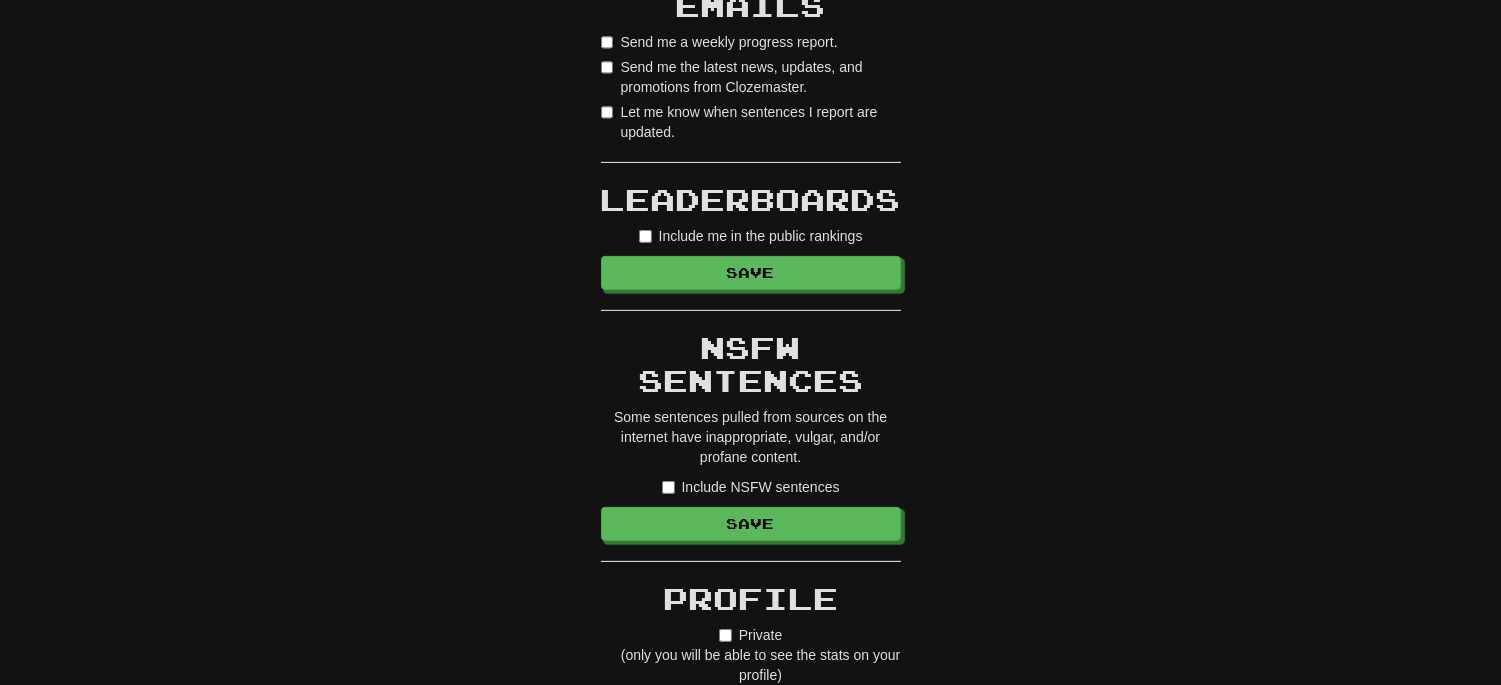 scroll, scrollTop: 1555, scrollLeft: 0, axis: vertical 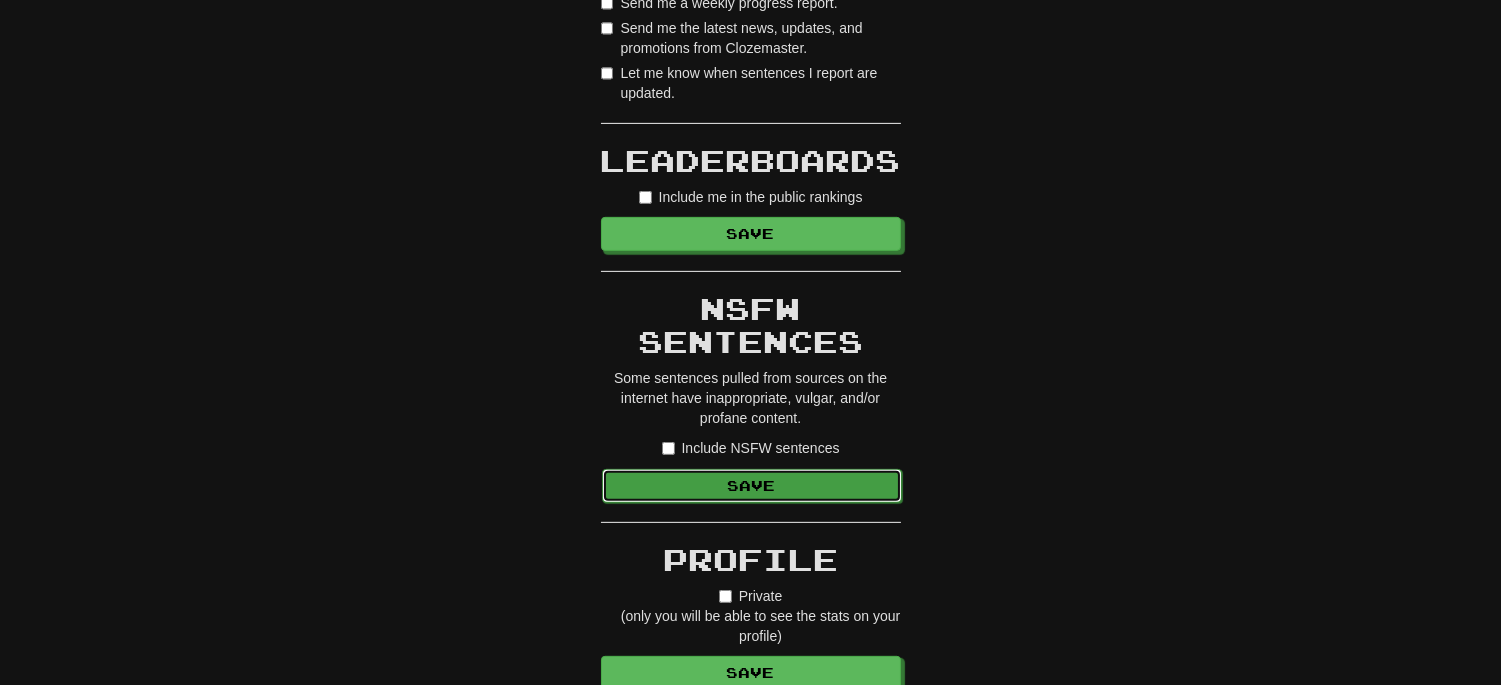 click on "Save" at bounding box center (752, 486) 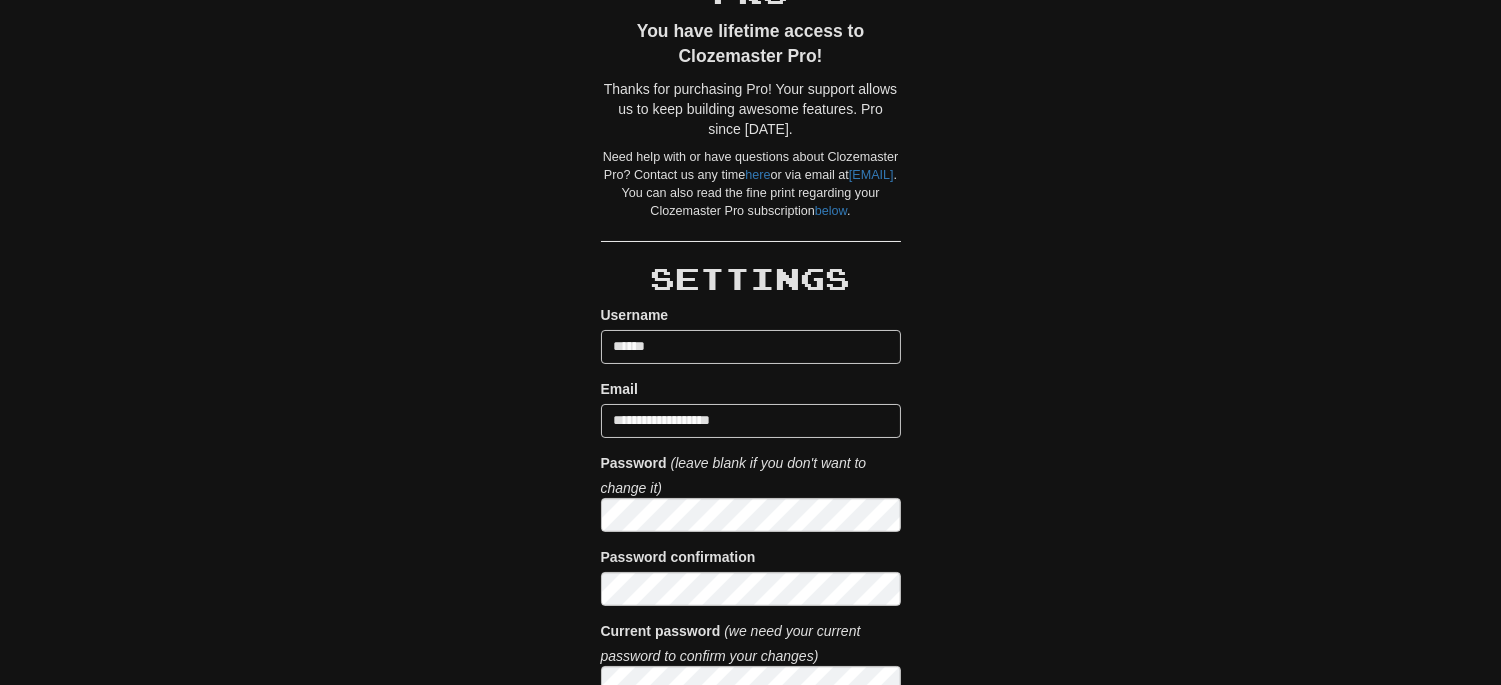 scroll, scrollTop: 0, scrollLeft: 0, axis: both 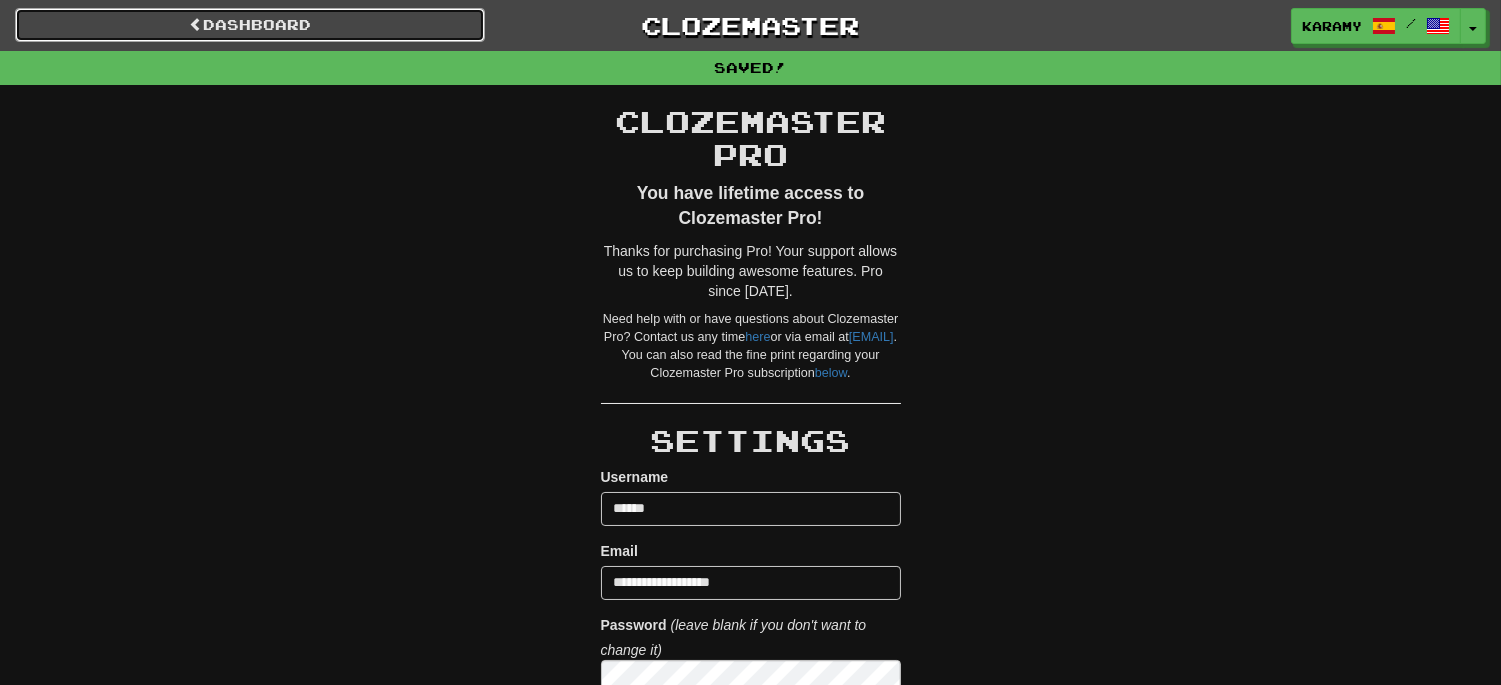 click on "Dashboard" at bounding box center (250, 25) 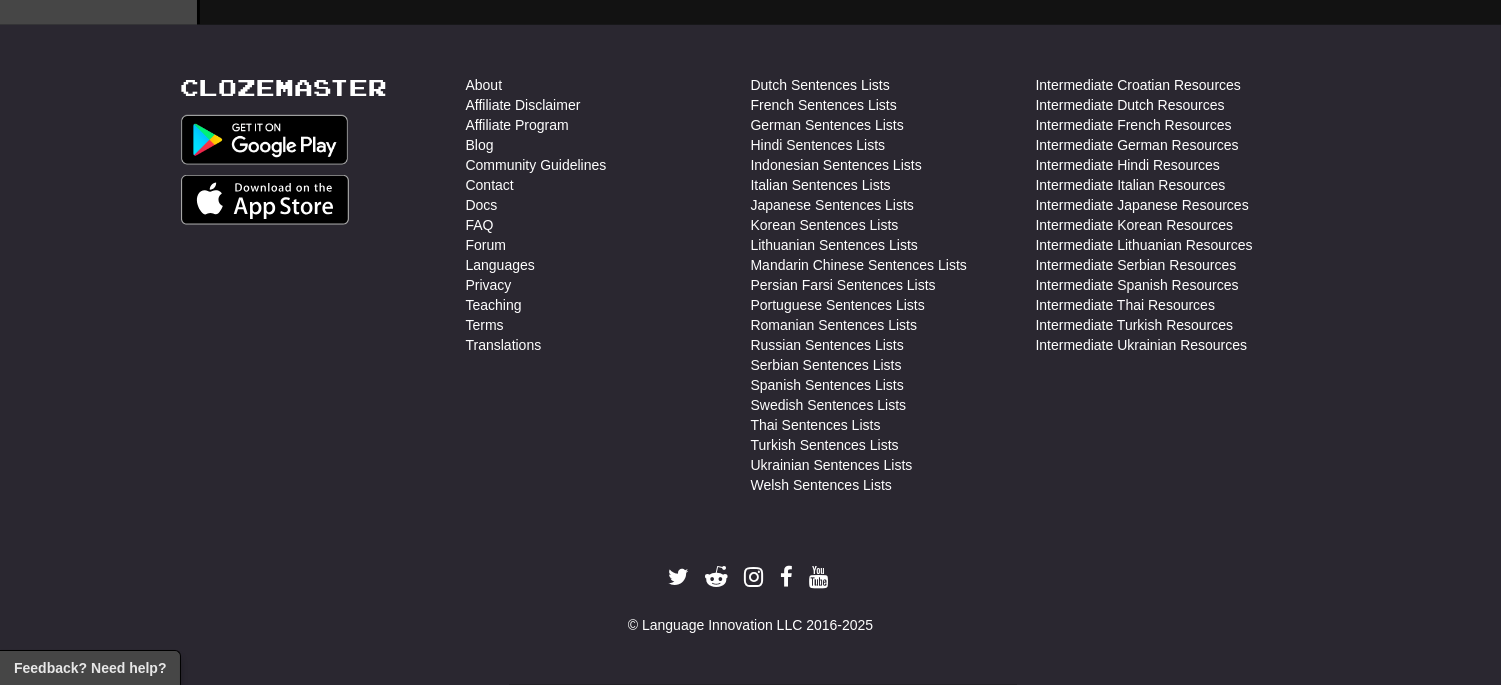 scroll, scrollTop: 3480, scrollLeft: 0, axis: vertical 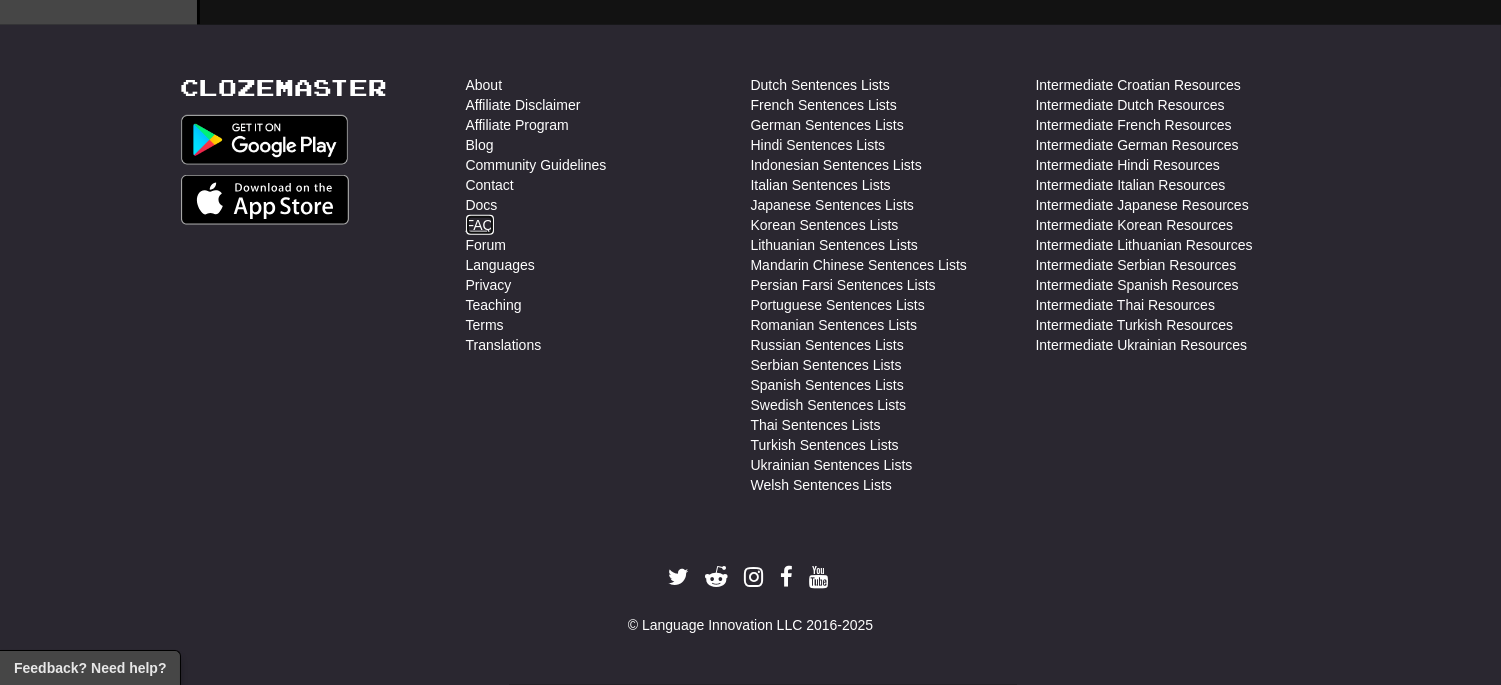 click on "FAQ" at bounding box center (480, 225) 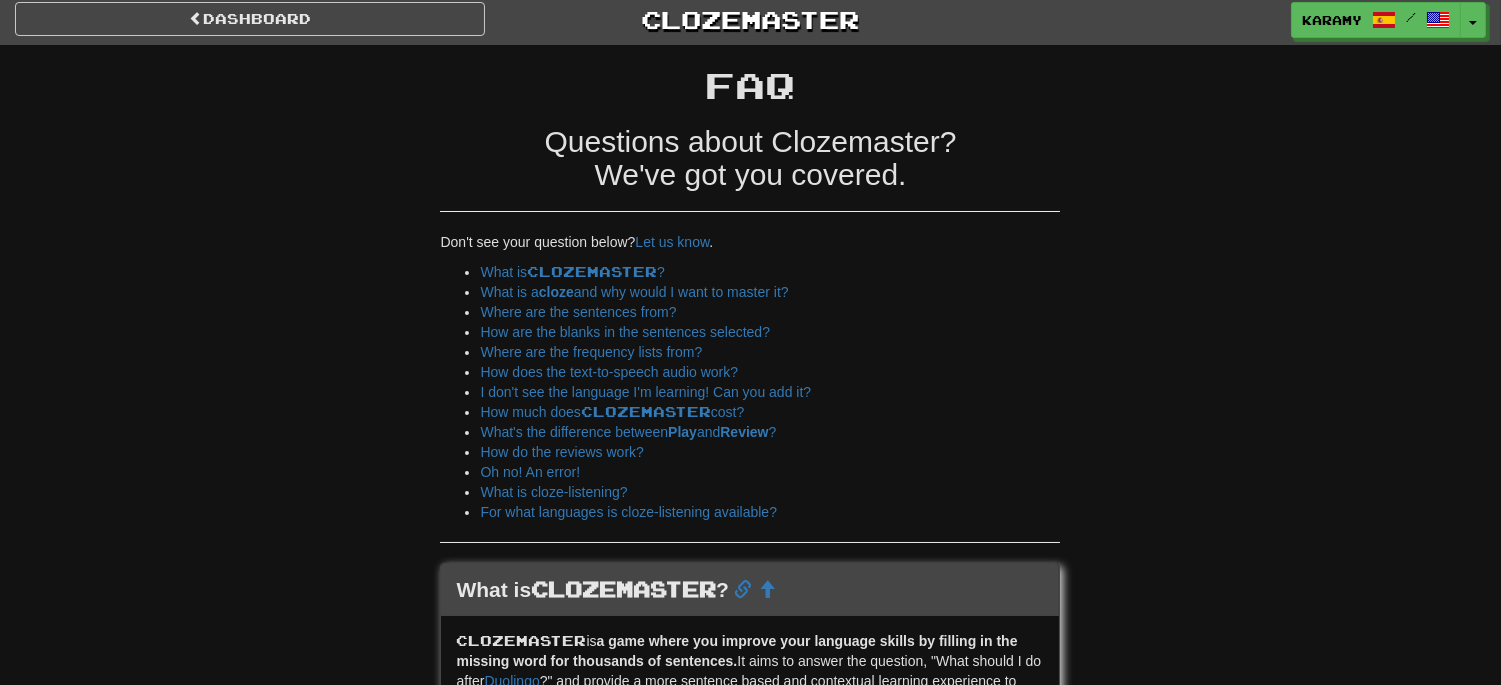 scroll, scrollTop: 0, scrollLeft: 0, axis: both 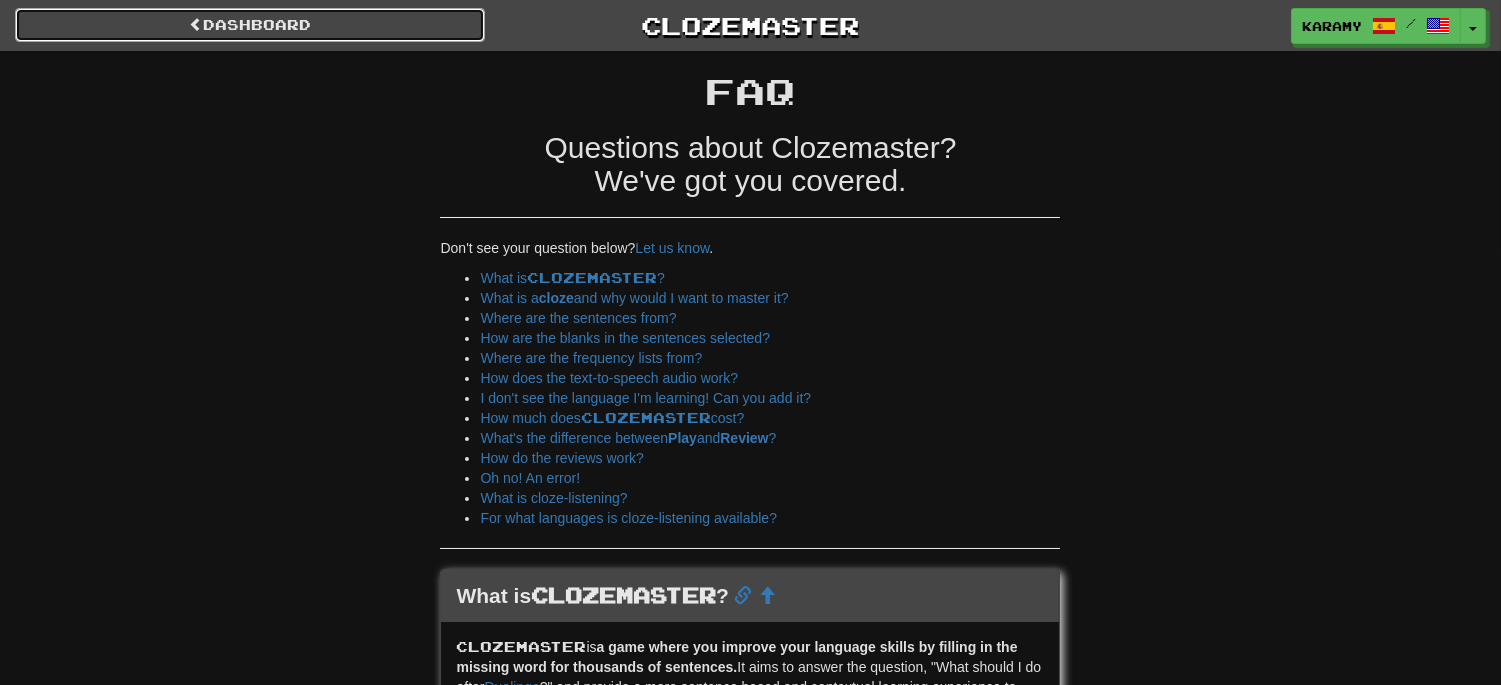 click on "Dashboard" at bounding box center [250, 25] 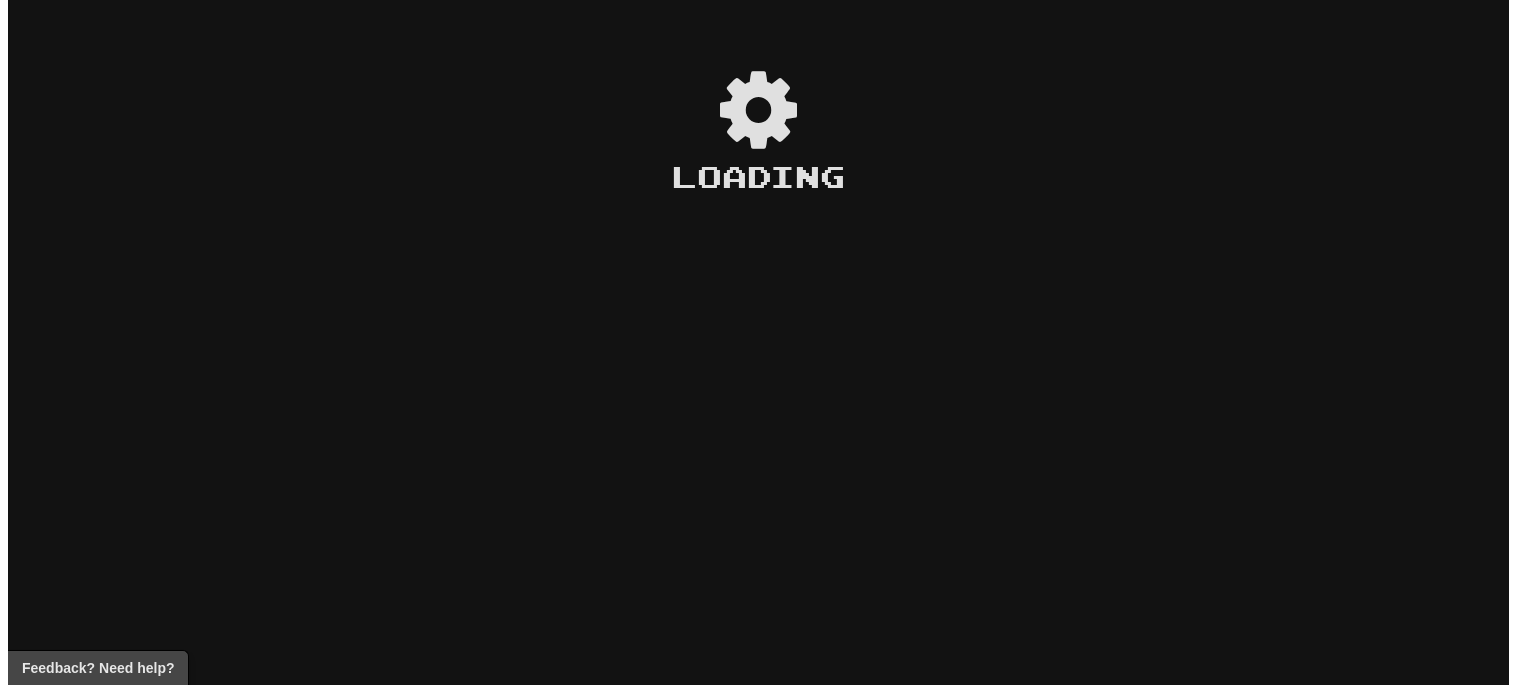 scroll, scrollTop: 0, scrollLeft: 0, axis: both 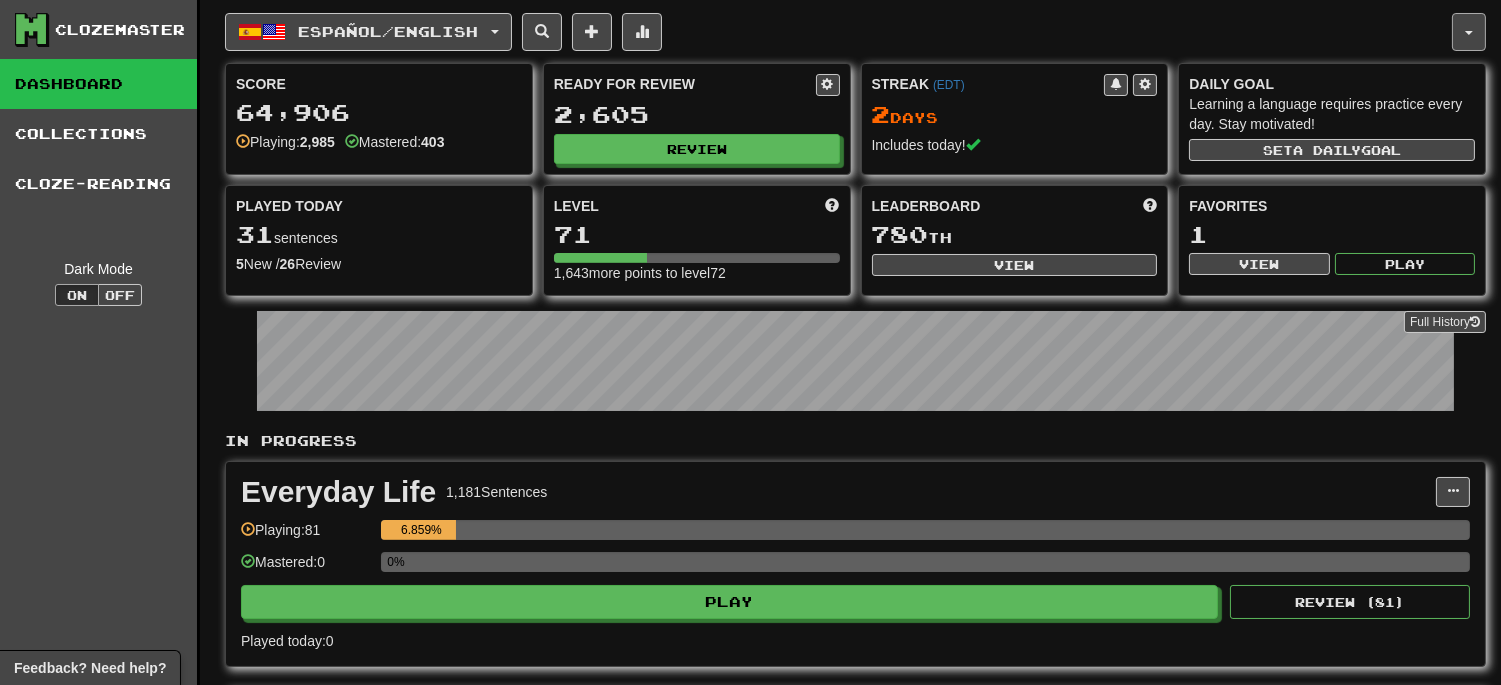 click at bounding box center [1469, 32] 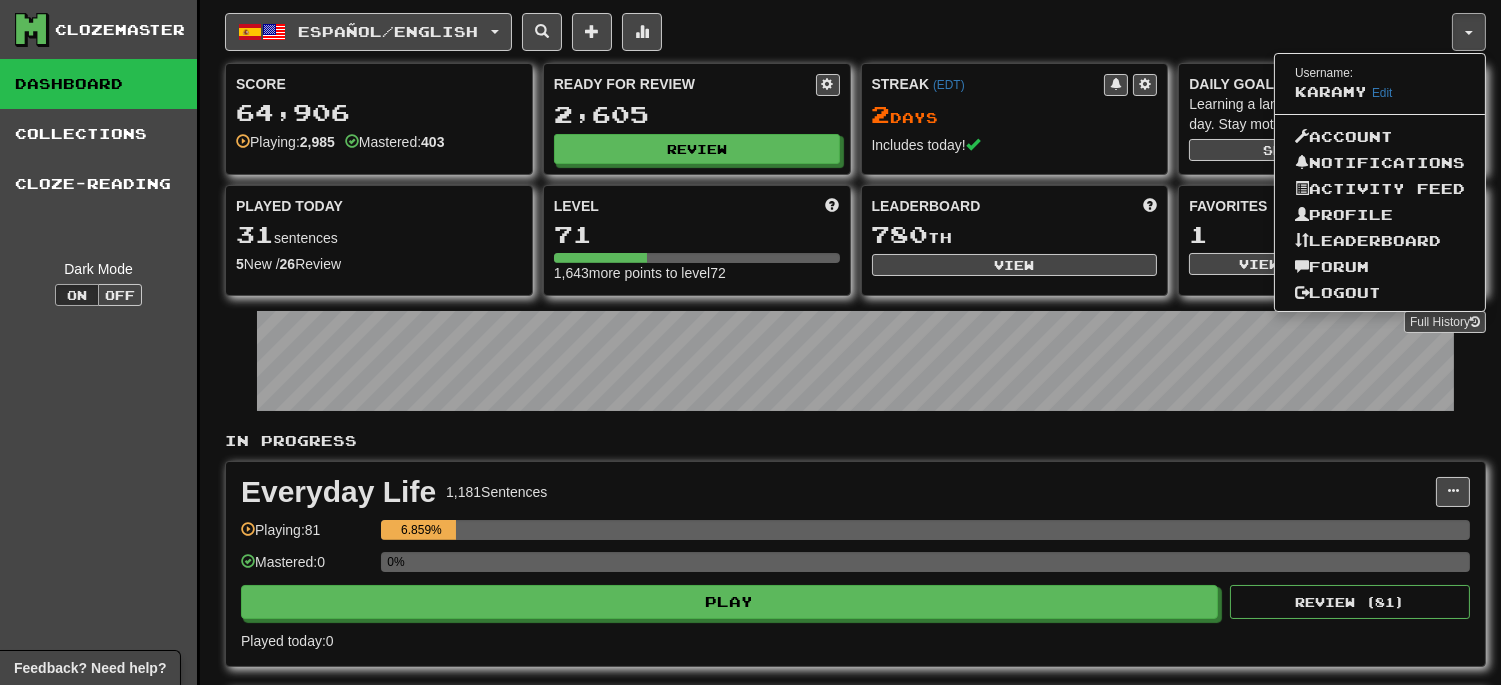 click on "Full History" at bounding box center (855, 363) 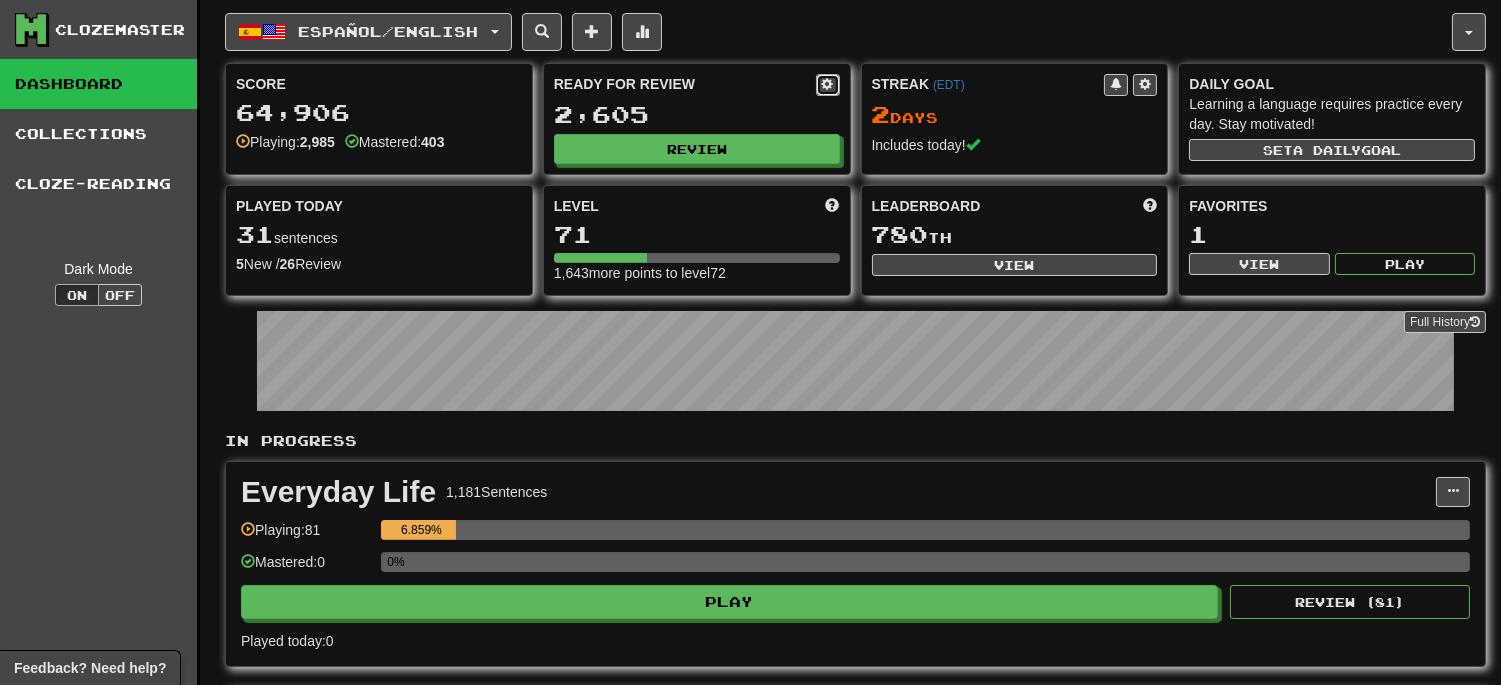 click at bounding box center (828, 85) 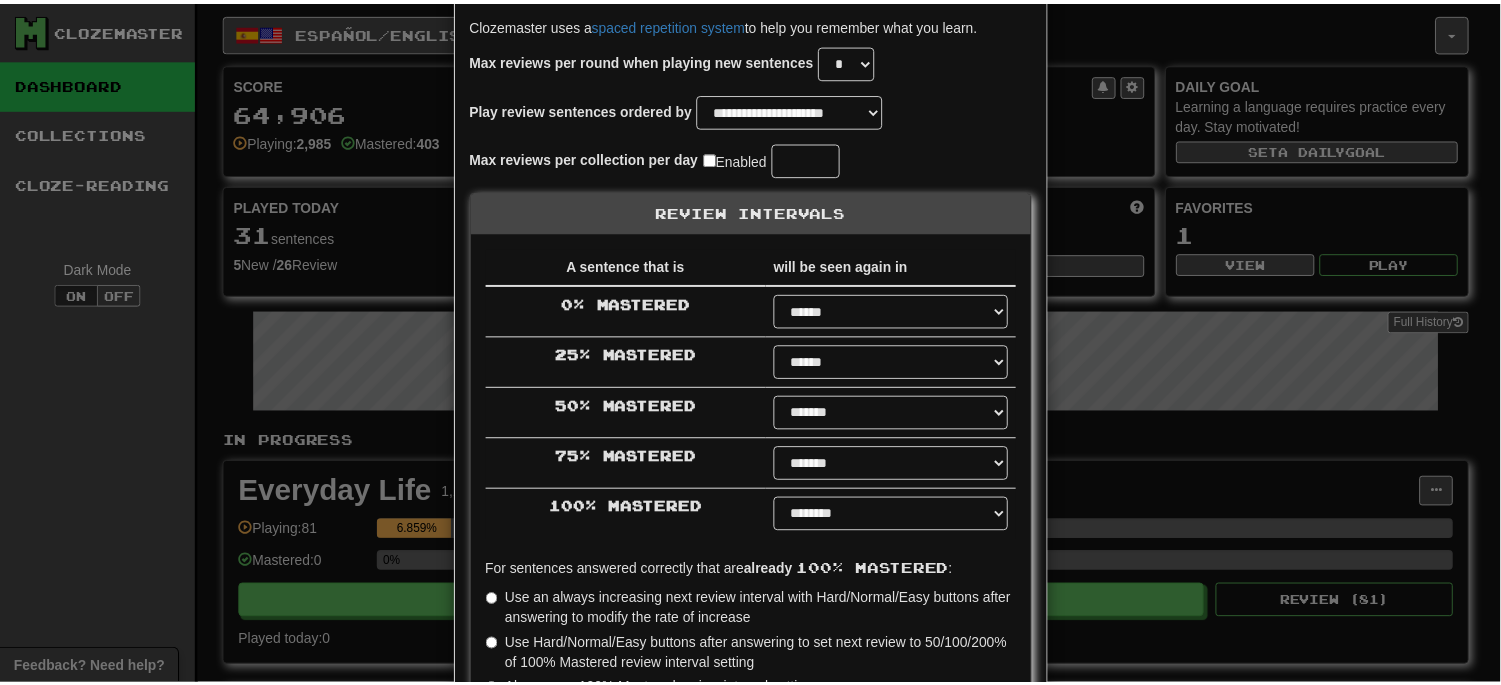scroll, scrollTop: 0, scrollLeft: 0, axis: both 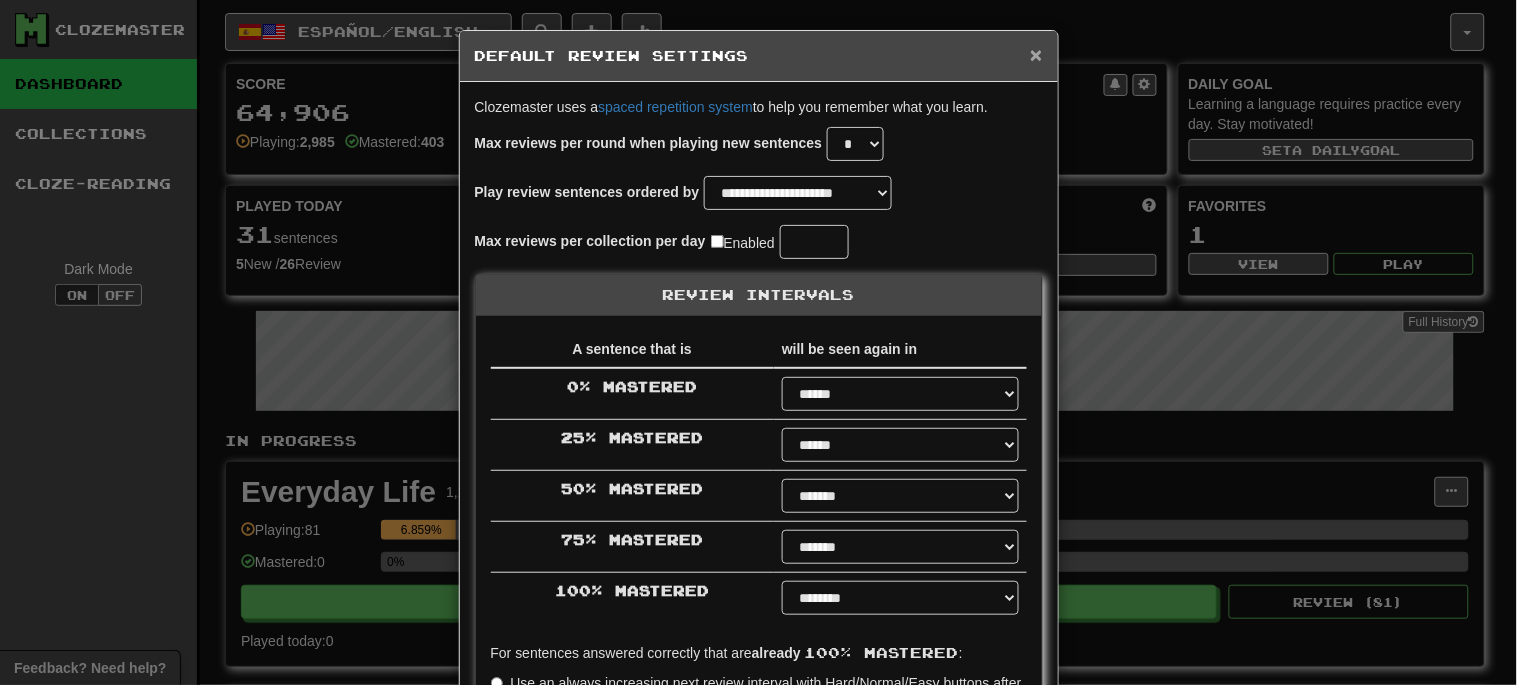 click on "×" at bounding box center (1036, 54) 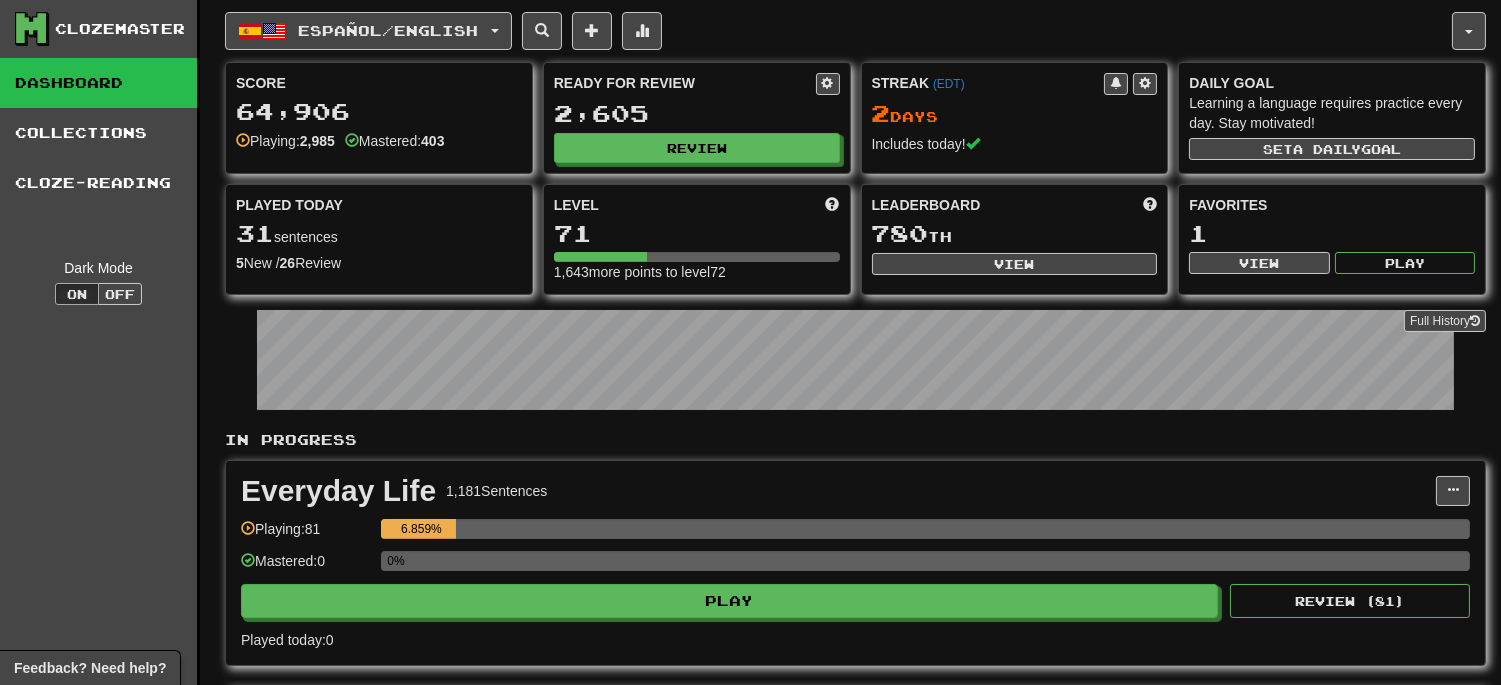 scroll, scrollTop: 0, scrollLeft: 0, axis: both 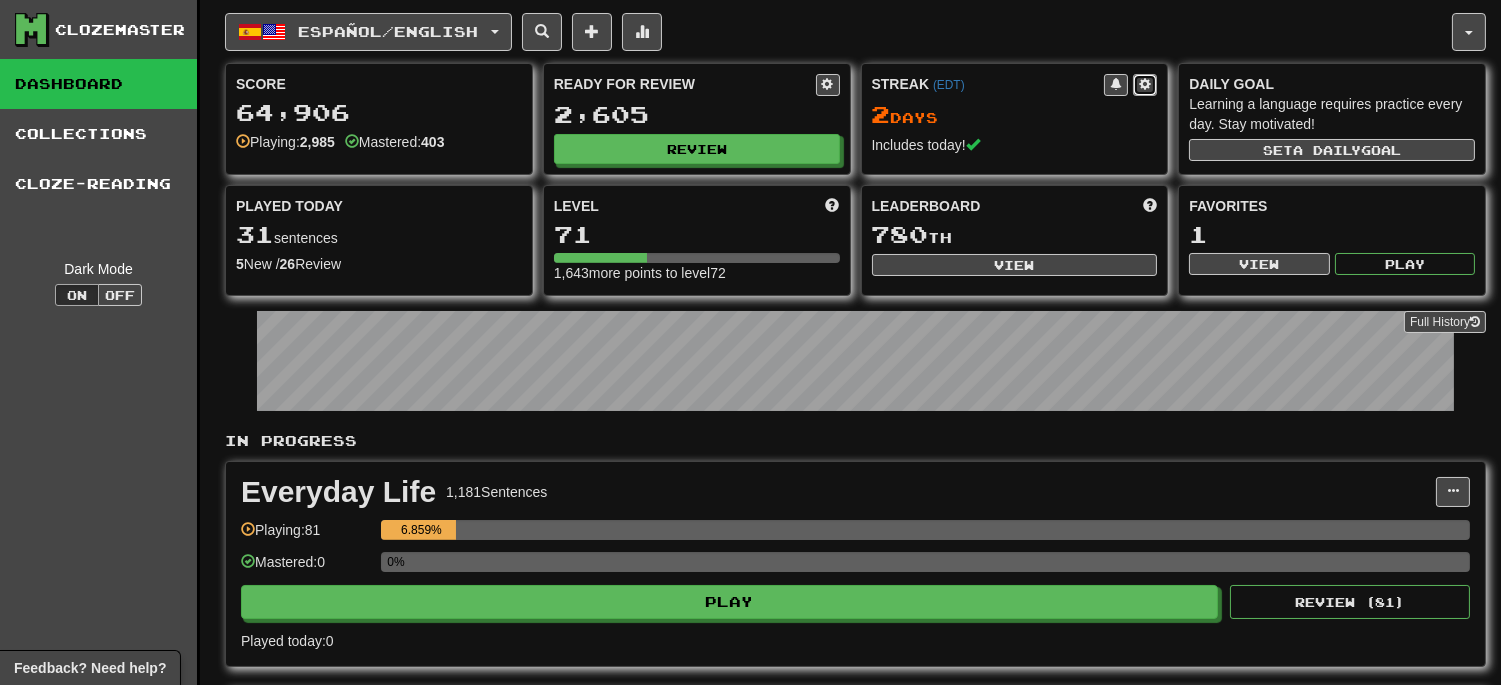 click at bounding box center (1145, 84) 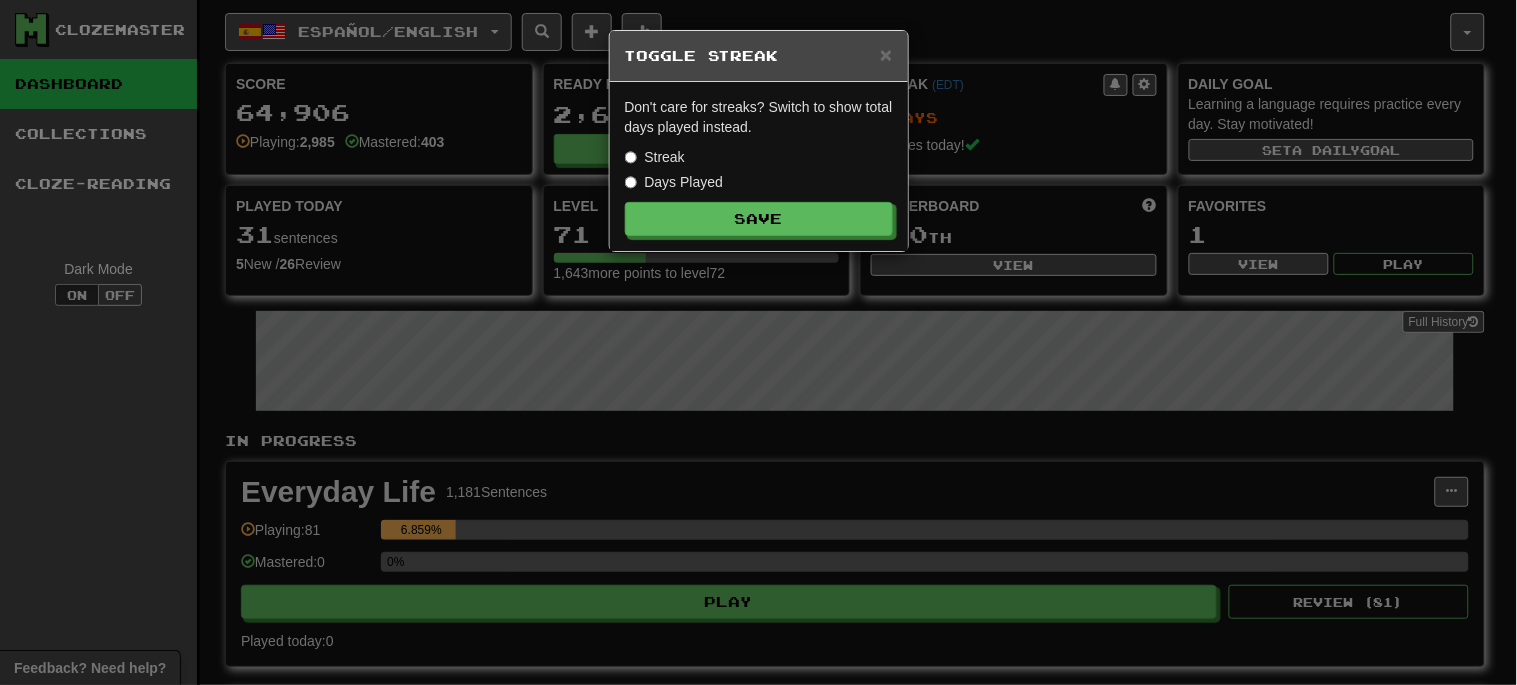 click on "Toggle Streak" at bounding box center [759, 56] 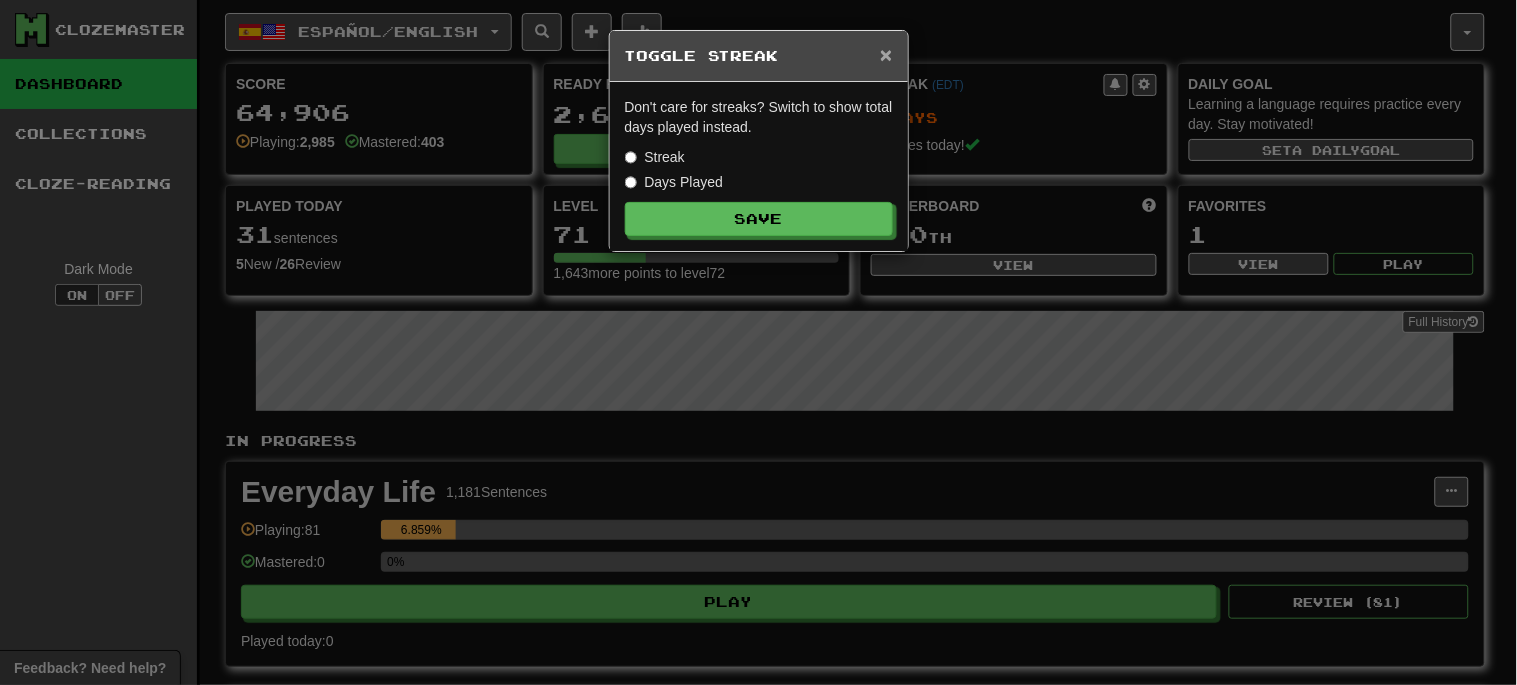 click on "×" at bounding box center (886, 54) 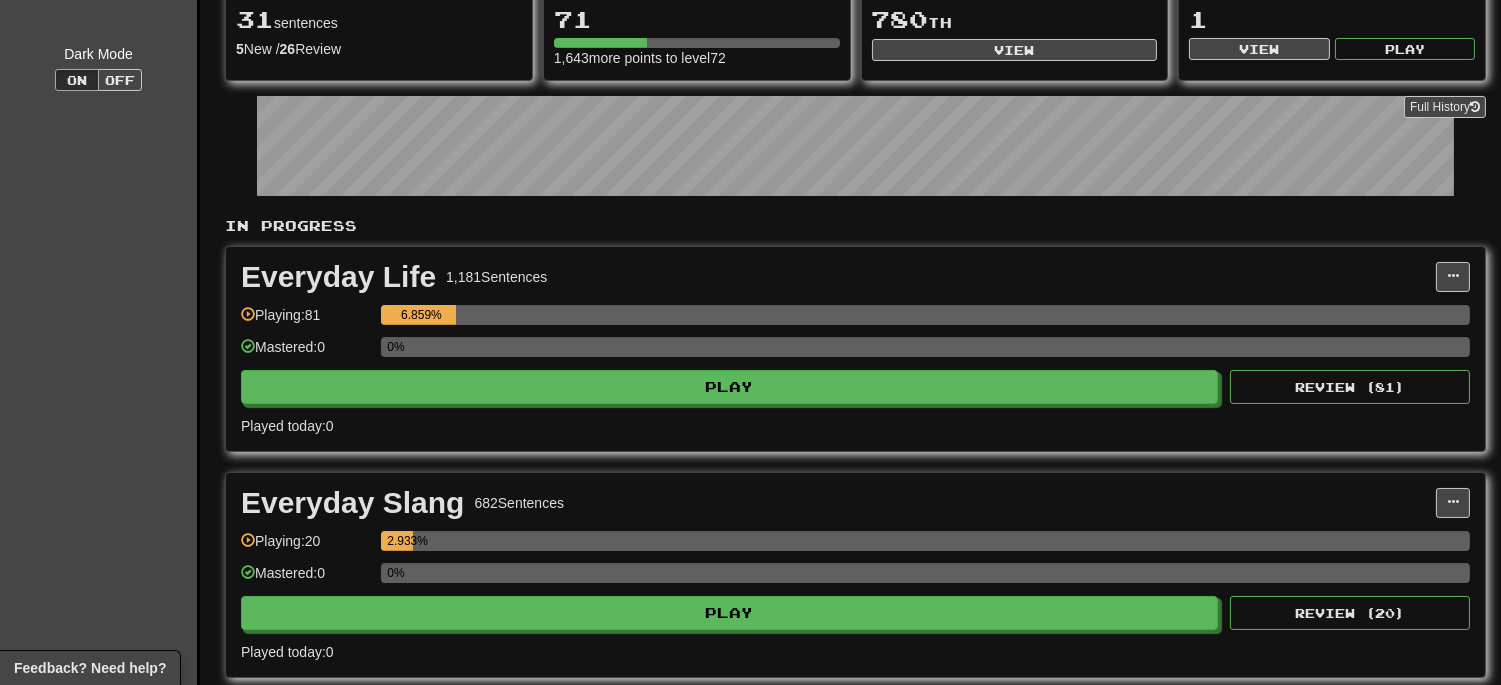 scroll, scrollTop: 146, scrollLeft: 0, axis: vertical 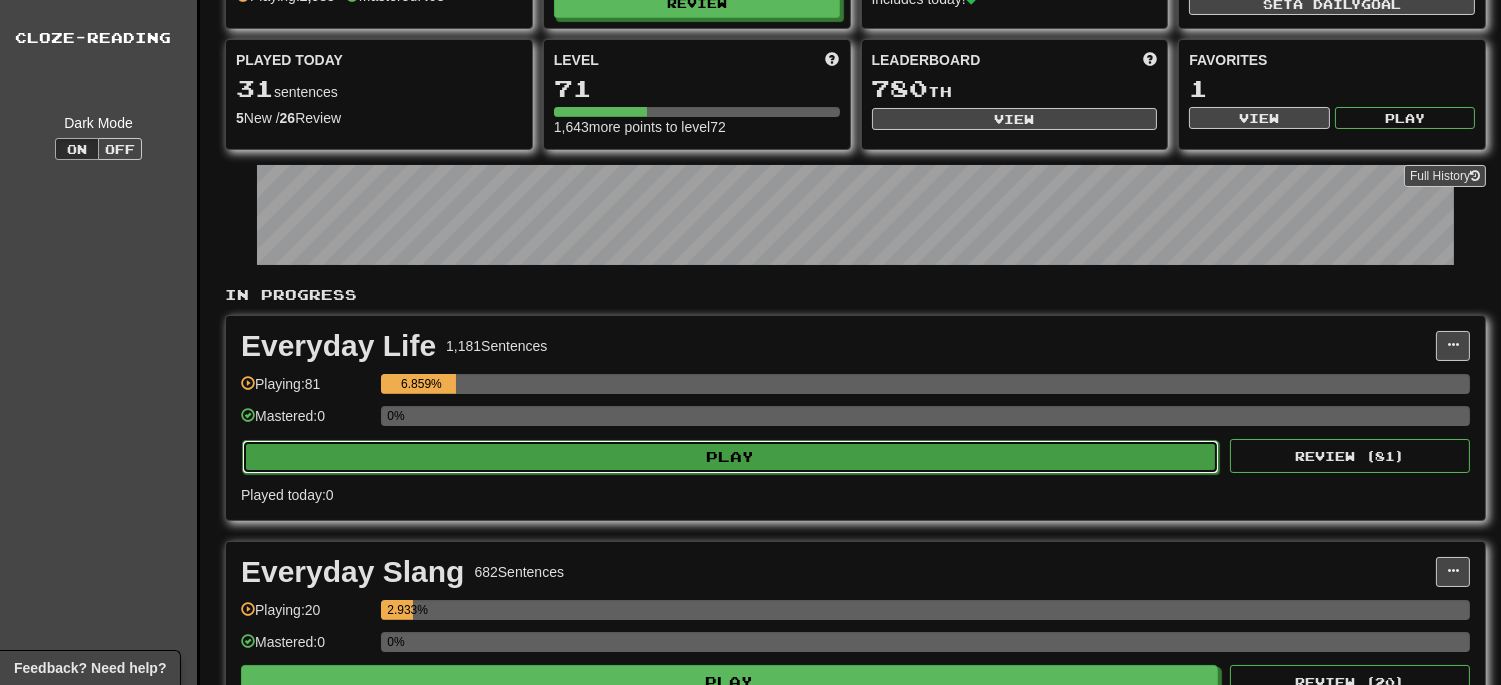 click on "Play" at bounding box center [730, 457] 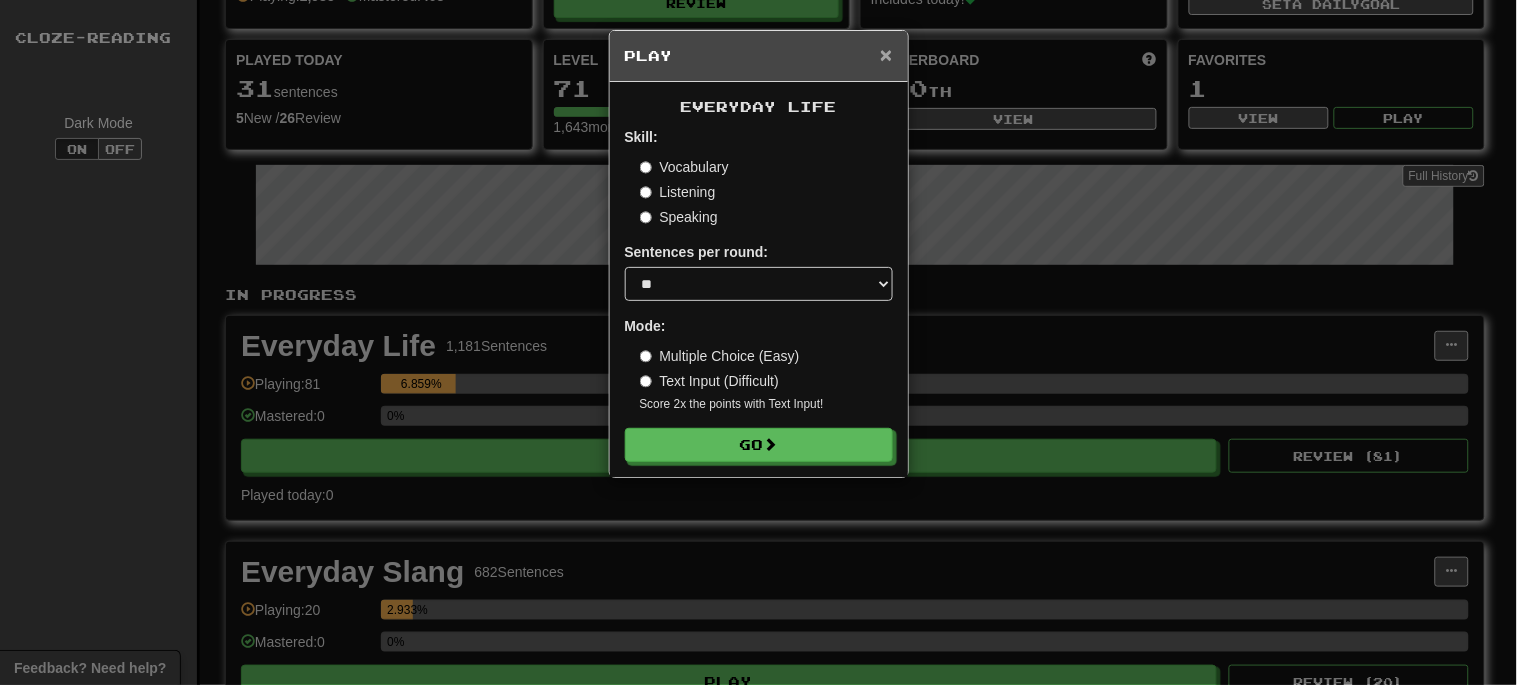 click on "×" at bounding box center [886, 54] 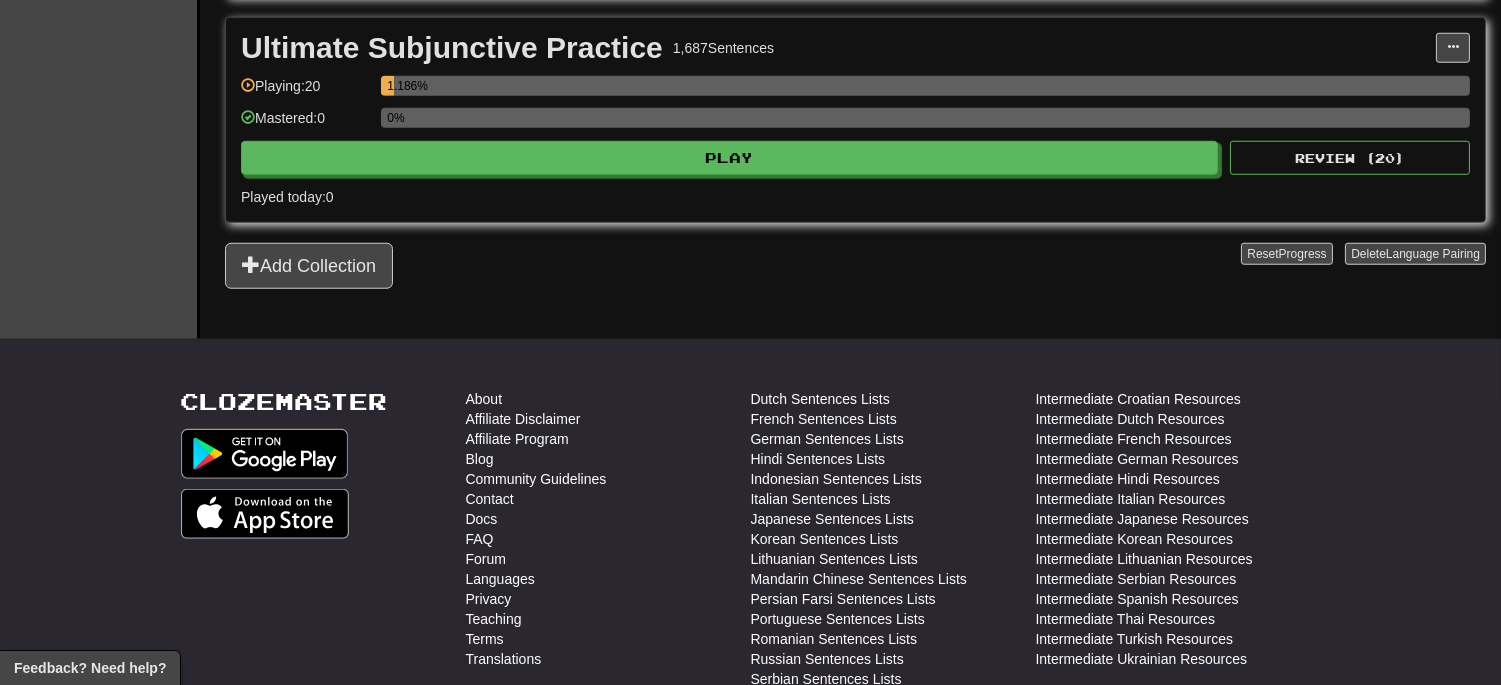 scroll, scrollTop: 3480, scrollLeft: 0, axis: vertical 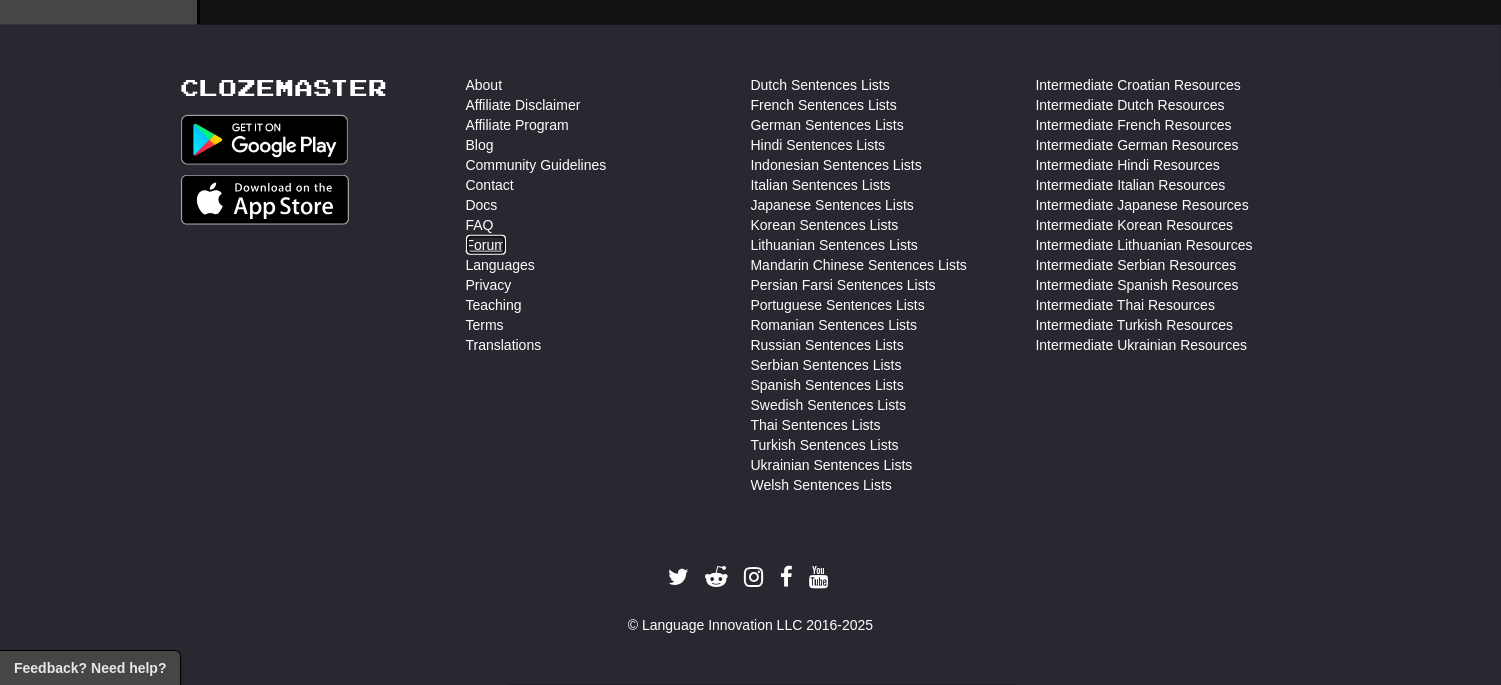 click on "Forum" at bounding box center (486, 245) 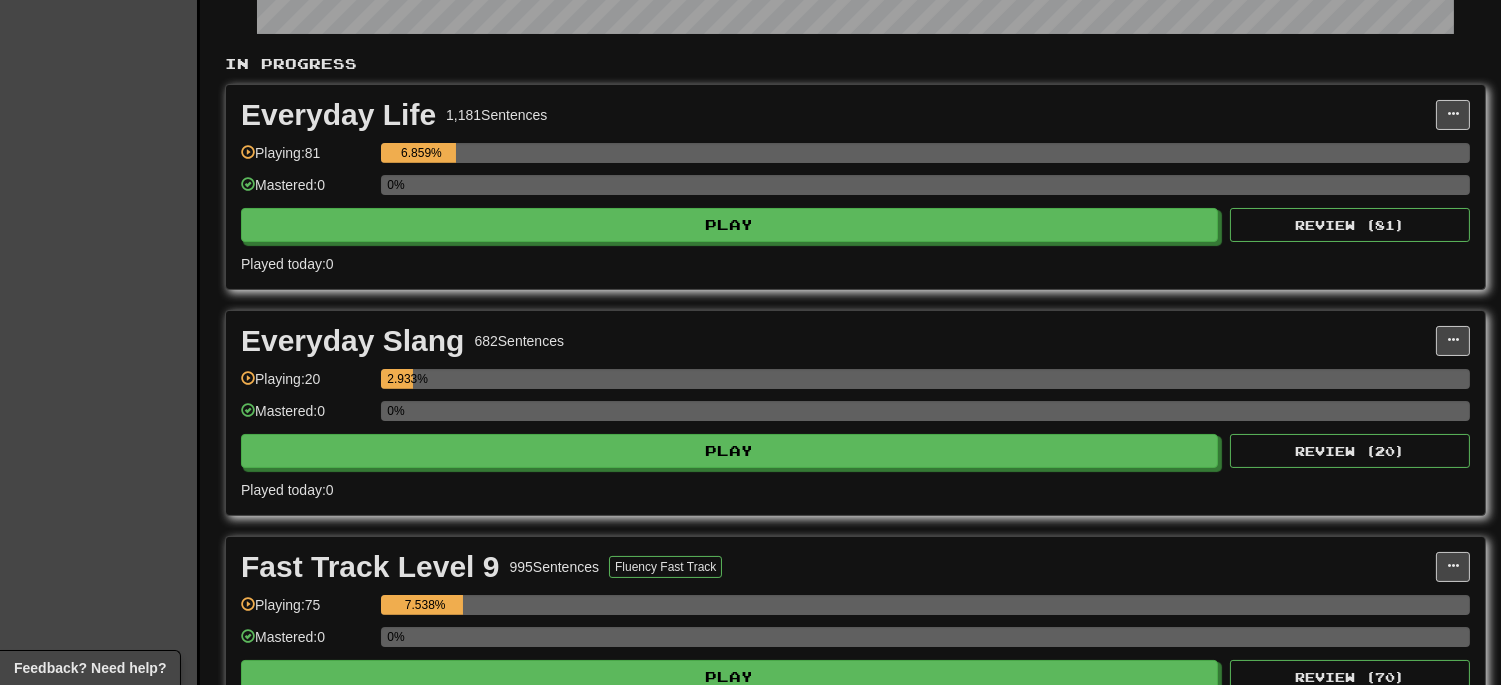 scroll, scrollTop: 333, scrollLeft: 0, axis: vertical 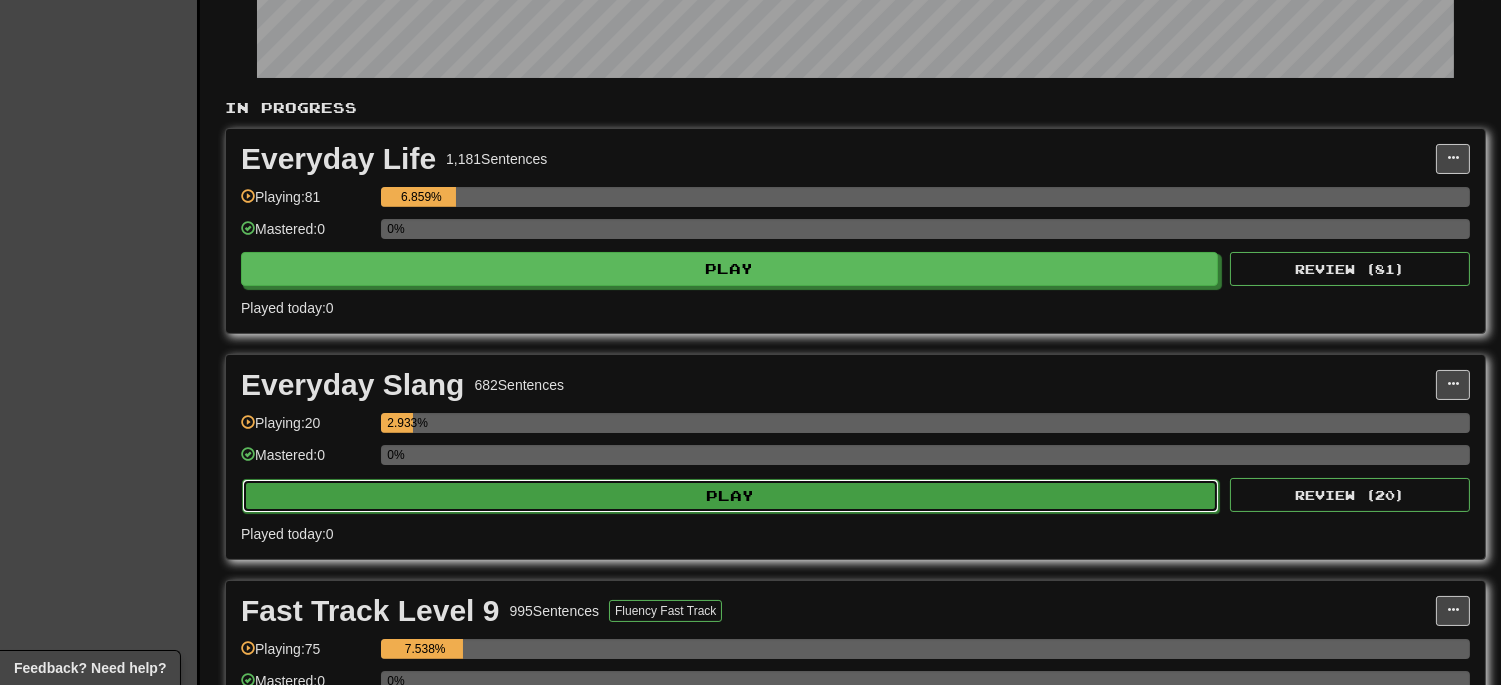 click on "Play" at bounding box center [730, 496] 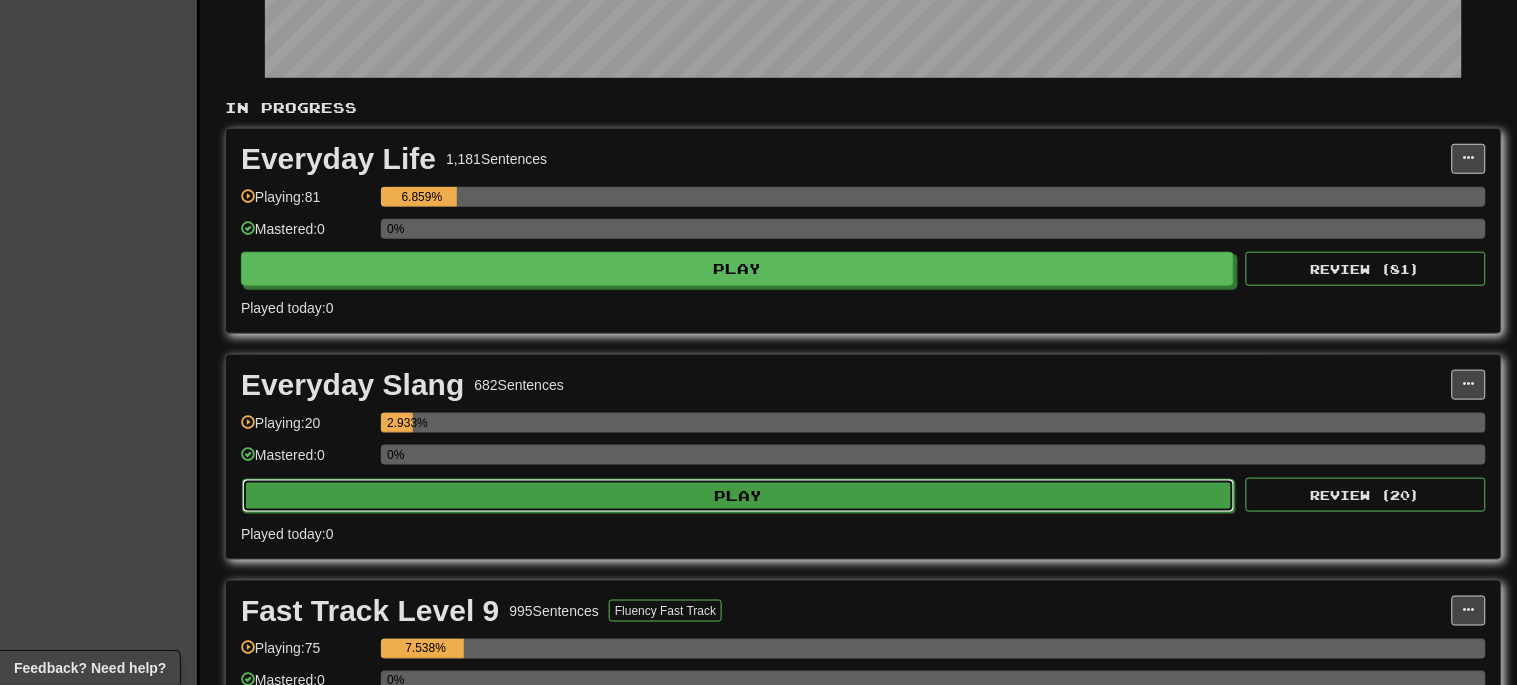 select on "**" 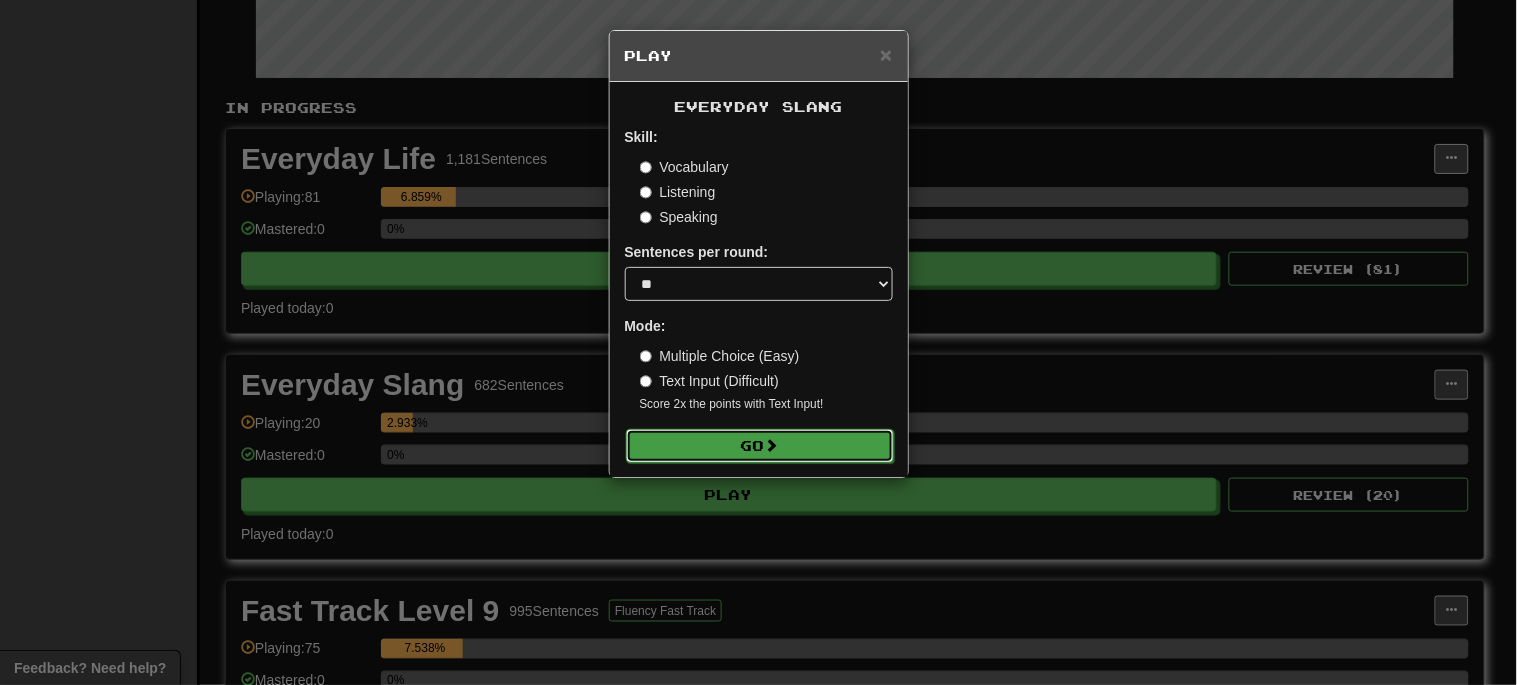 click on "Go" at bounding box center [760, 446] 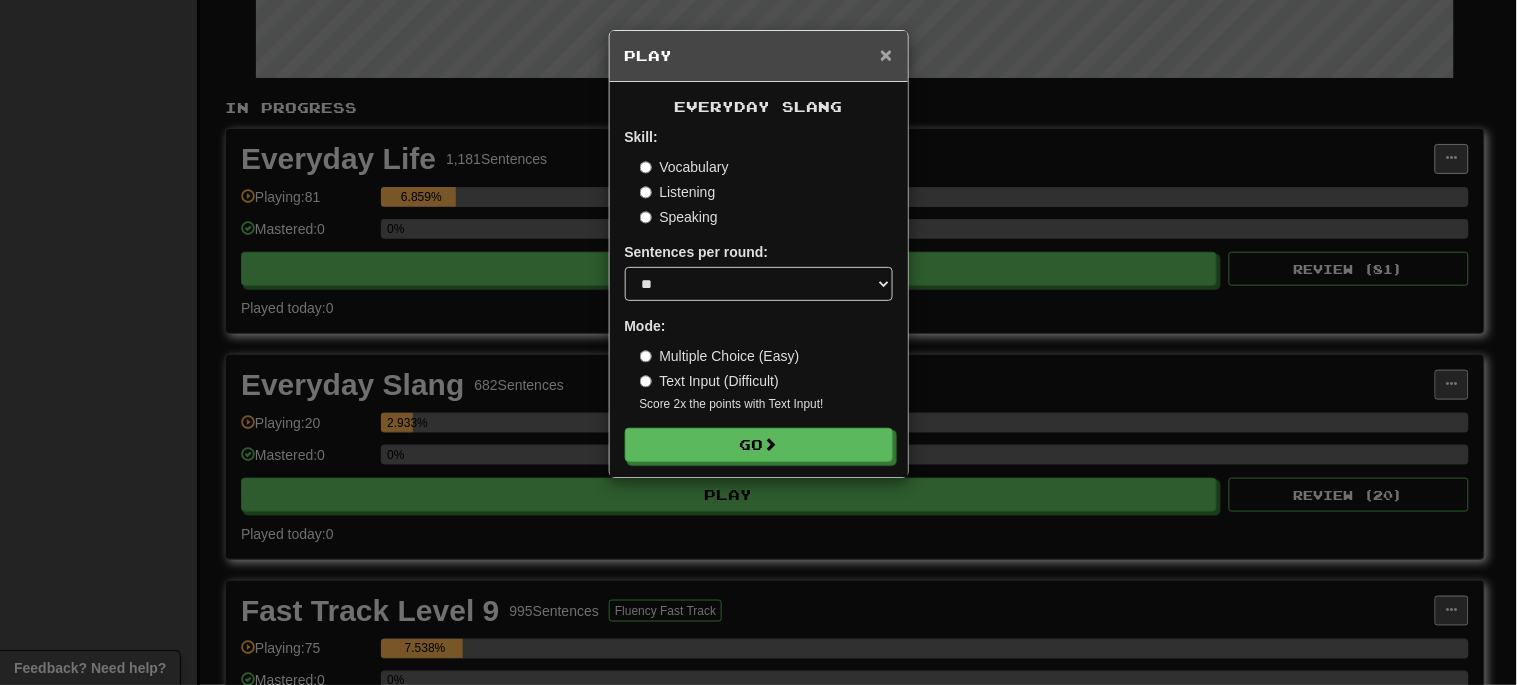 click on "×" at bounding box center (886, 54) 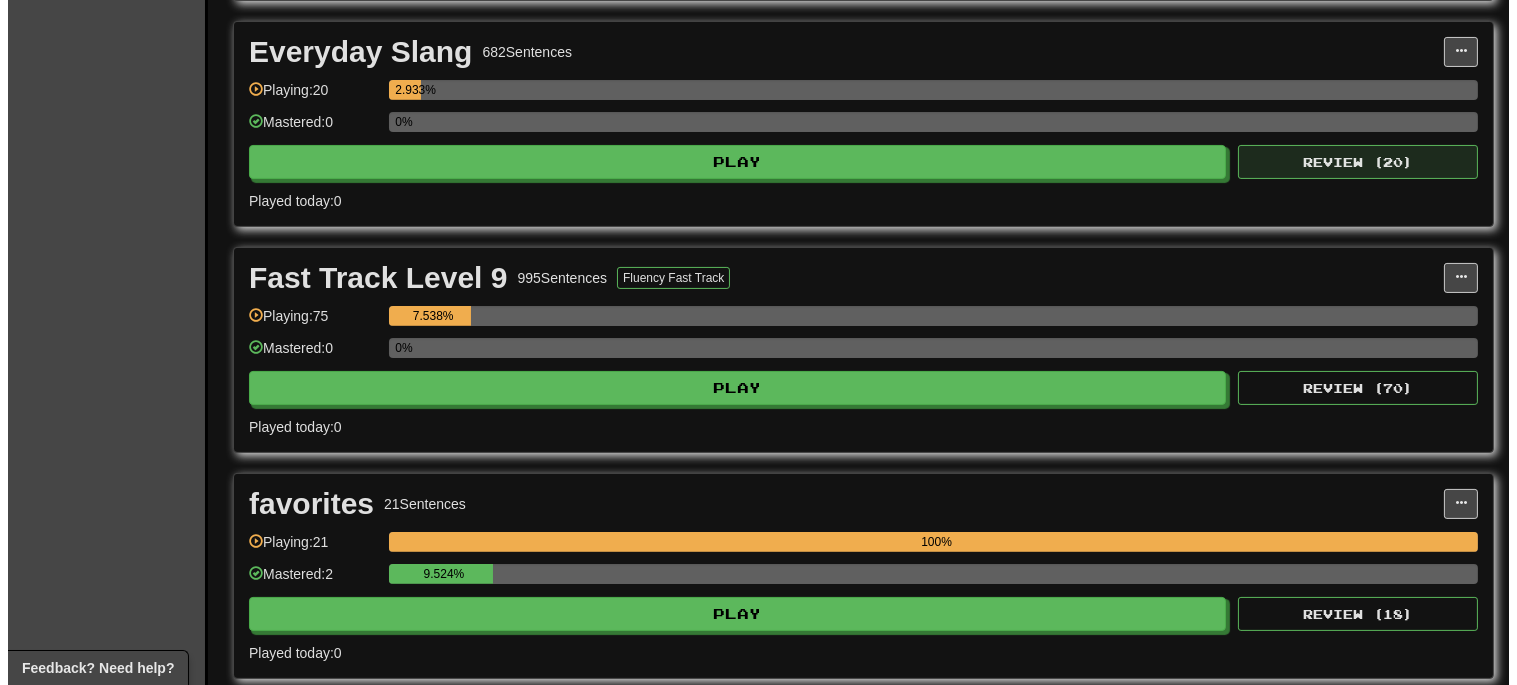 scroll, scrollTop: 777, scrollLeft: 0, axis: vertical 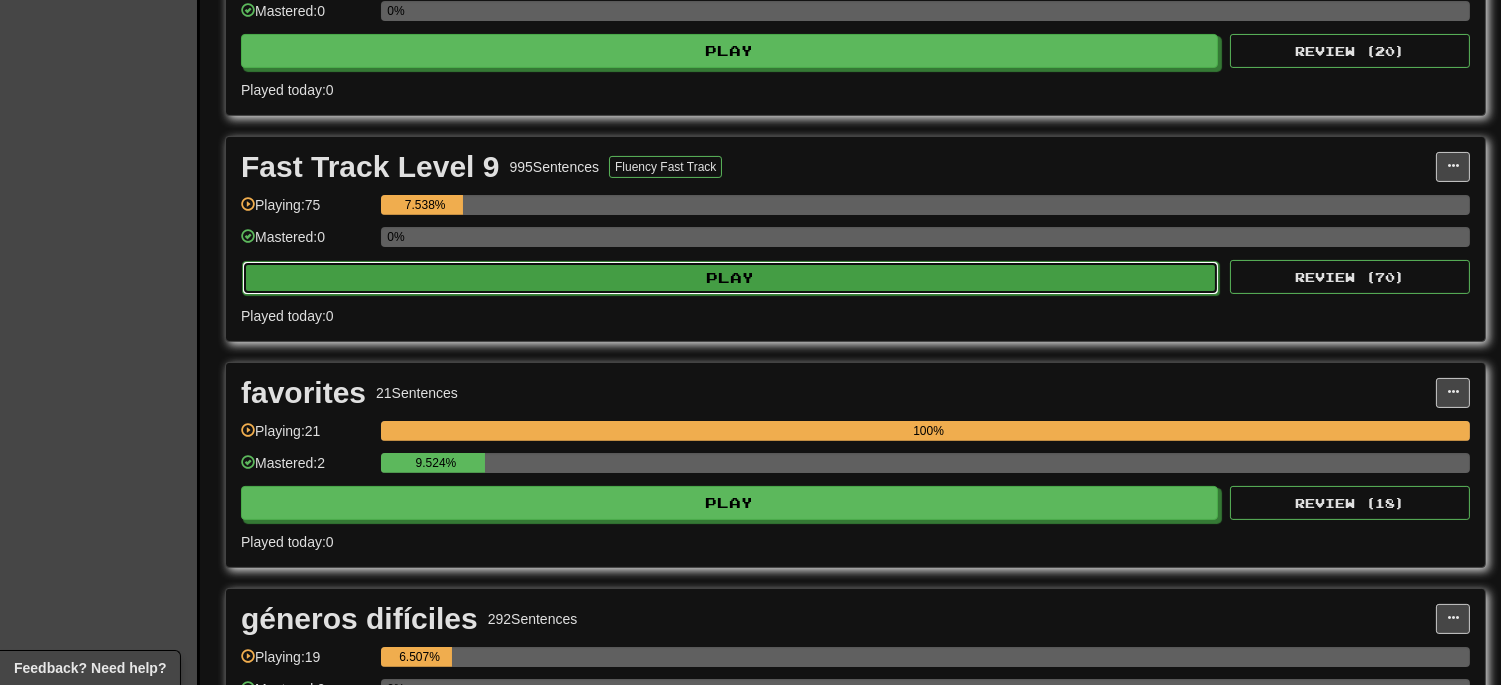click on "Play" at bounding box center [730, 278] 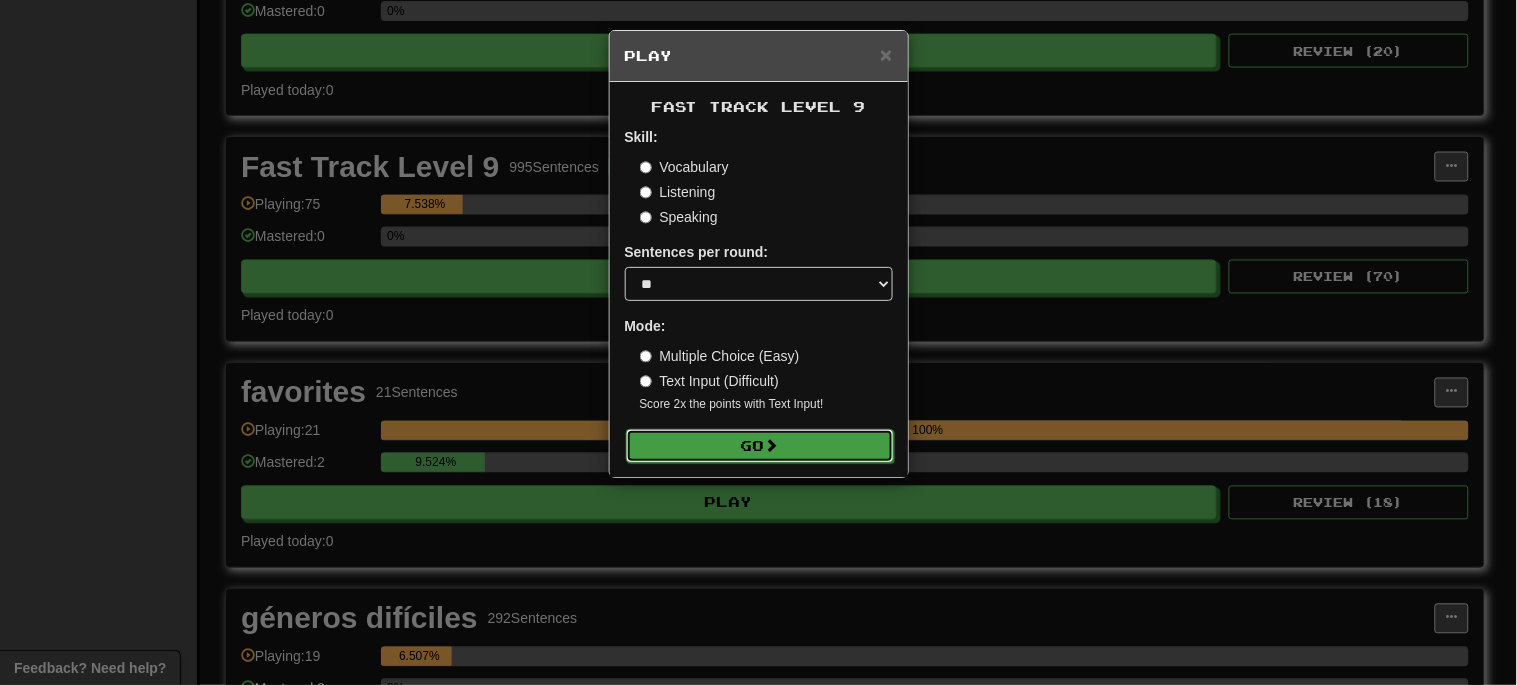 click at bounding box center (772, 445) 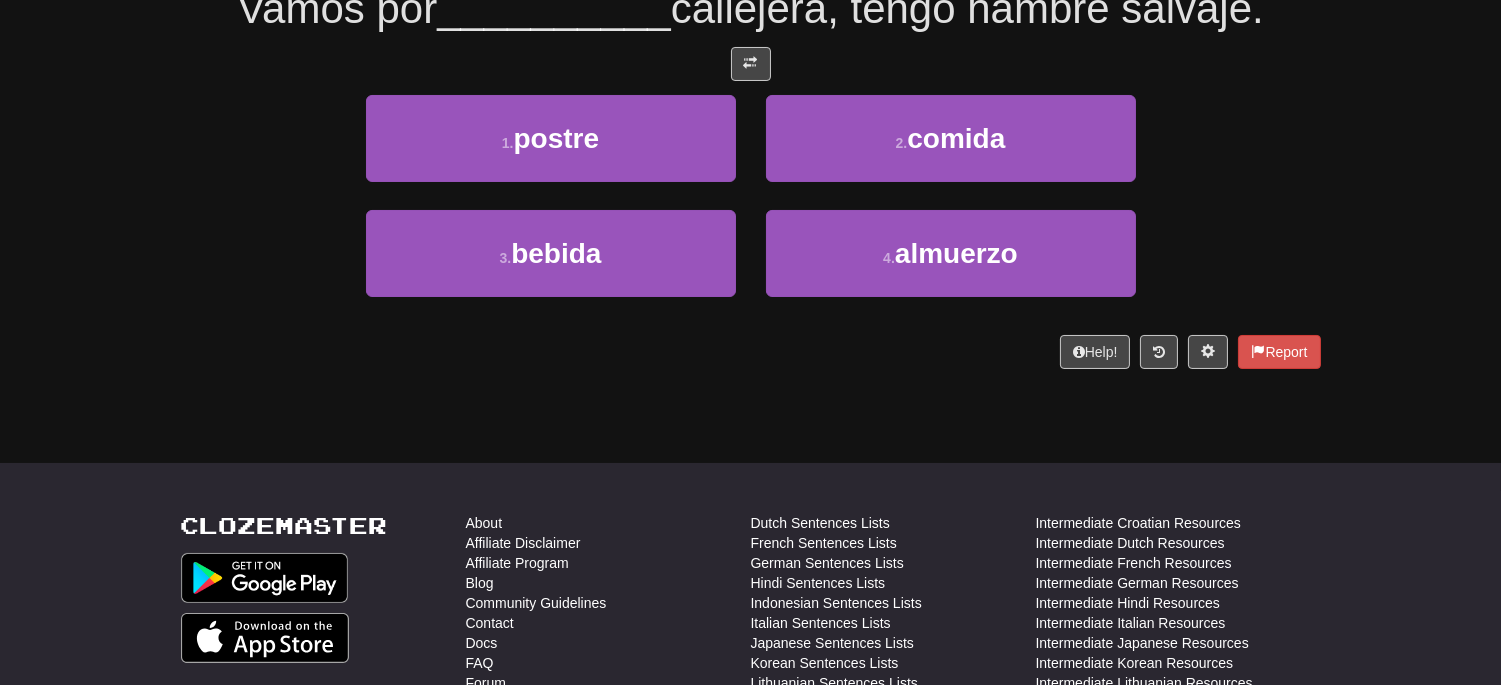 scroll, scrollTop: 222, scrollLeft: 0, axis: vertical 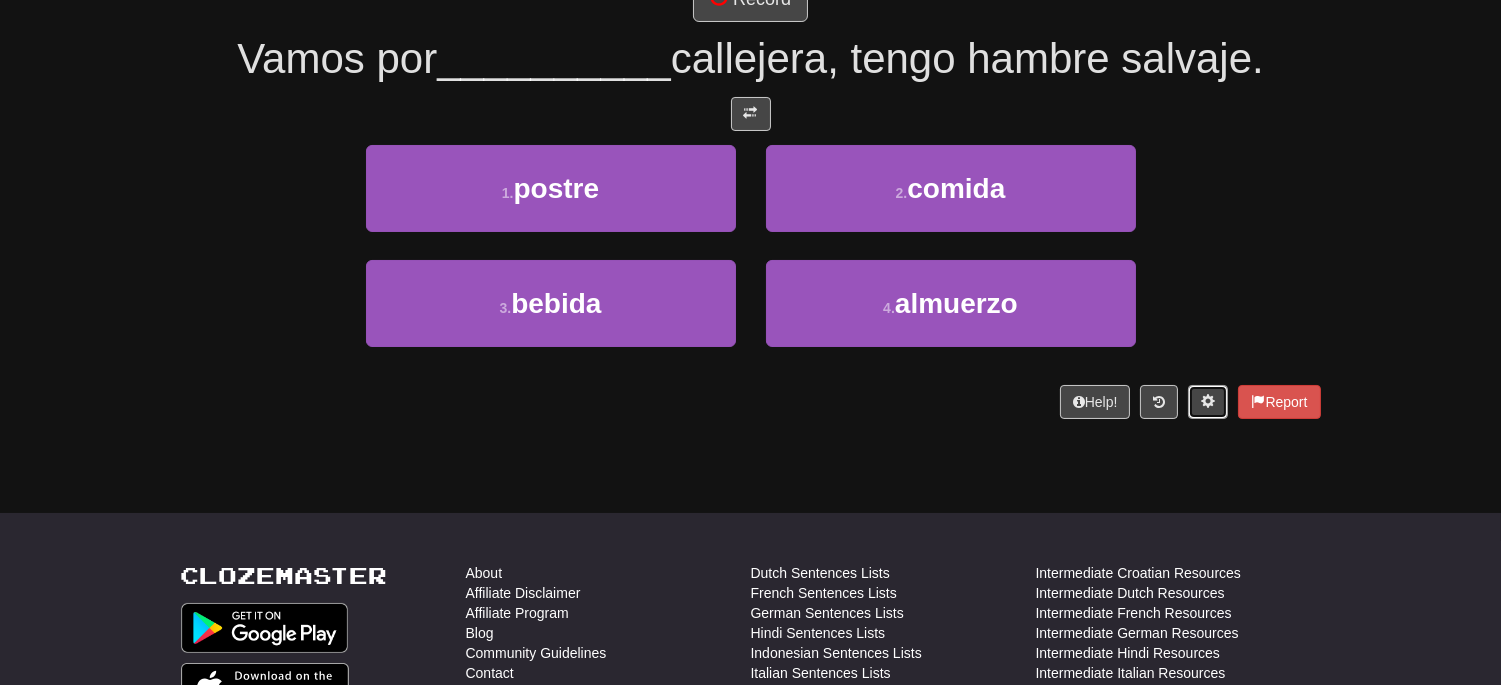 click at bounding box center [1208, 401] 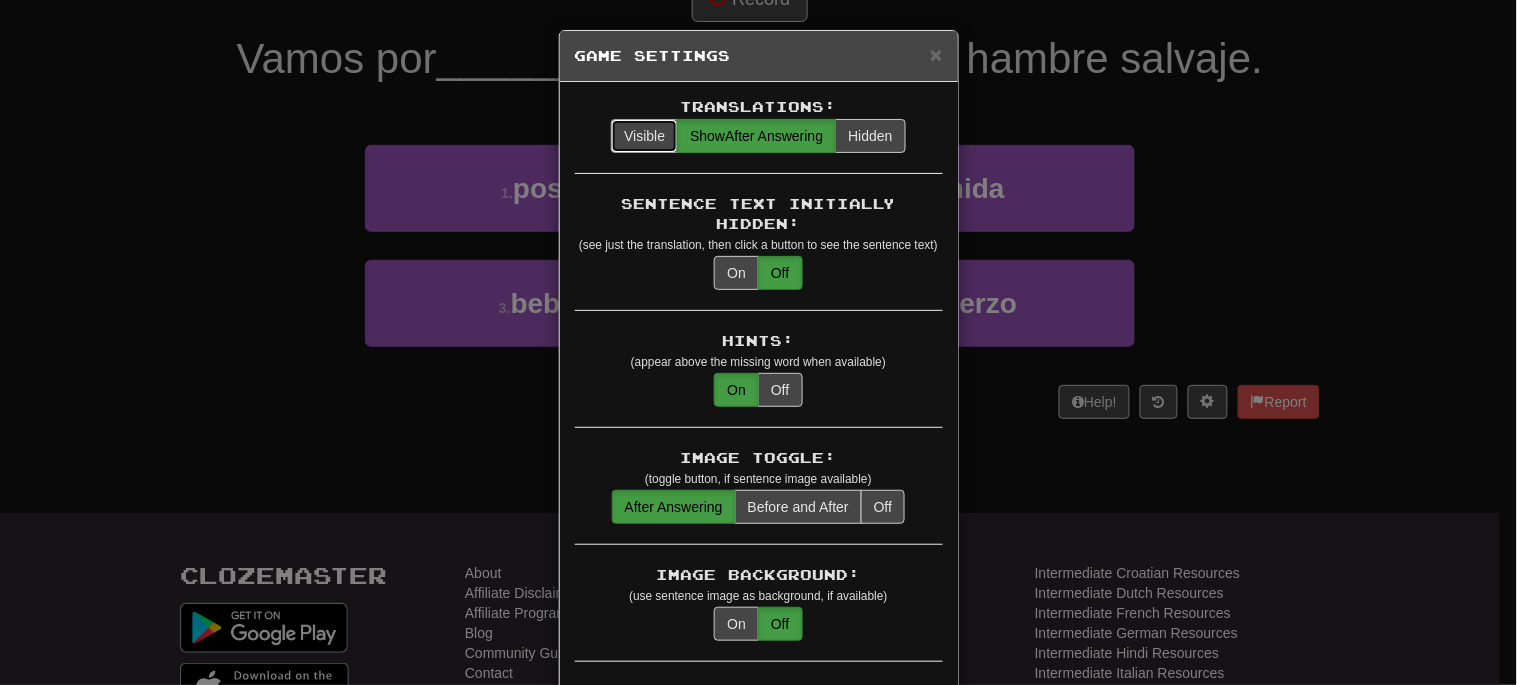 click on "Visible" at bounding box center (644, 136) 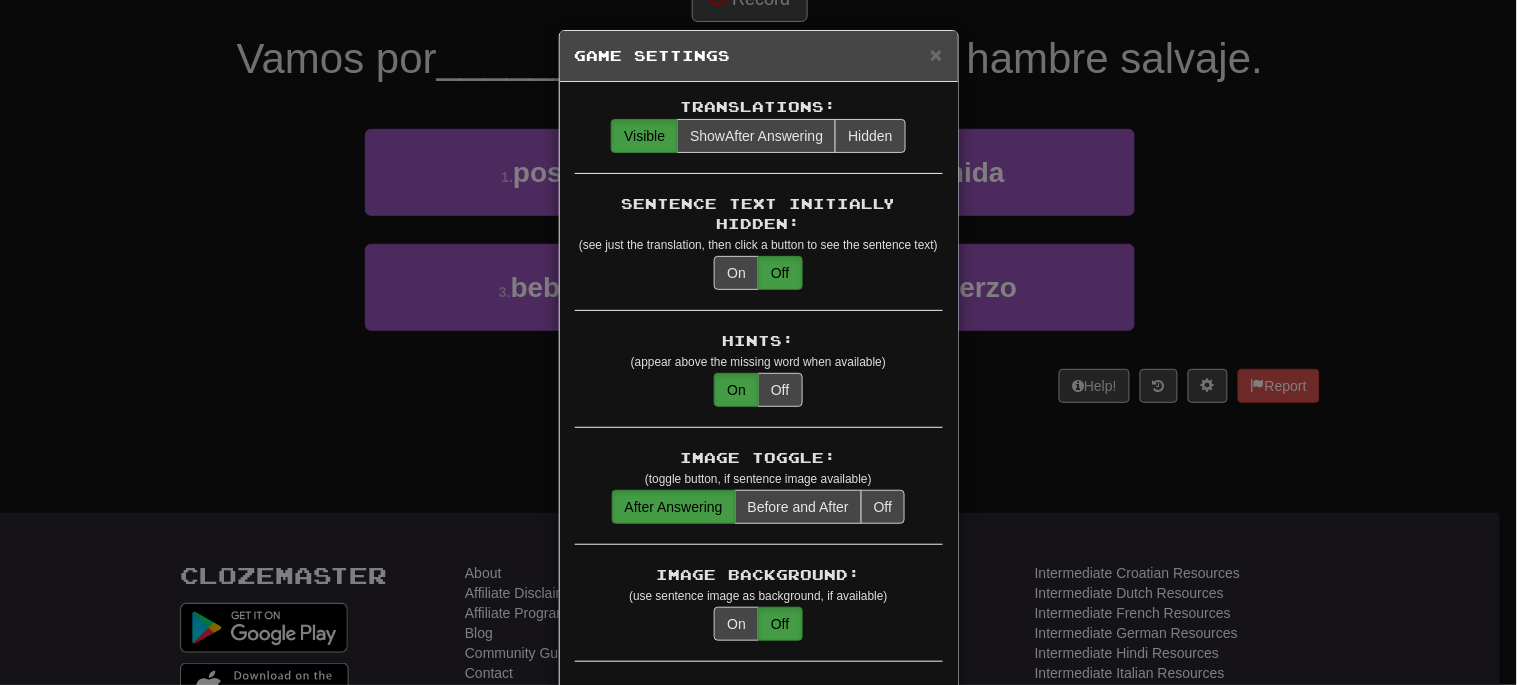 click on "× Game Settings Translations: Visible Show  After Answering Hidden Sentence Text Initially Hidden: (see just the translation, then click a button to see the sentence text) On Off Hints: (appear above the missing word when available) On Off Image Toggle: (toggle button, if sentence image available) After Answering Before and After Off Image Background: (use sentence image as background, if available) On Off Pronunciation: (shown after answering when available) On Off Sound Effects: On Off Text-to-Speech Auto-Play: On Off Loop: (sentence audio will play on repeat for chorusing) On Off Use Clozemaster Voice: On Off Speed: 0.5x 0.75x 1x 1.25x 1.5x 2x Dark Mode: On Off Leveled Up Notifications: On Off Manual Master/Reset Confirmation: On Off Font Sizes: Hint 1 x Sample text. Notes 1 x Sample text. Pronunciation 1 x Sample text. Translation 1 x Sample text. Transliteration 1 x Sample text. Shortcut Hotkeys:  Enabled Enter Submit answer, next sentence, next round 1-4 Select multiple choice answer ctl+Space alt+a" at bounding box center [758, 342] 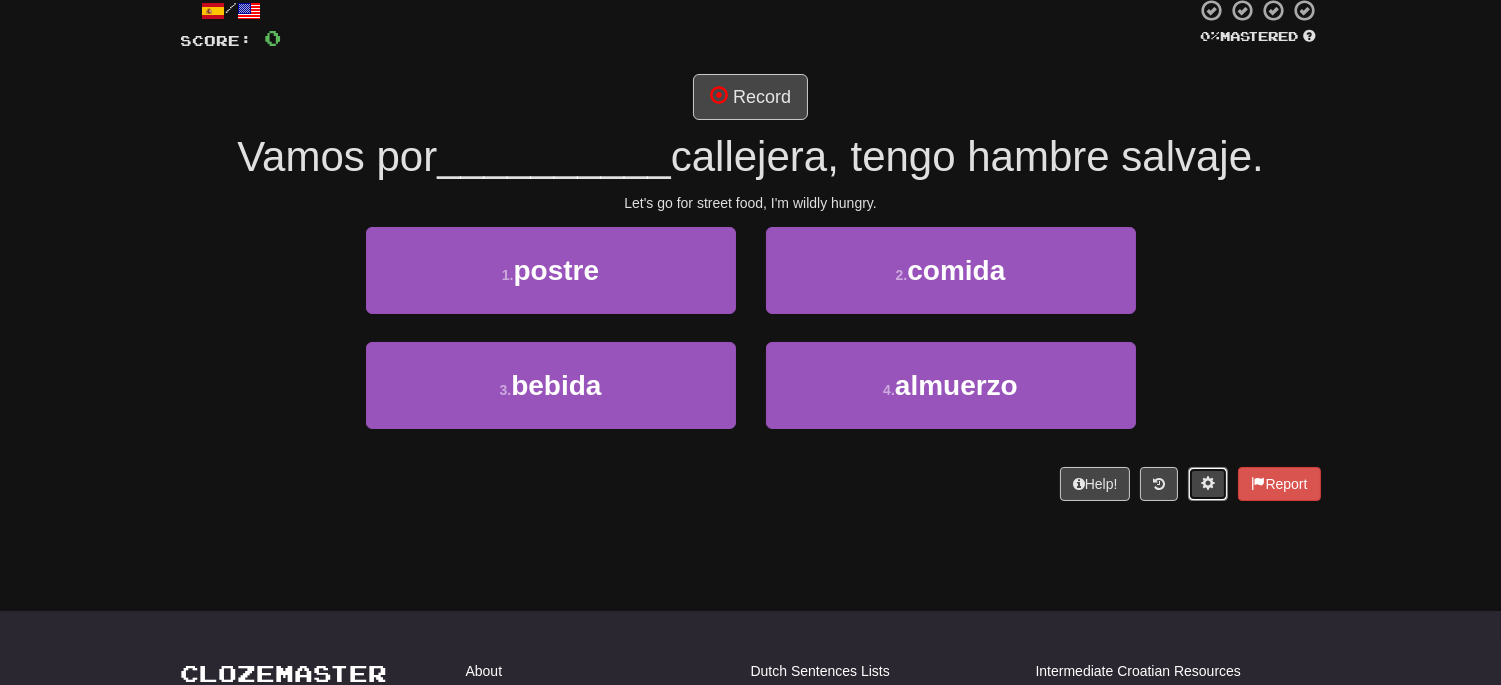 scroll, scrollTop: 0, scrollLeft: 0, axis: both 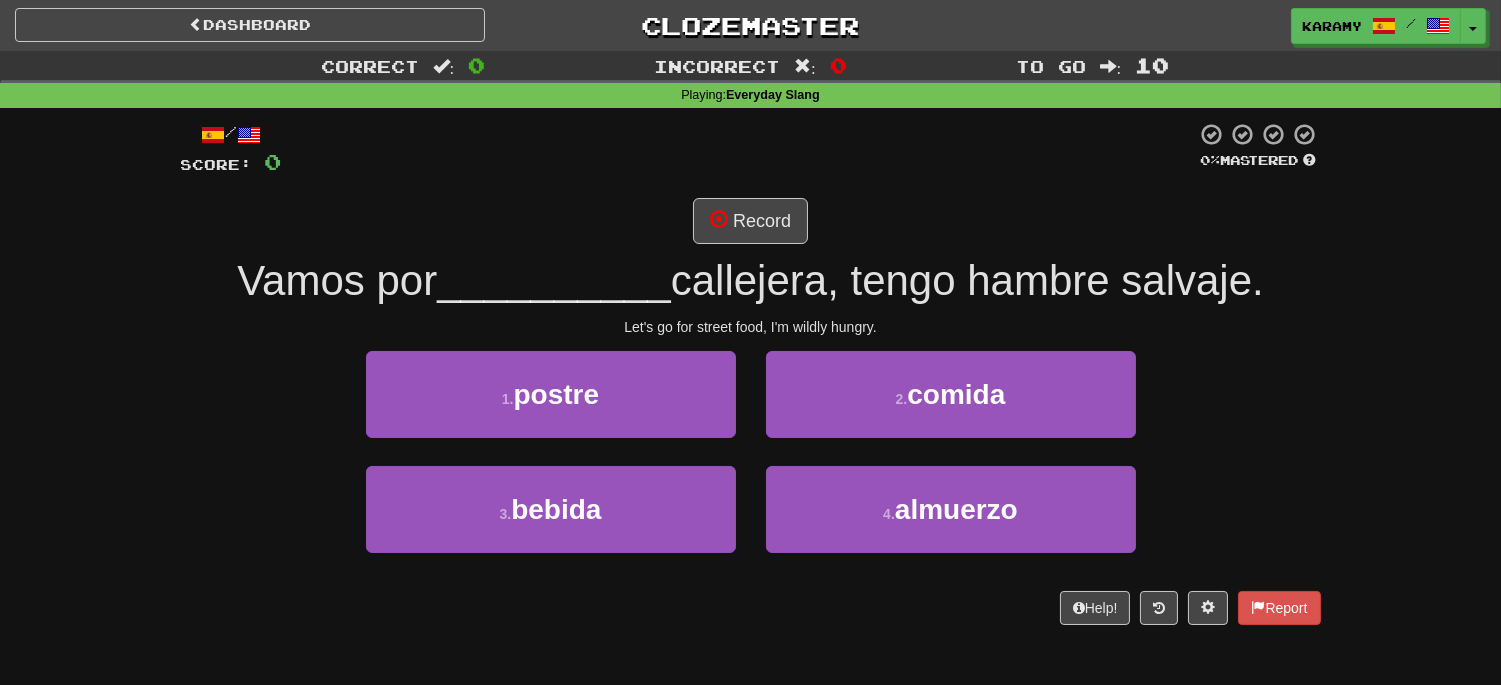 click on "/  Score:   0 0 %  Mastered   Record Vamos por  __________  callejera, tengo hambre salvaje. Let's go for street food, I'm wildly hungry. 1 .  postre 2 .  comida 3 .  bebida 4 .  almuerzo  Help!  Report" at bounding box center [751, 373] 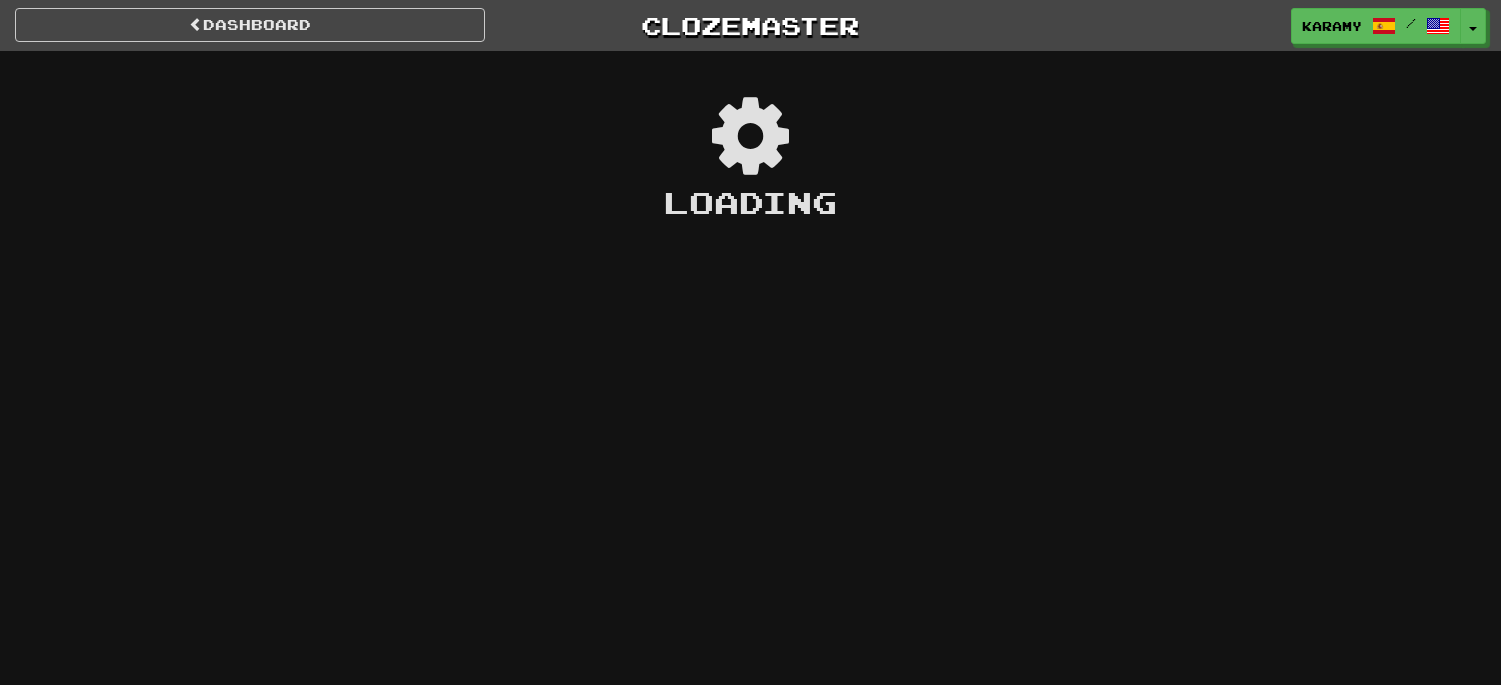 scroll, scrollTop: 0, scrollLeft: 0, axis: both 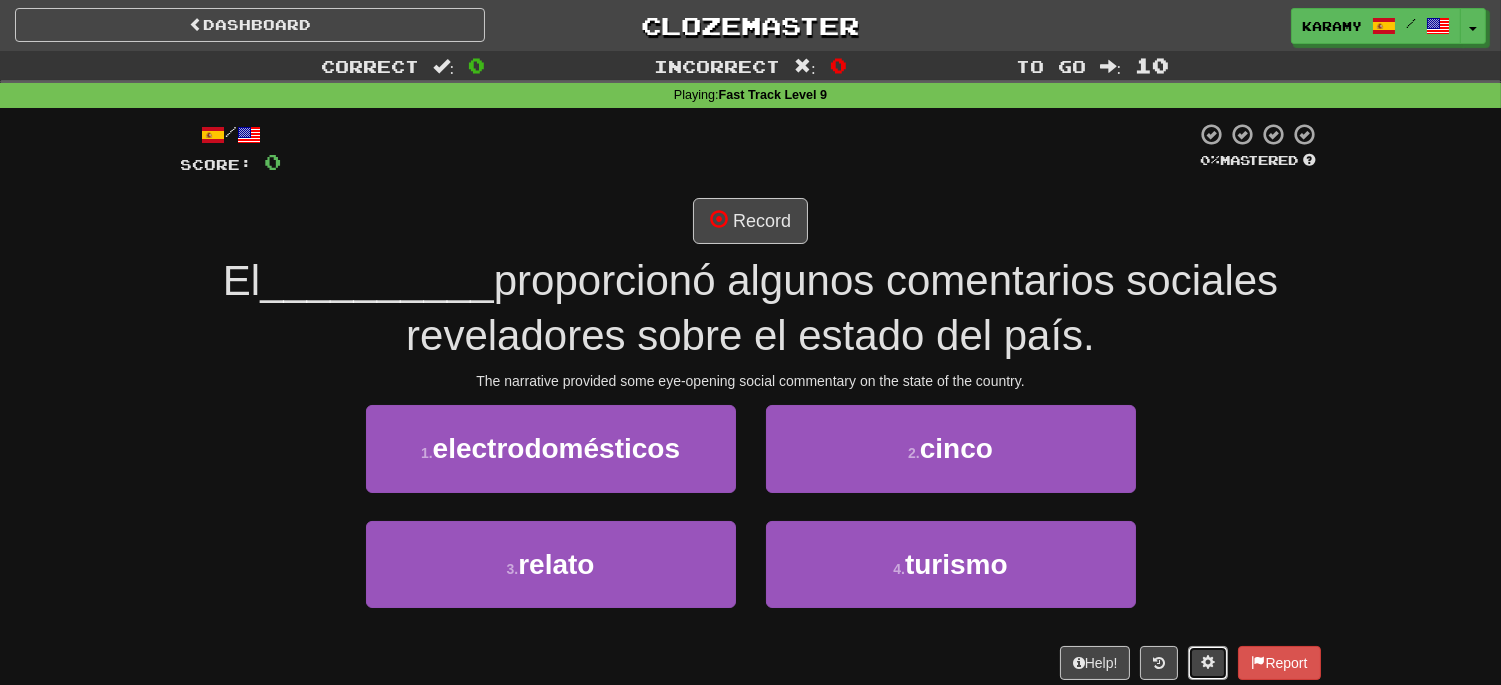 click at bounding box center [1208, 662] 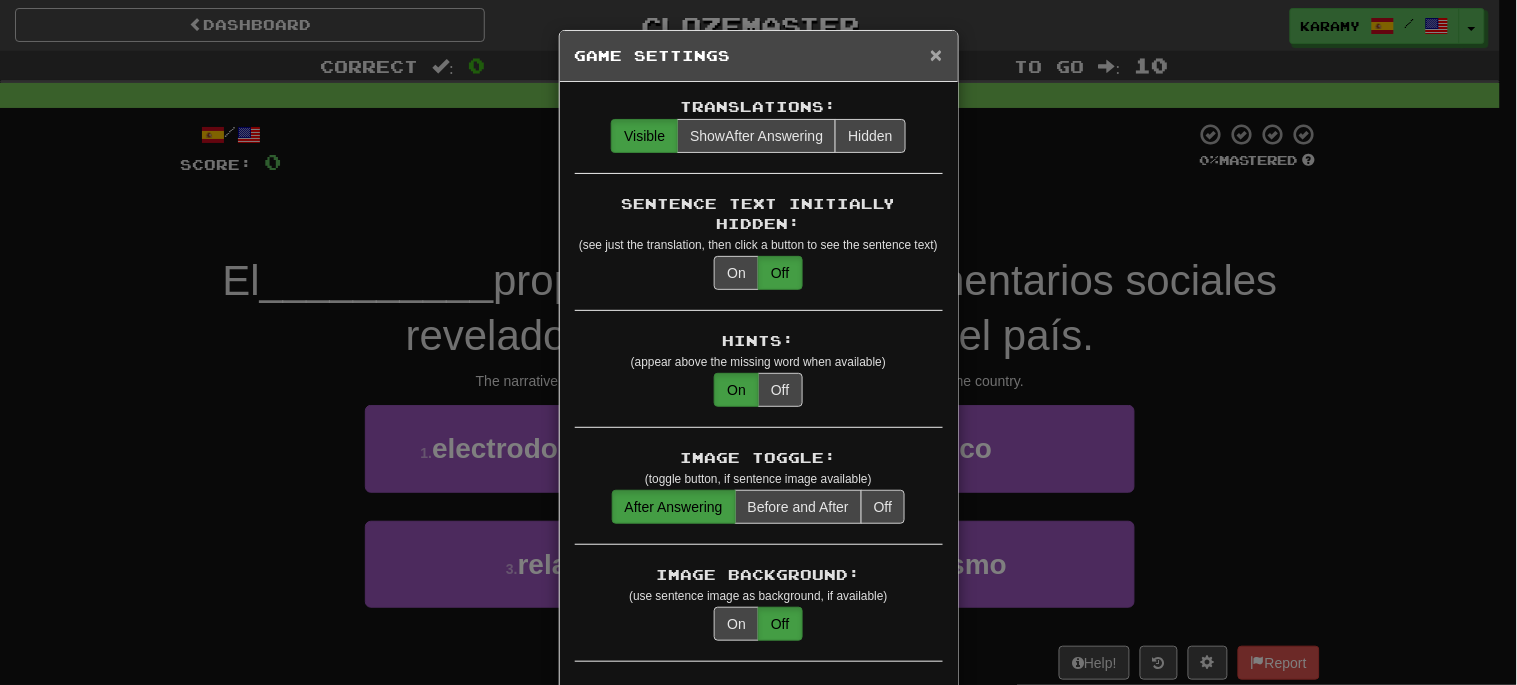 click on "×" at bounding box center [936, 54] 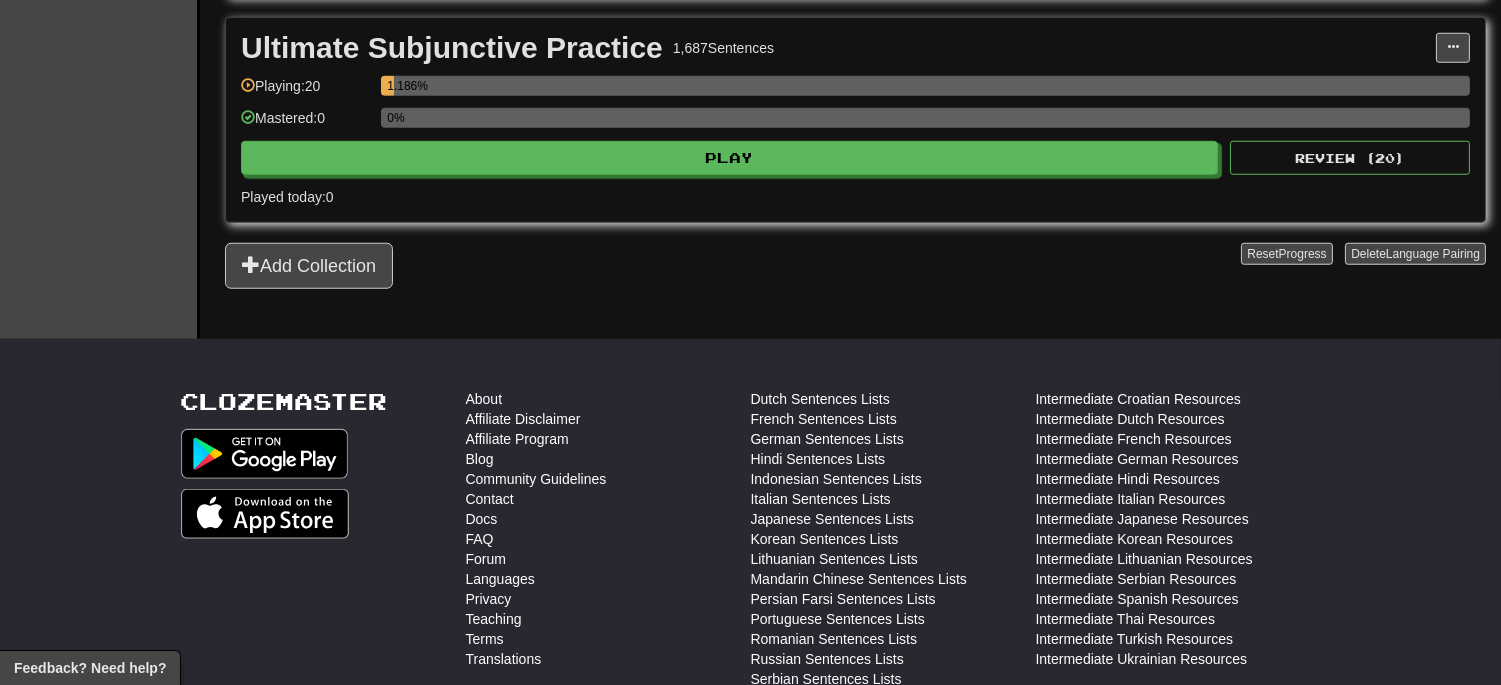 scroll, scrollTop: 3146, scrollLeft: 0, axis: vertical 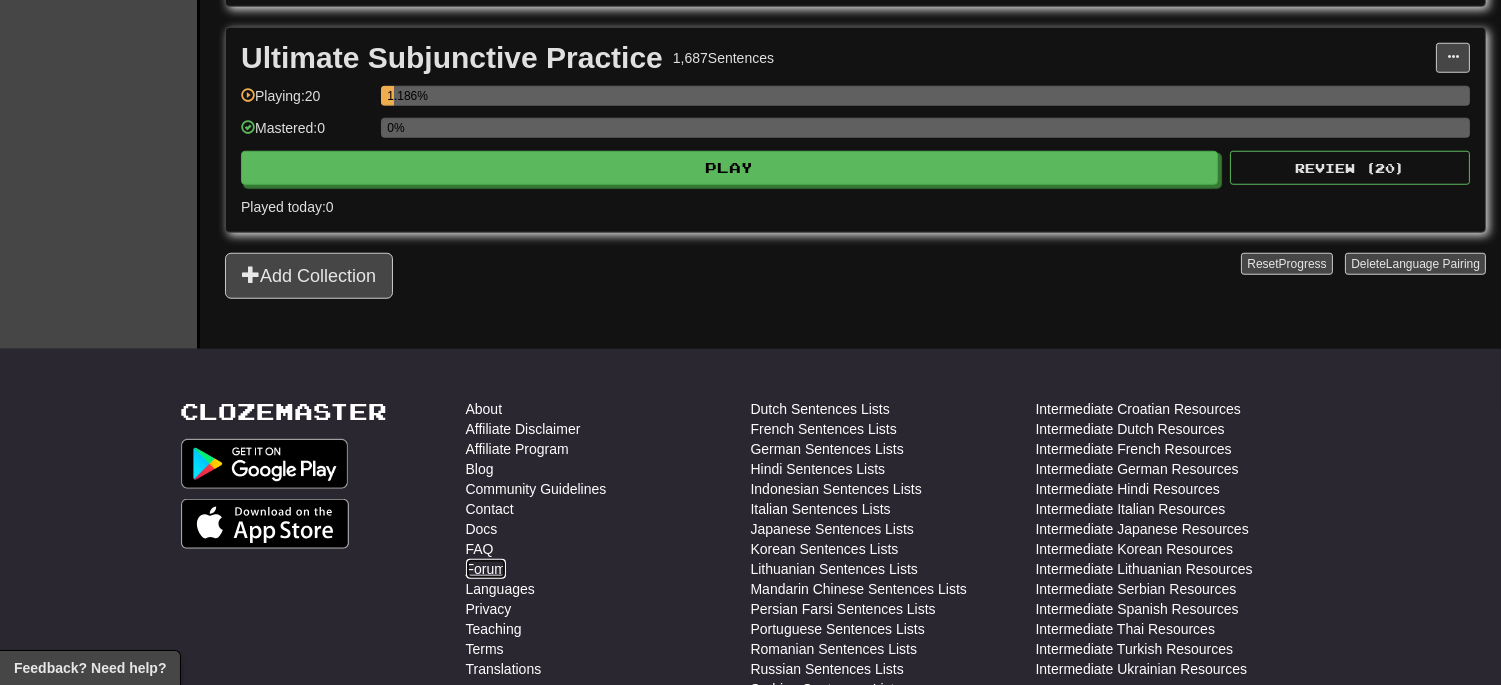 click on "Forum" at bounding box center [486, 569] 